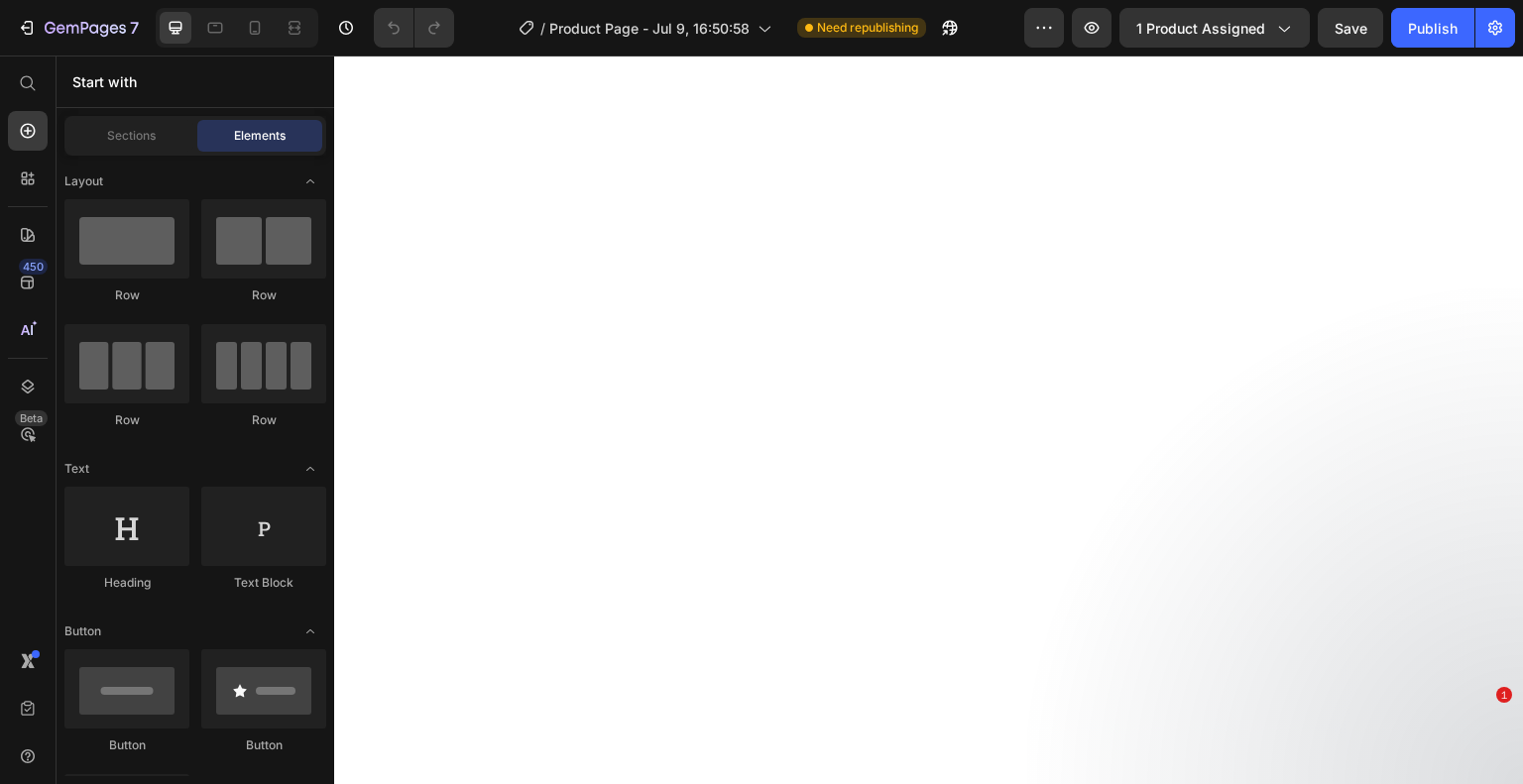 scroll, scrollTop: 0, scrollLeft: 0, axis: both 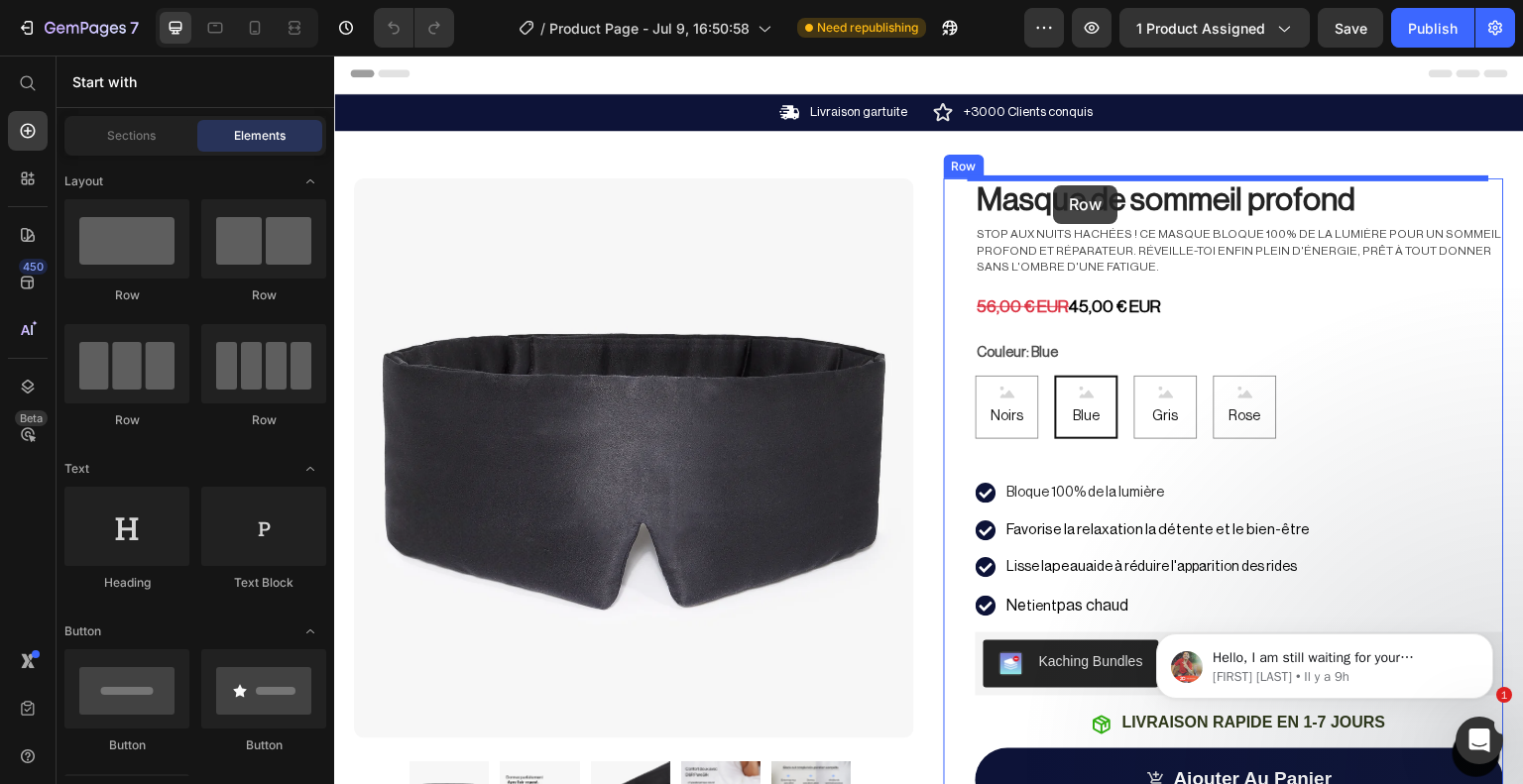 drag, startPoint x: 502, startPoint y: 312, endPoint x: 1054, endPoint y: 185, distance: 566.4212 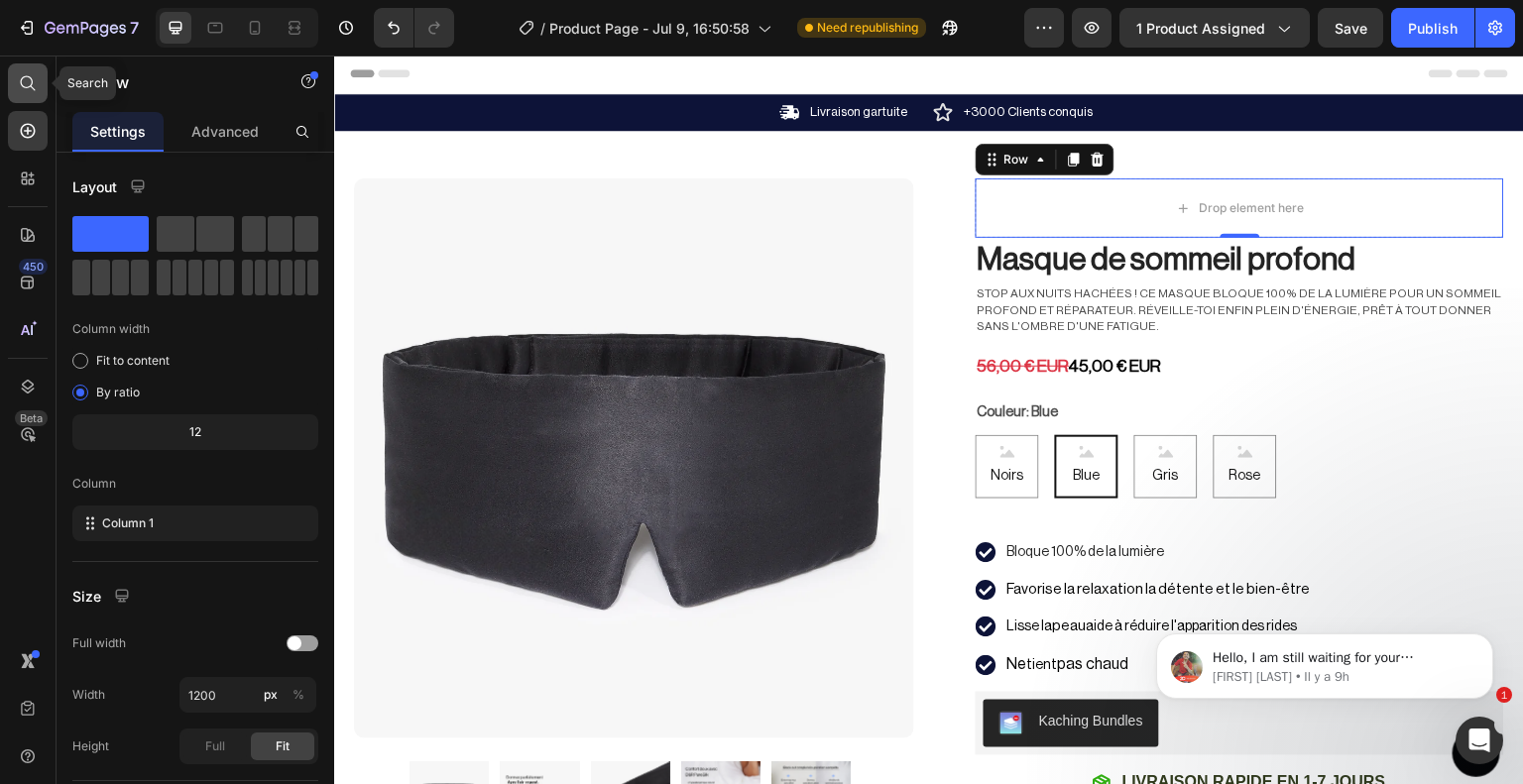 click 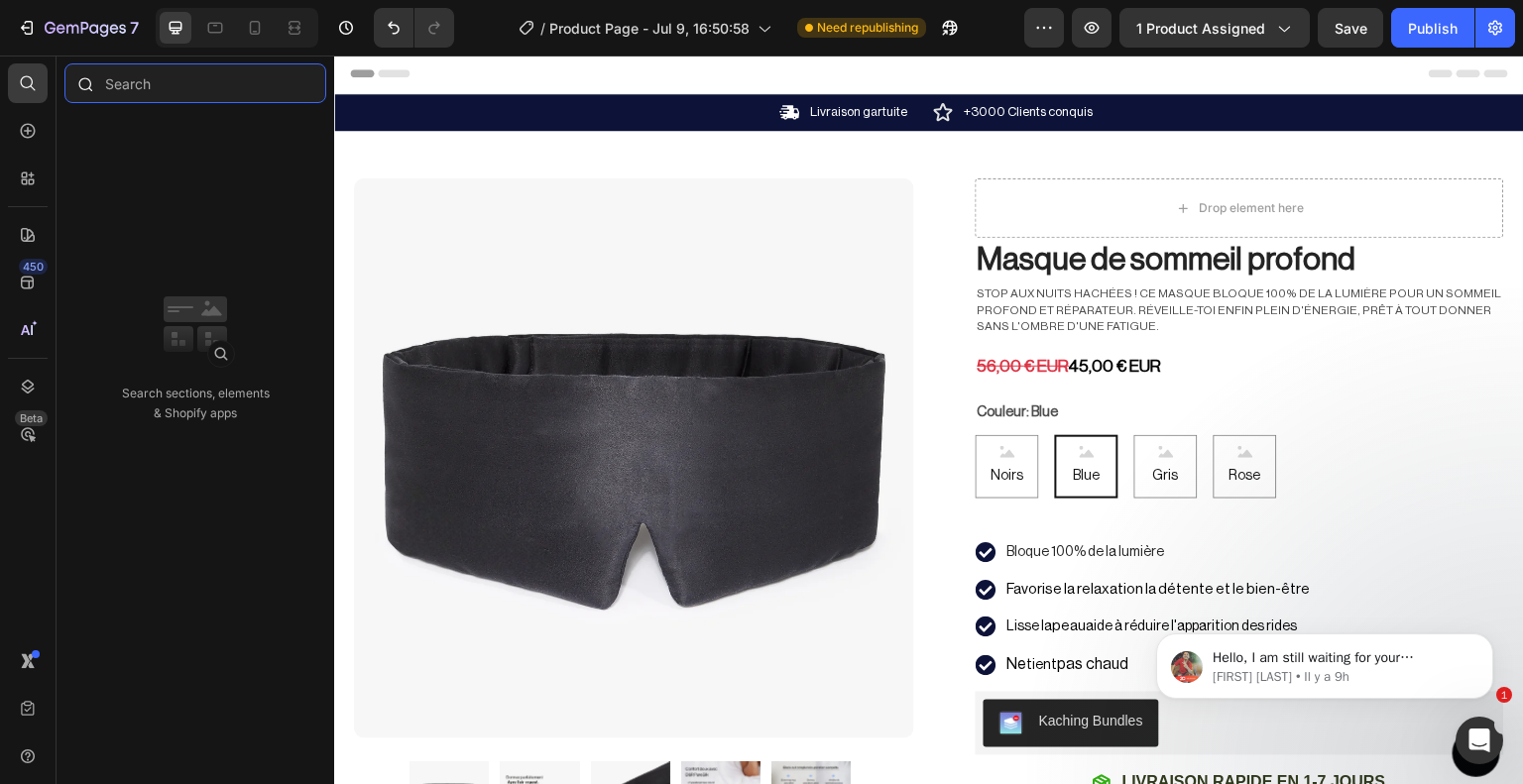 click at bounding box center (195, 83) 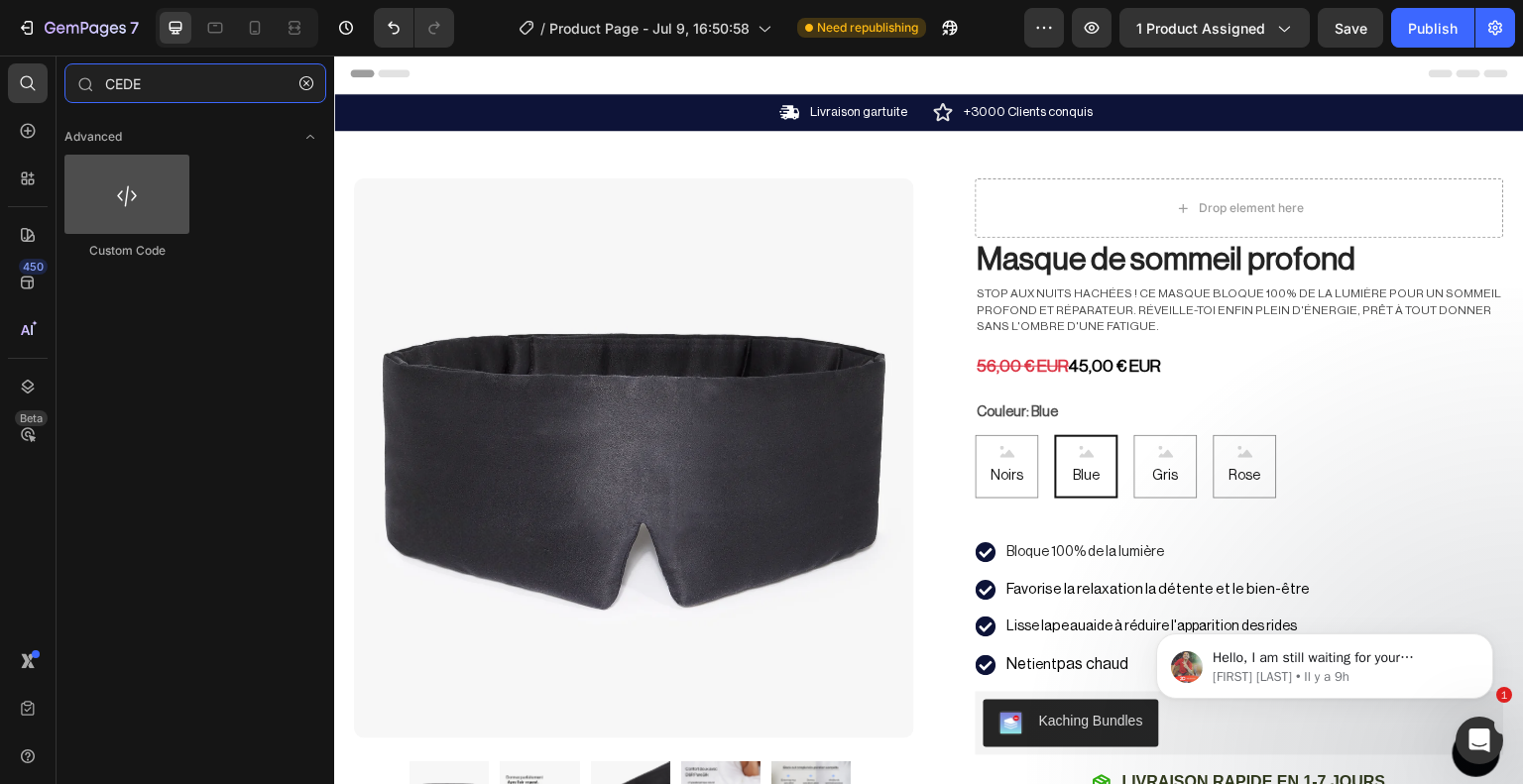 type on "CEDE" 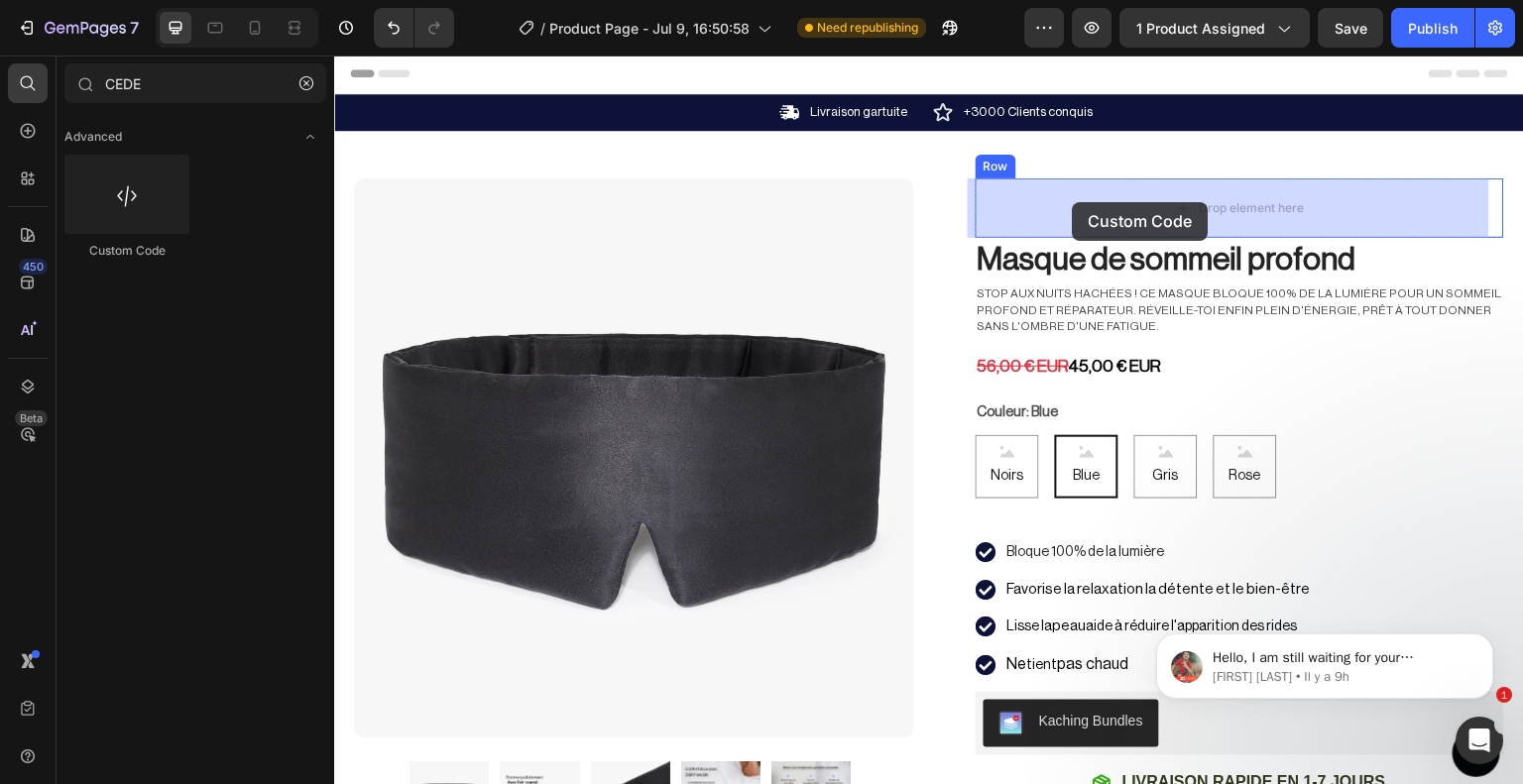 drag, startPoint x: 486, startPoint y: 242, endPoint x: 1086, endPoint y: 202, distance: 601.33186 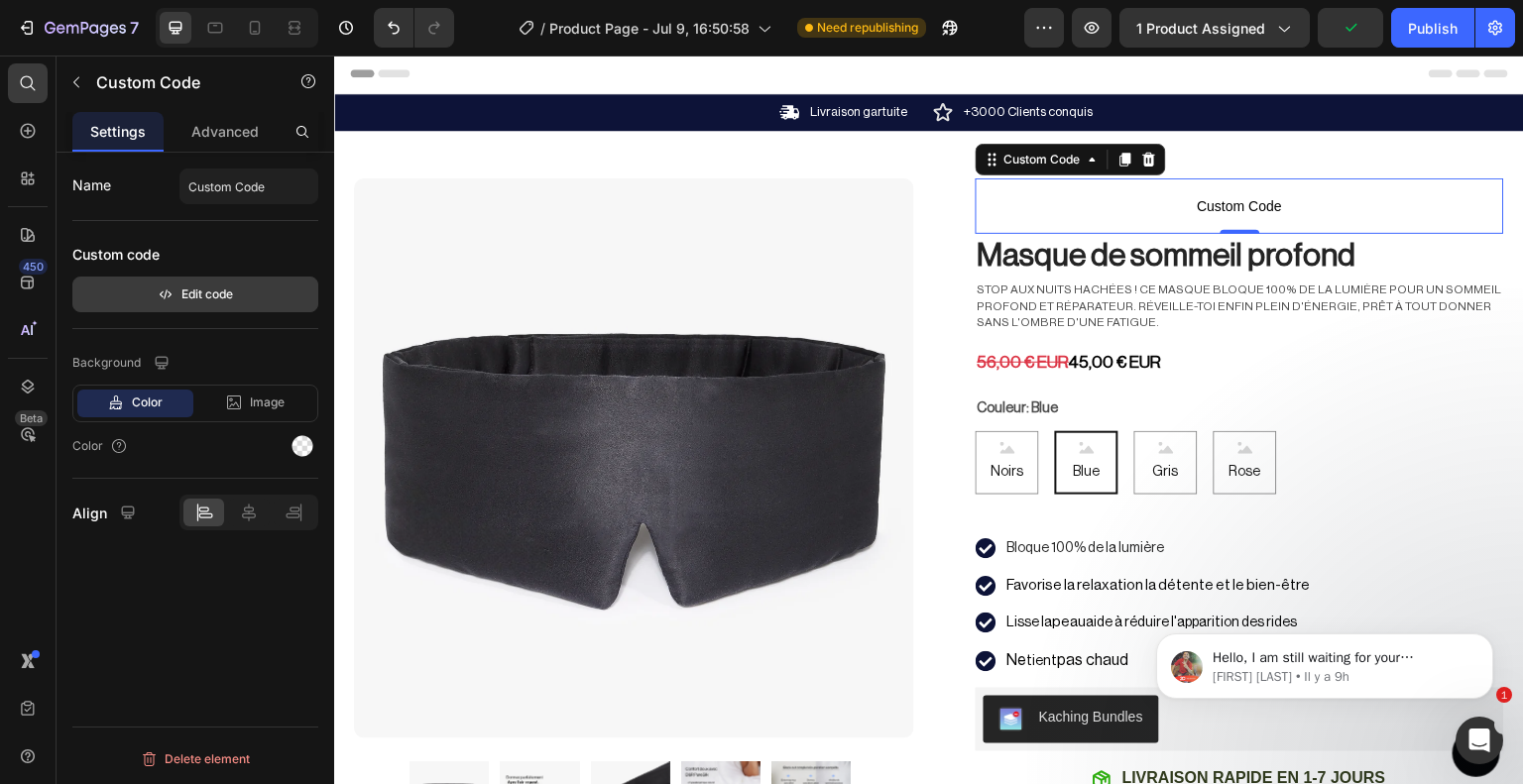 click on "Edit code" at bounding box center (195, 294) 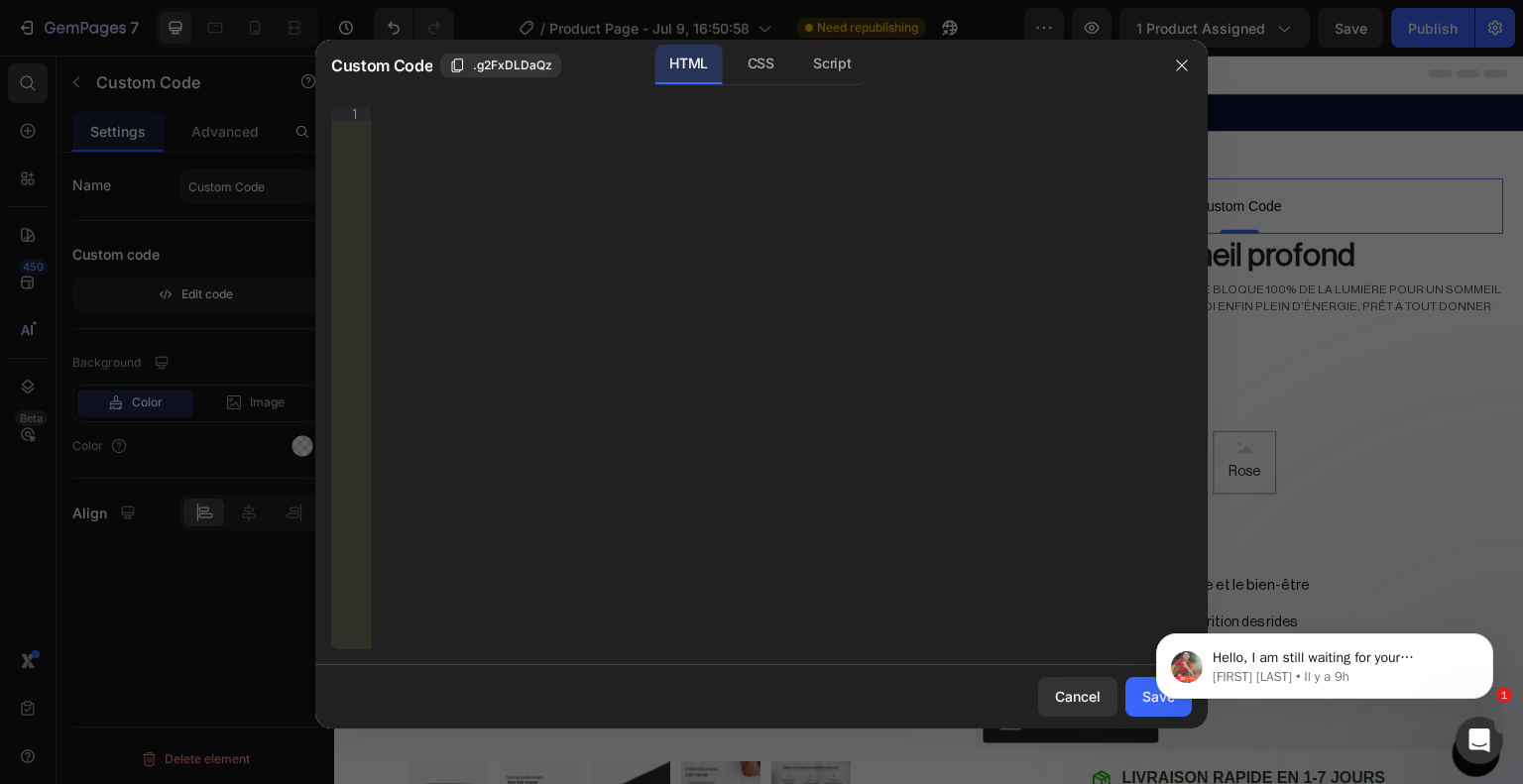 type 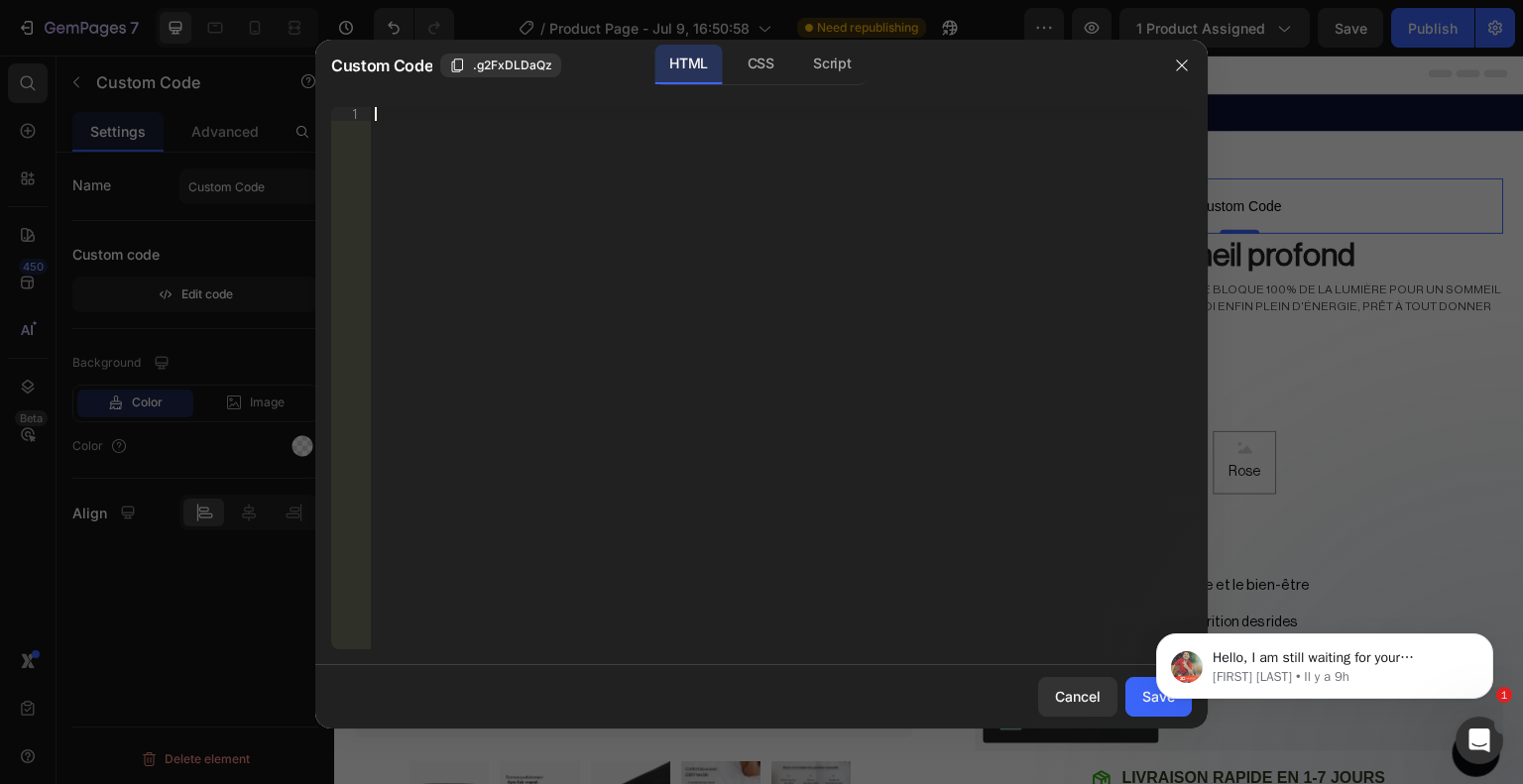 click on "Insert the 3rd-party installation code, HTML code, or Liquid code to display custom content." at bounding box center [781, 392] 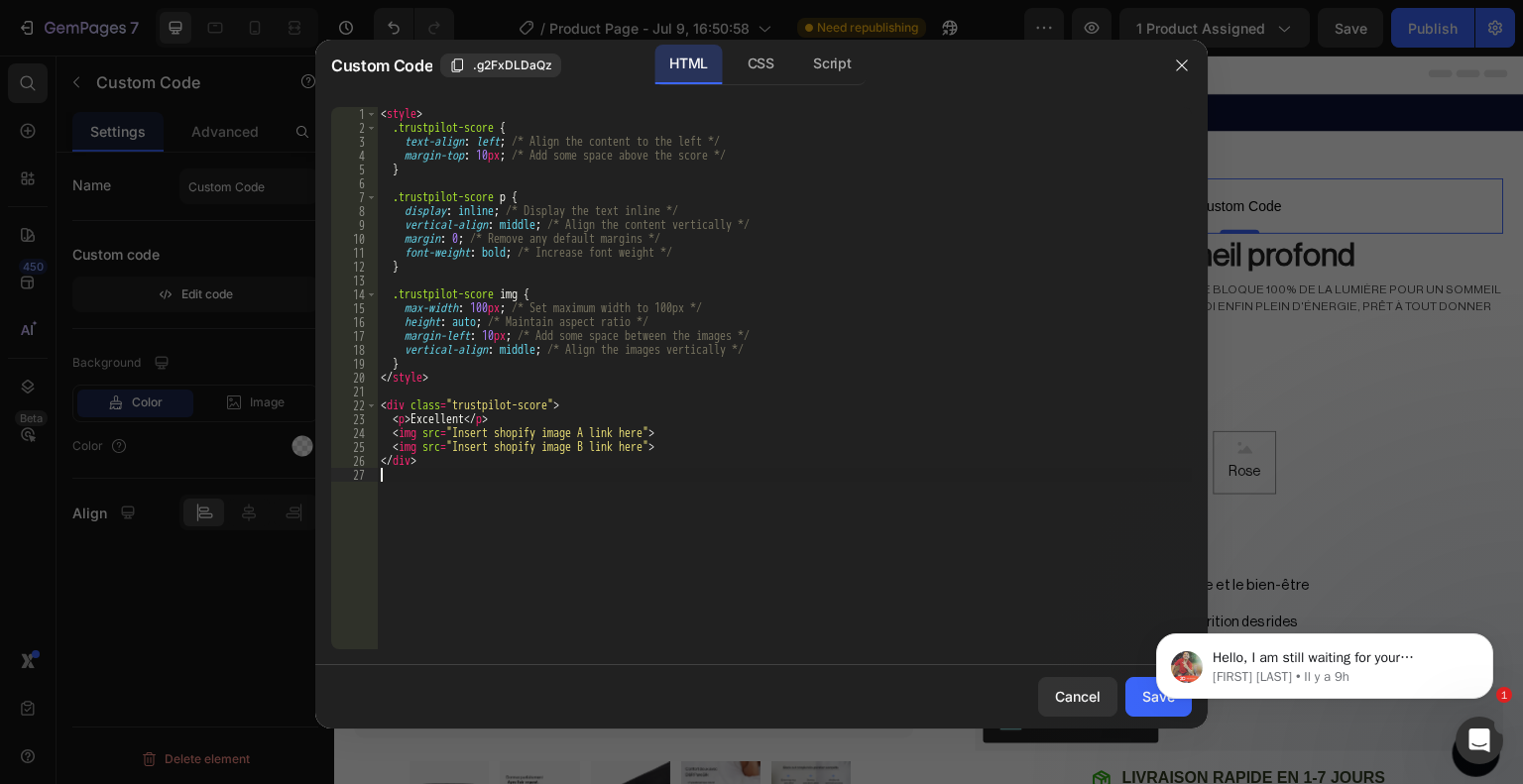 click on "< style >    .trustpilot-score   {      text-align :   left ;   /* Align the content to the left */      margin-top :   10 px ;   /* Add some space above the score */    }    .trustpilot-score   p   {      display :   inline ;   /* Display the text inline */      vertical-align :   middle ;   /* Align the content vertically */      margin :   0 ;   /* Remove any default margins */      font-weight :   bold ;   /* Increase font weight */    }    .trustpilot-score   img   {      max-width :   100 px ;   /* Set maximum width to 100px */      height :   auto ;   /* Maintain aspect ratio */      margin-left :   10 px ;   /* Add some space between the images */      vertical-align :   middle ;   /* Align the images vertically */    } </ style > < div   class = "trustpilot-score" >    < p > Excellent </ p >    < img   src = "Insert shopify image A link here" >    < img   src = "Insert shopify image B link here" > </ div >" at bounding box center [784, 392] 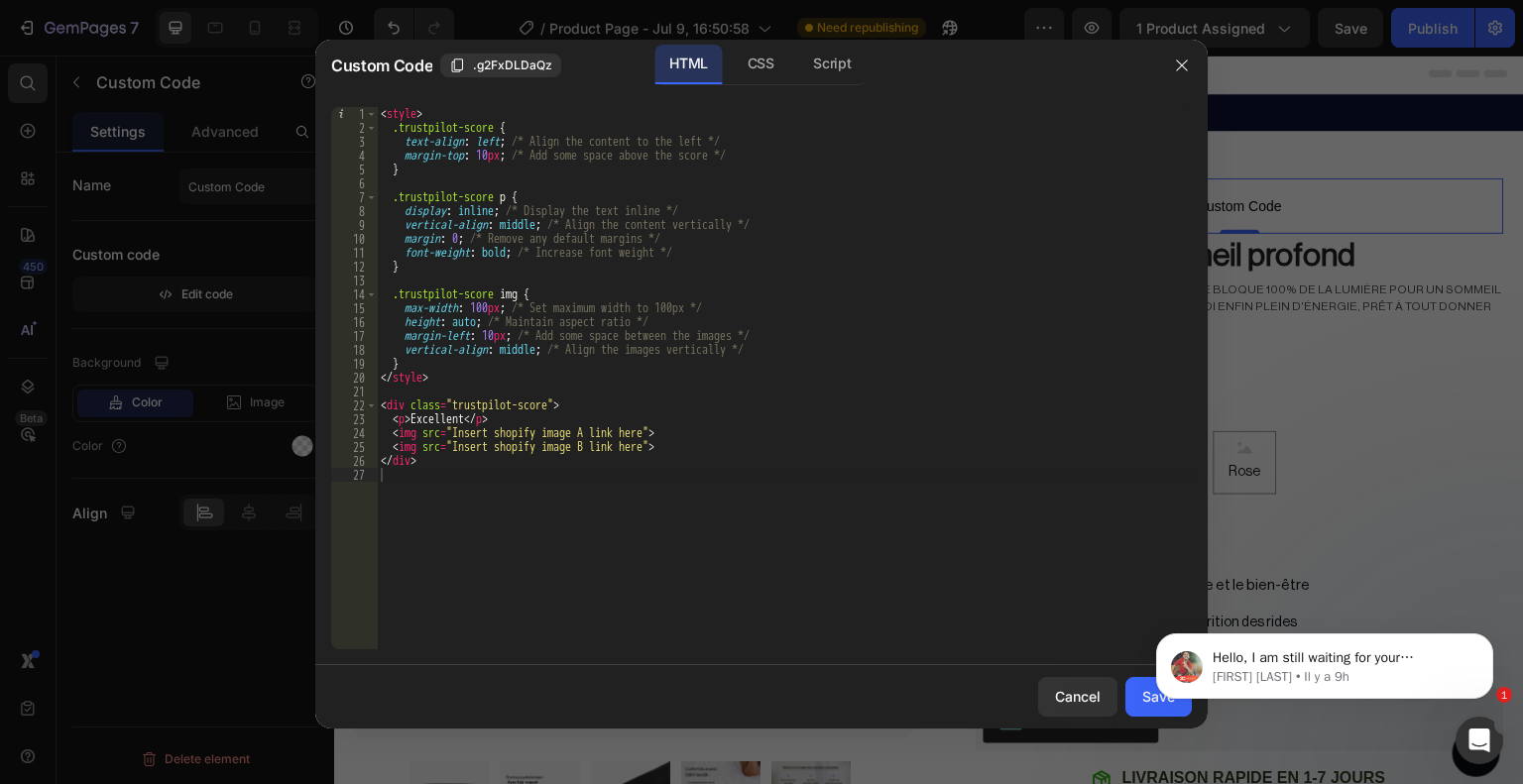 click on "Hello, I am still waiting for your collaborator request to check the issue in detail.    We are looking forward to hearing your feedback soon. If I don't hear back, this conversation will be closed in the next 24 hours, but you can always open a new one at anytime. [FIRST] [LAST] • Il y a 9h" 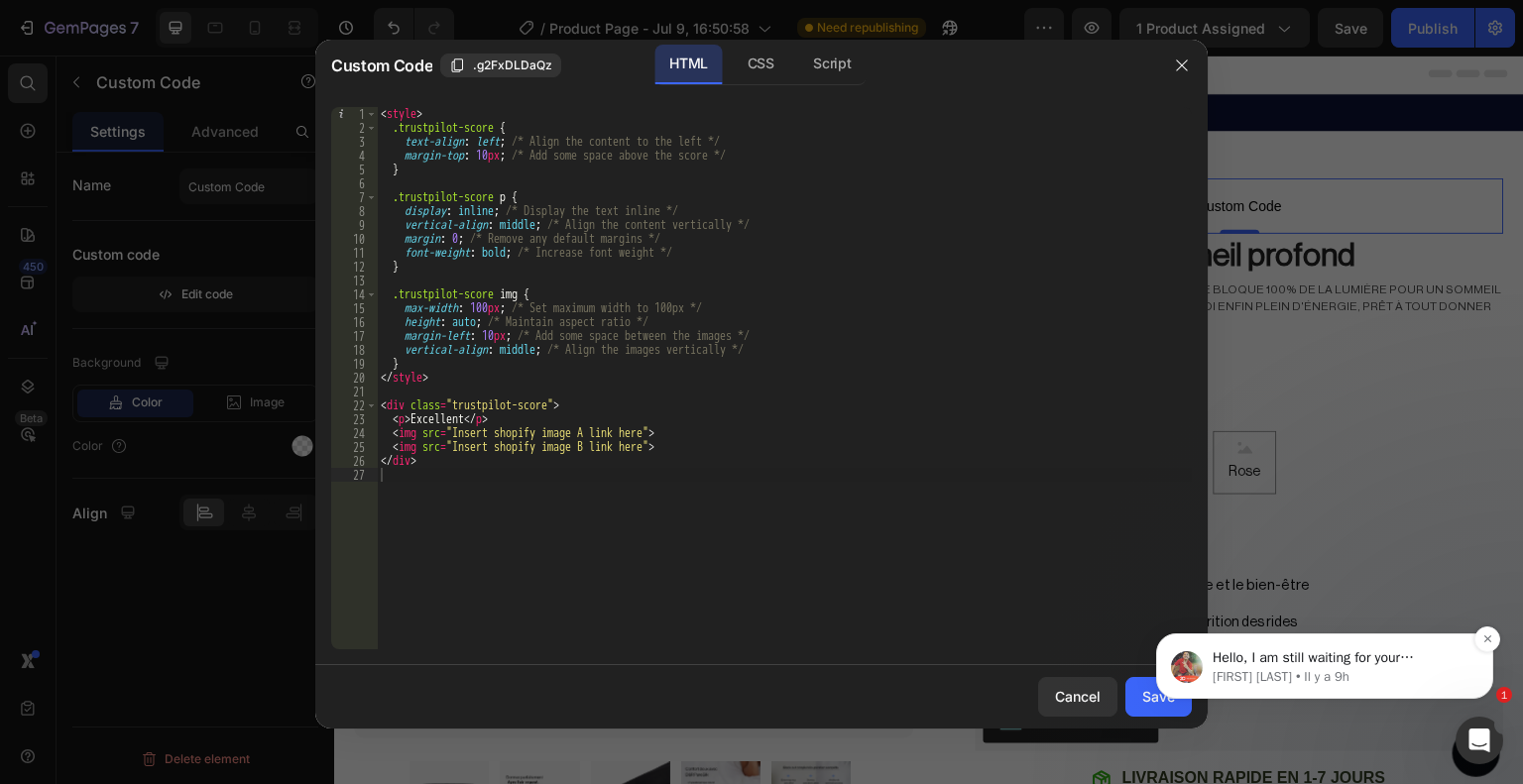 click on "Hello, I am still waiting for your collaborator request to check the issue in detail.    We are looking forward to hearing your feedback soon. If I don't hear back, this conversation will be closed in the next 24 hours, but you can always open a new one at anytime. [FIRST] [LAST] • Il y a 9h" at bounding box center (1325, 666) 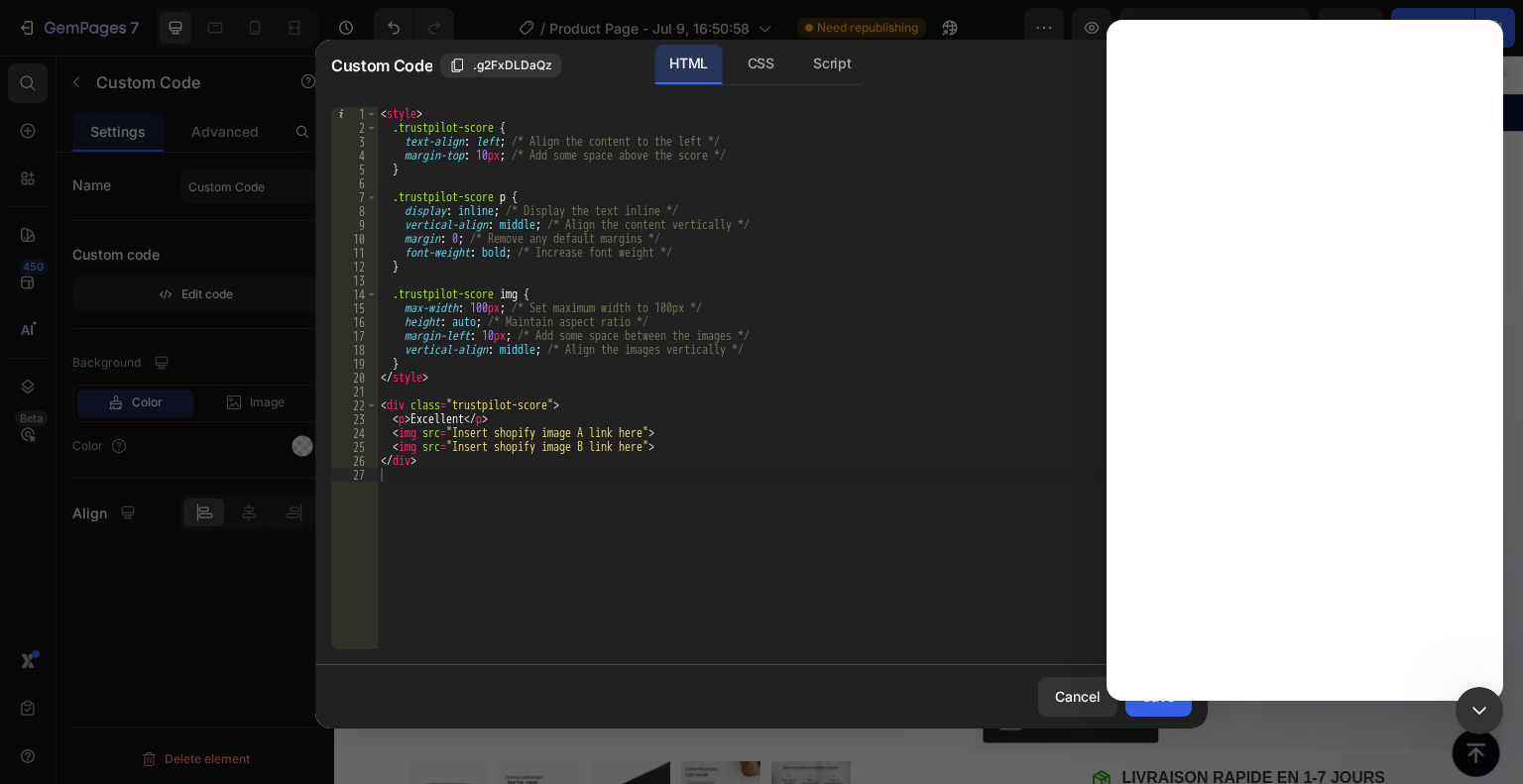 scroll, scrollTop: 0, scrollLeft: 0, axis: both 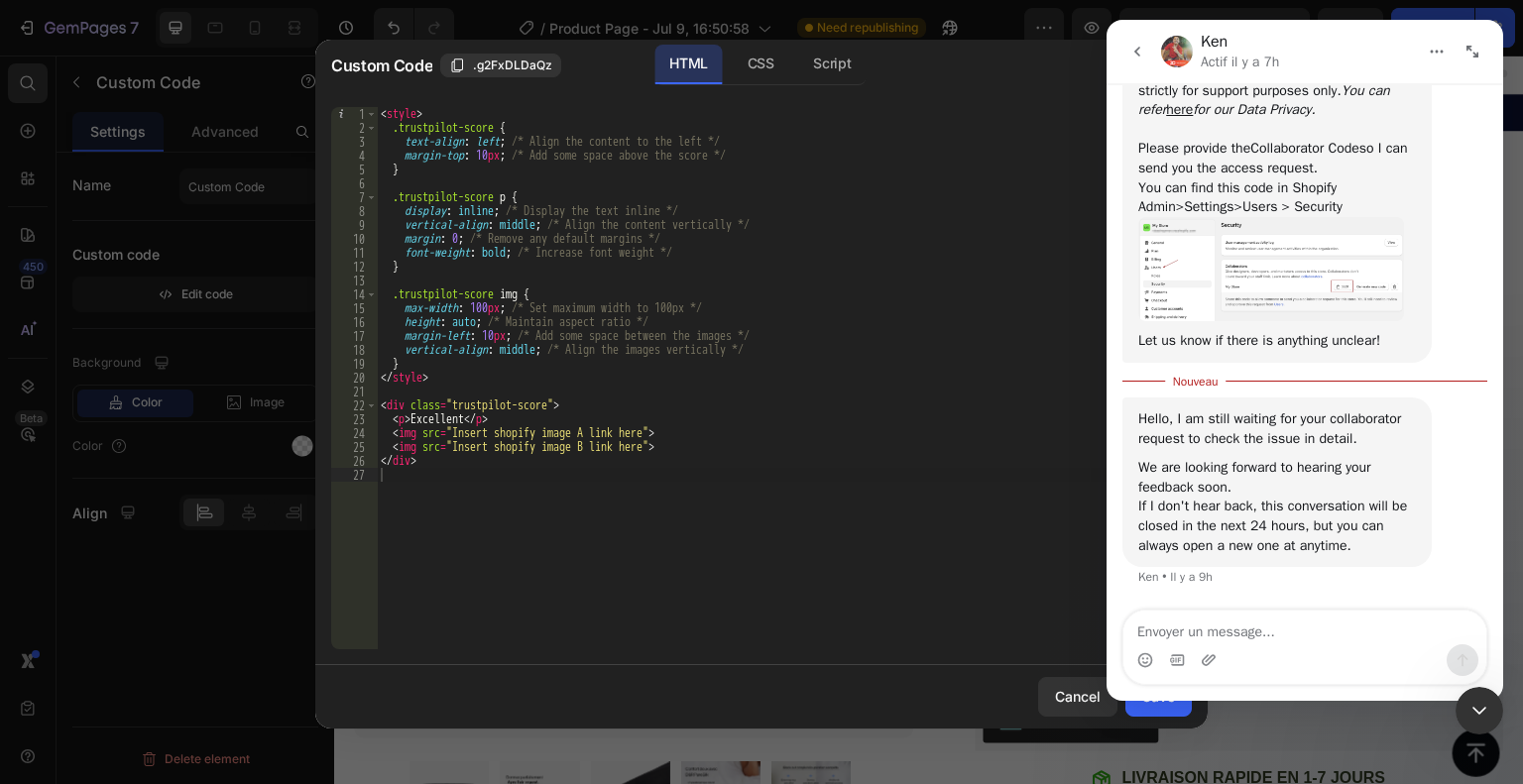 click 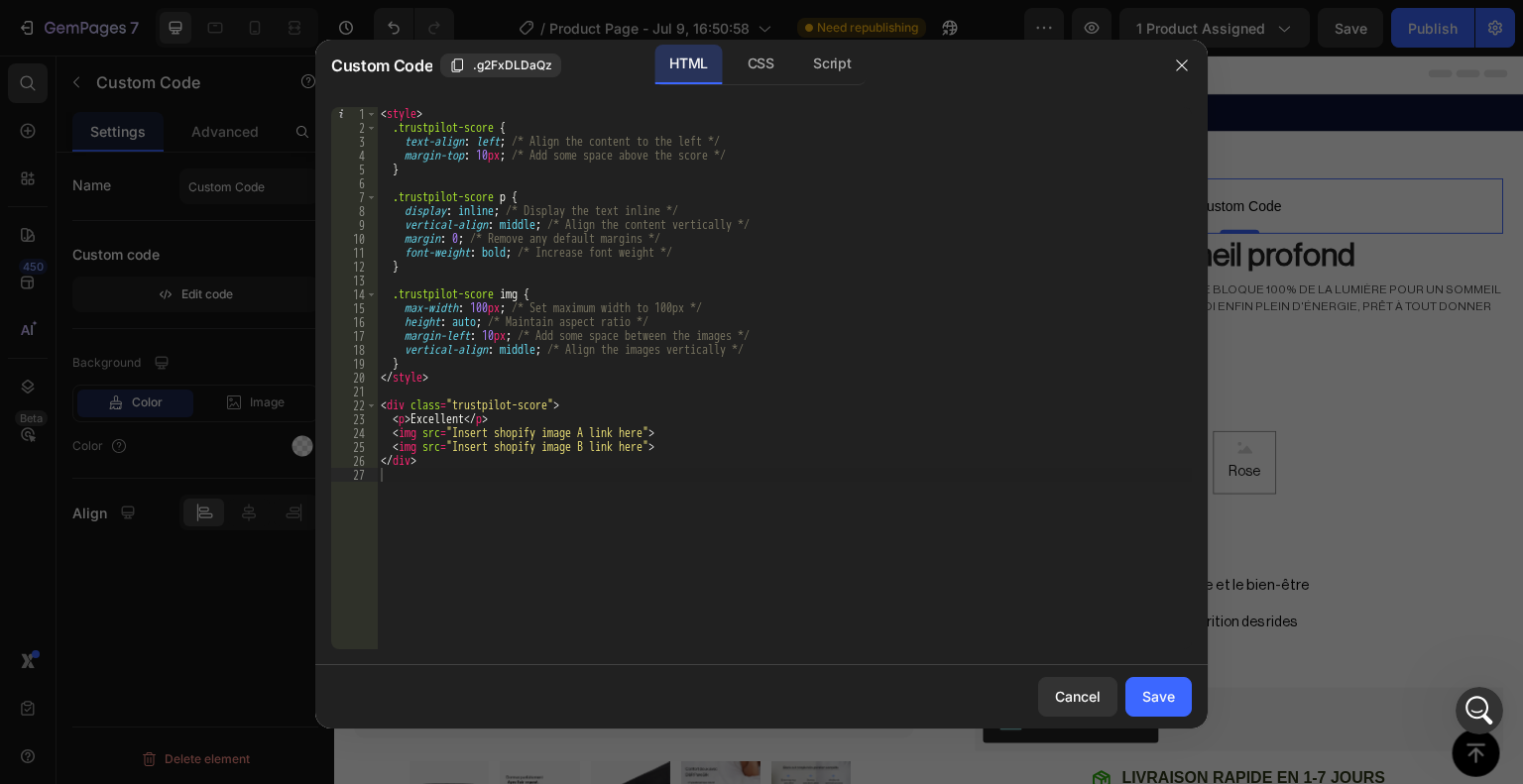 scroll, scrollTop: 0, scrollLeft: 0, axis: both 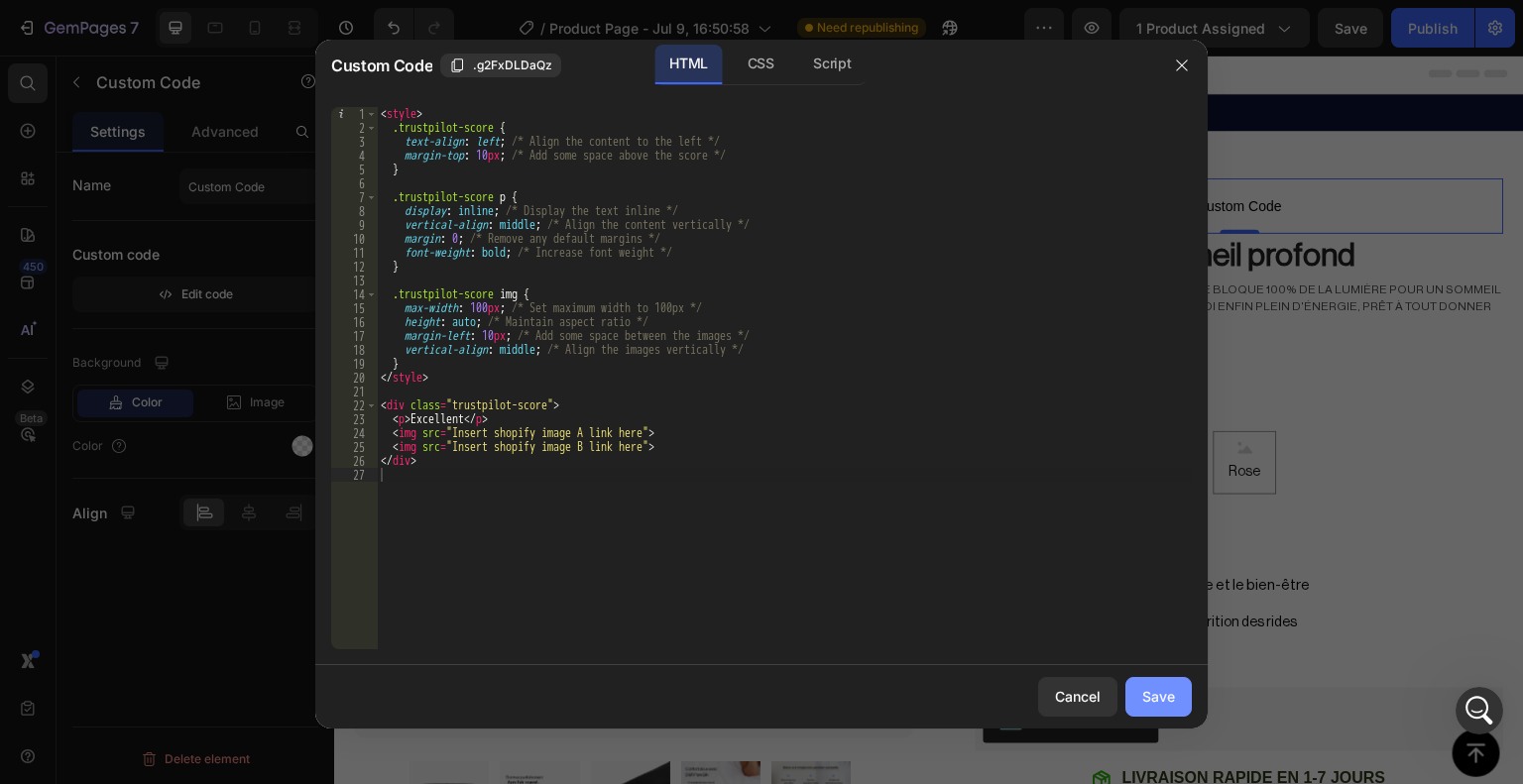 click on "Save" at bounding box center [1158, 696] 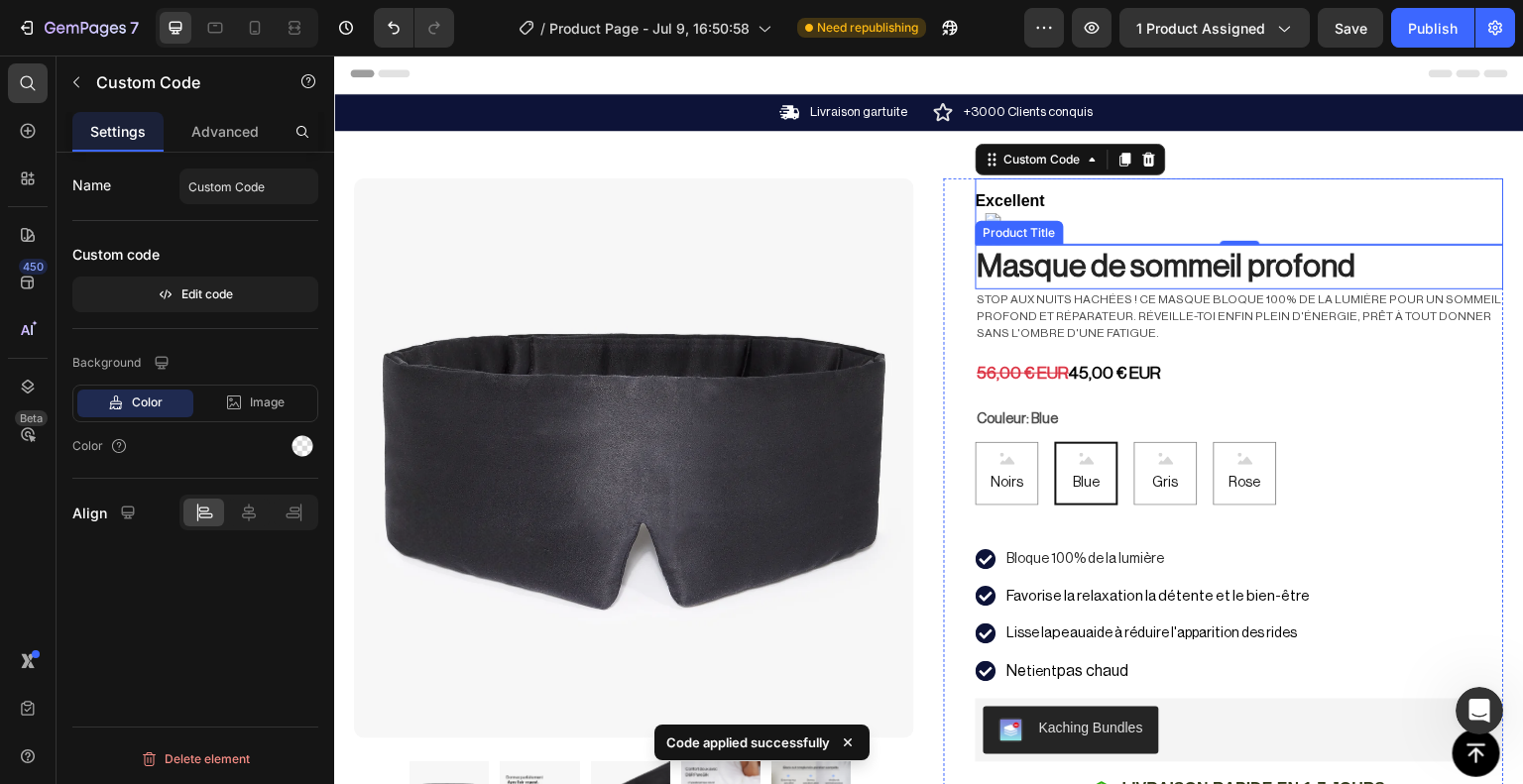 click on "Product Title" at bounding box center (1019, 233) 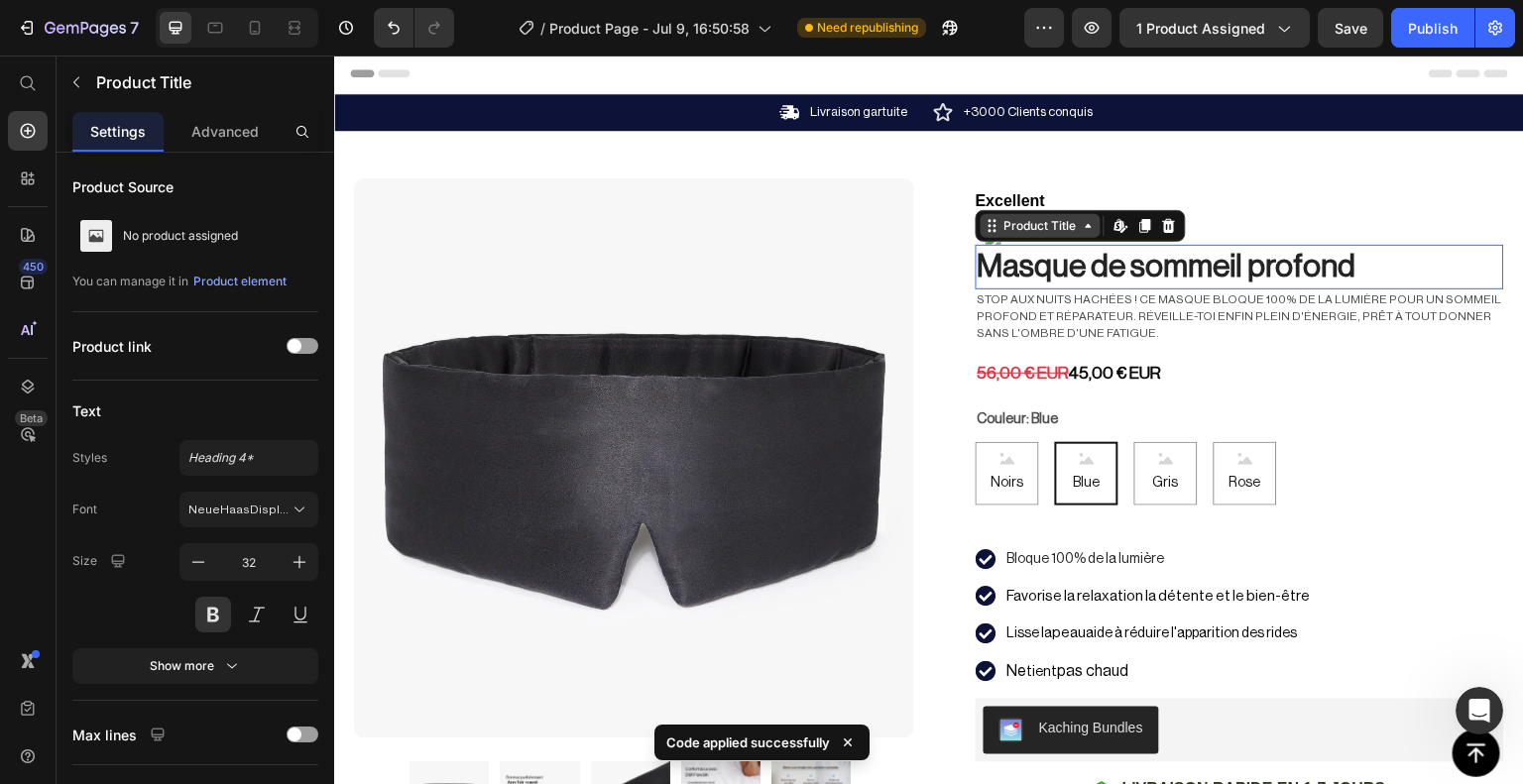 click on "Product Title" at bounding box center (1040, 226) 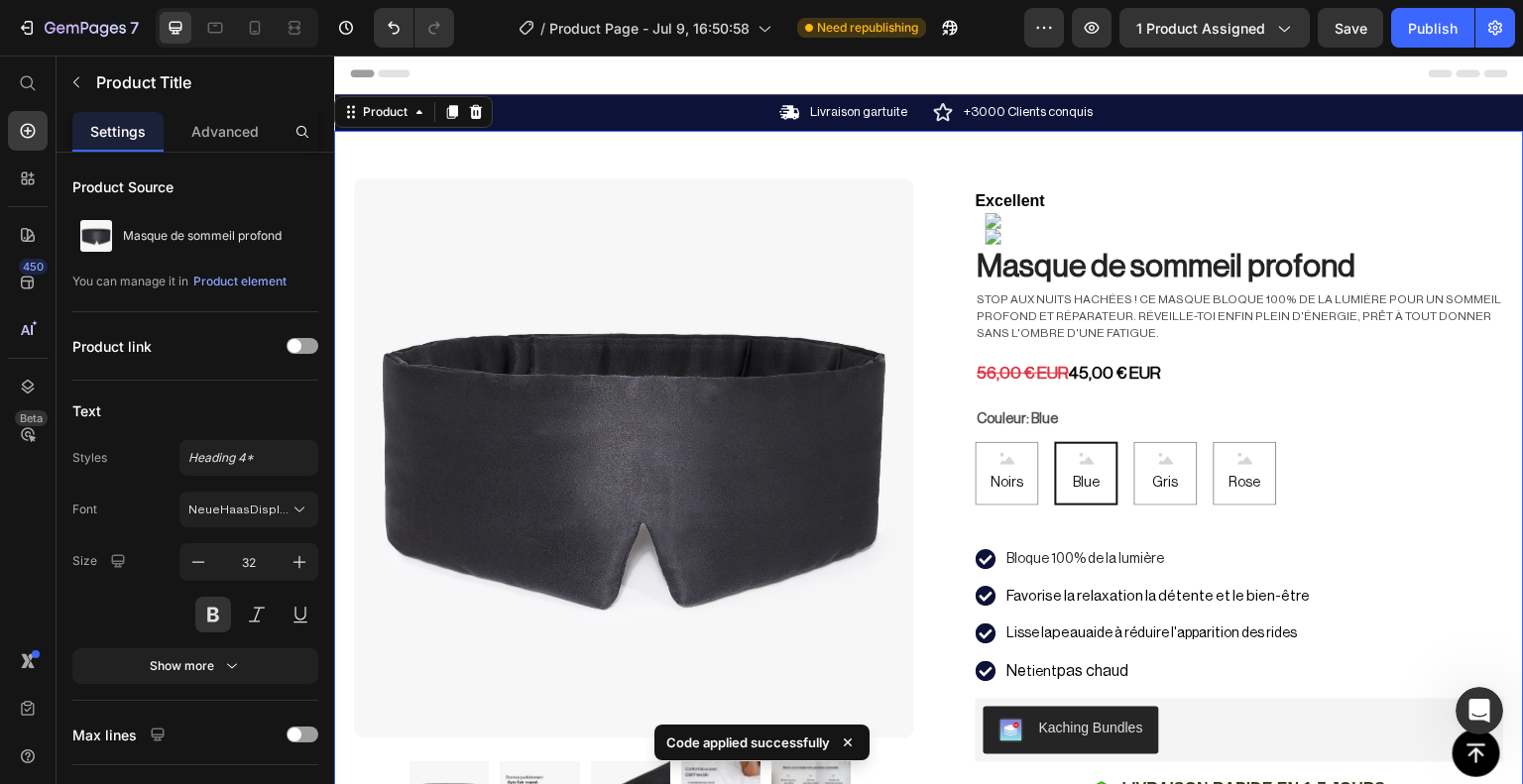 click on "Product Images Image Icon Icon Icon Icon Icon Icon List Le masque de sommeil est une aubaine, je dors merveilleusement bien toute la nuit, il est super doux sur le visage, il reste en place pendant la nuit et mes yeux ne sont plus gonflés au réveil. Text Block
Icon [FIRST] [LAST] ( [CITY] [COUNTRY] ) Text Block Row Row Row
Excellent
Custom Code Row Masque de sommeil profond Product Title Stop aux nuits hachées ! Ce masque bloque 100% de la lumière pour un sommeil profond et réparateur. Réveille-toi ENFIN plein d'énergie, prêt à tout donner sans l'ombre d'une fatigue. Text Block 56,00 € EUR   45,00 € EUR           Text Block Couleur: Blue Noirs Noirs Noirs Blue Blue Blue Gris Gris Gris Rose Rose Rose Product Variants & Swatches Row Bloque 100% de la lumière Favorise la relaxation la détente et le bien-être Lisse la  peau  aide à réduire l'apparition des rides Ne  tient  pas chaud Item List Kaching Bundles Kaching Bundles Icon Row" at bounding box center [929, 731] 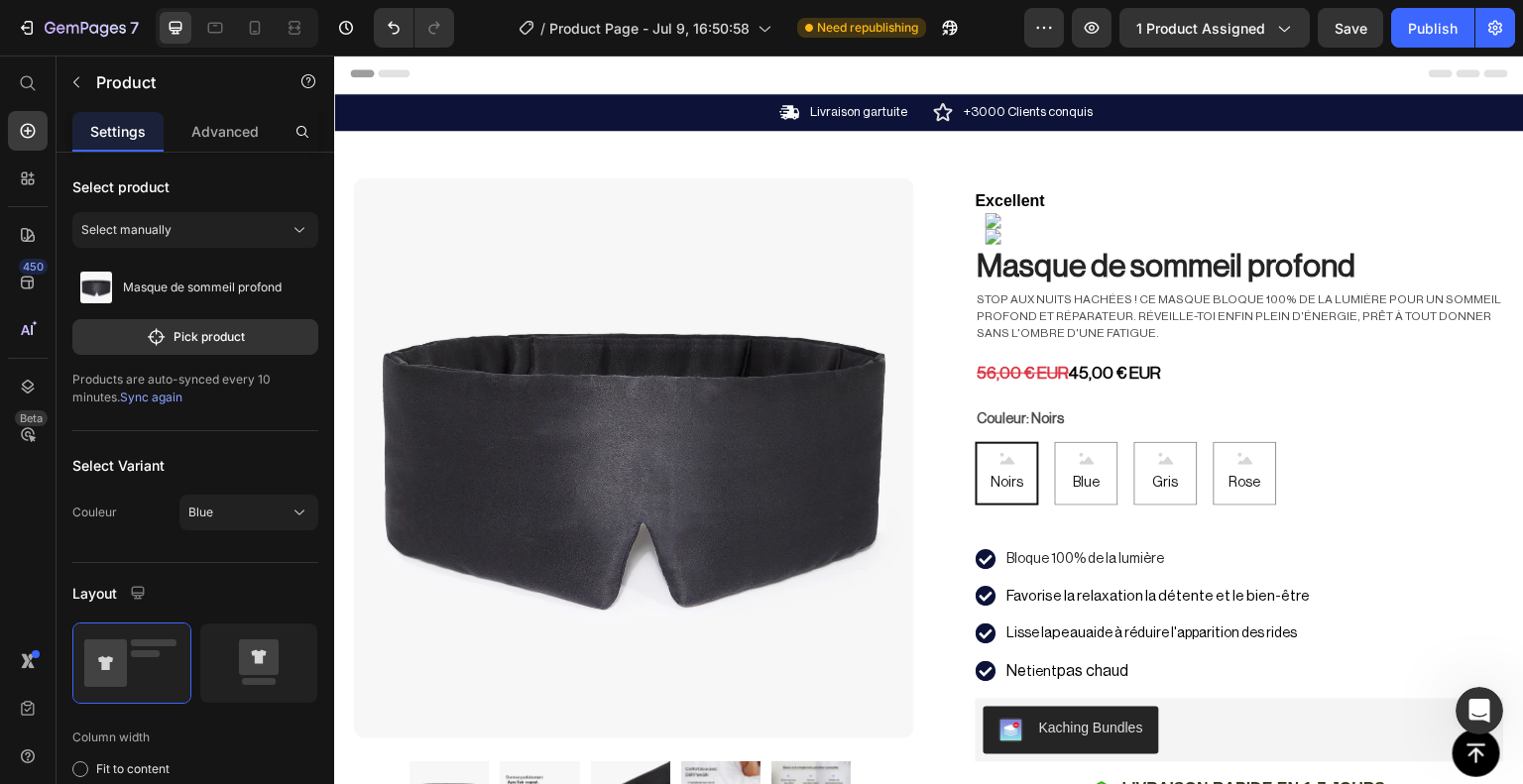scroll, scrollTop: 956, scrollLeft: 0, axis: vertical 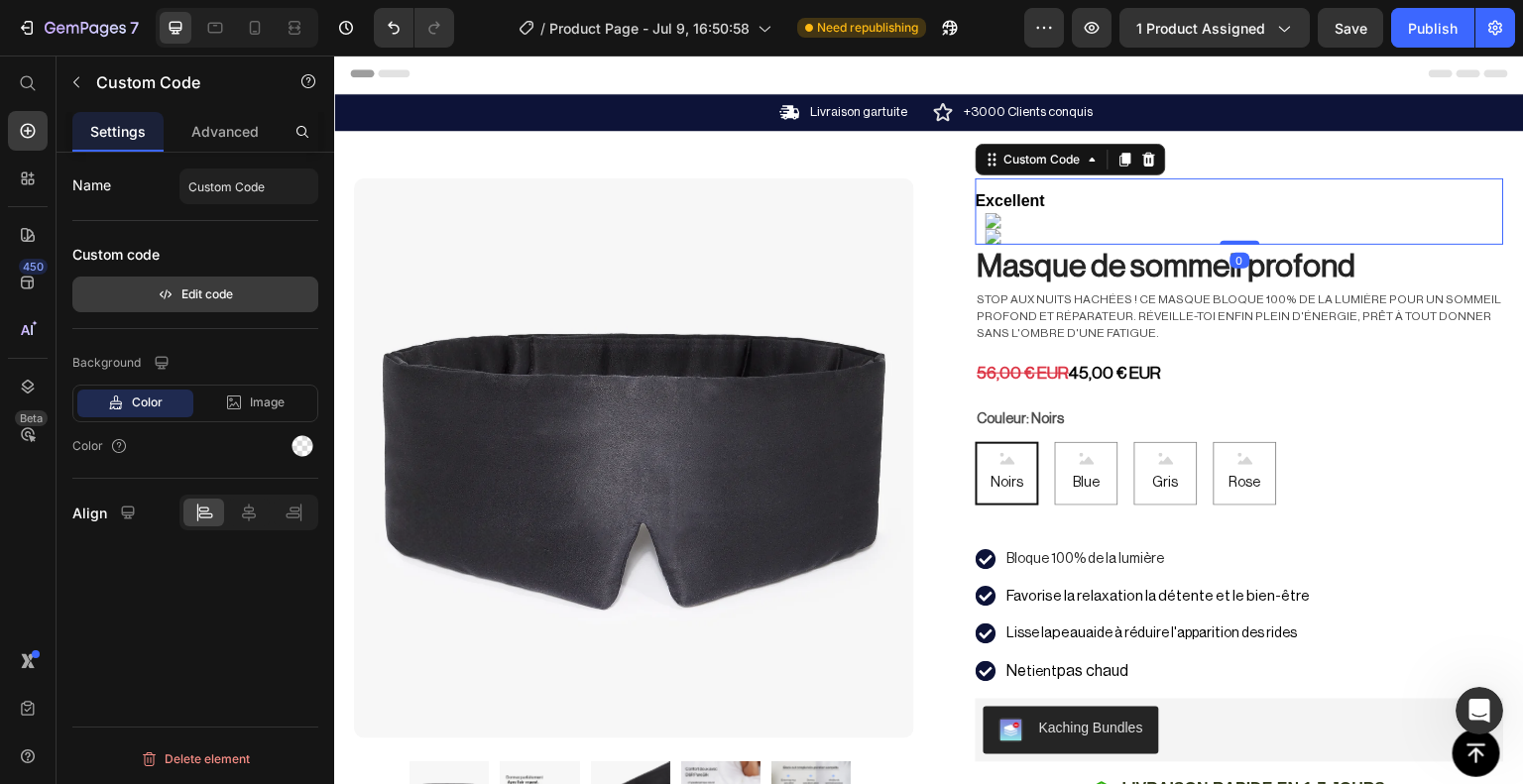 click on "Edit code" at bounding box center [195, 294] 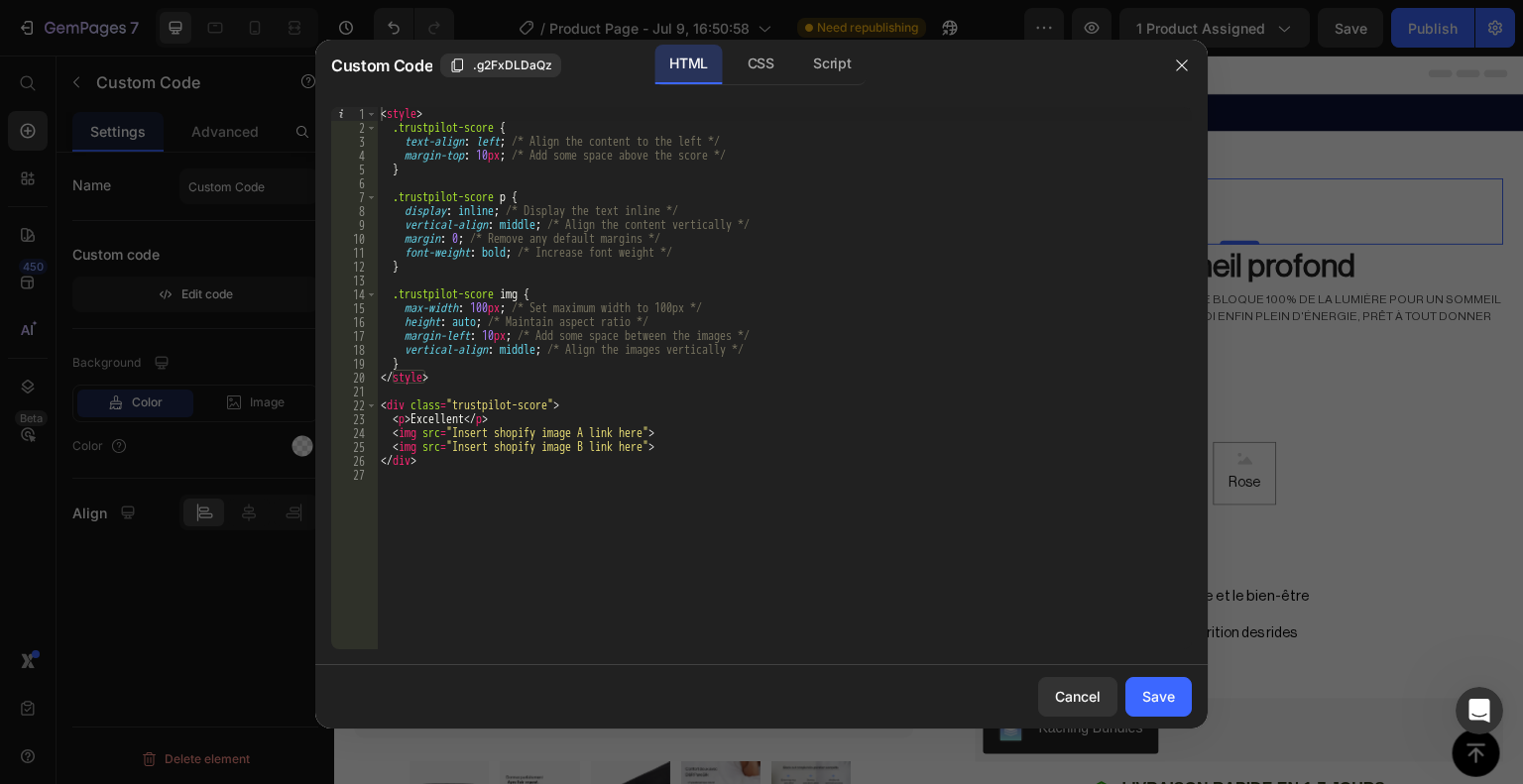 drag, startPoint x: 192, startPoint y: 298, endPoint x: 591, endPoint y: 348, distance: 402.12063 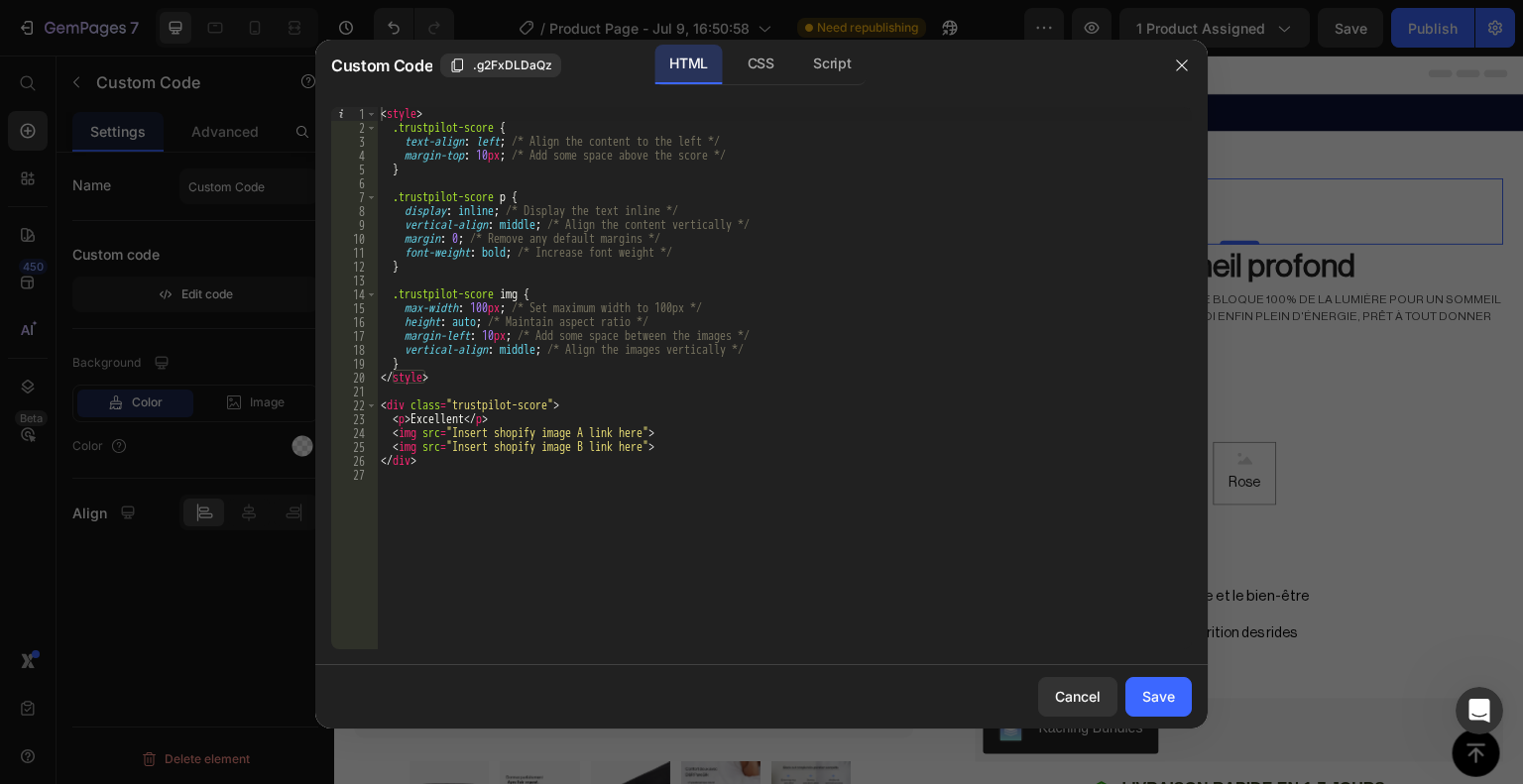 click on "< style >    .trustpilot-score   {      text-align :   left ;   /* Align the content to the left */      margin-top :   10 px ;   /* Add some space above the score */    }    .trustpilot-score   p   {      display :   inline ;   /* Display the text inline */      vertical-align :   middle ;   /* Align the content vertically */      margin :   0 ;   /* Remove any default margins */      font-weight :   bold ;   /* Increase font weight */    }    .trustpilot-score   img   {      max-width :   100 px ;   /* Set maximum width to 100px */      height :   auto ;   /* Maintain aspect ratio */      margin-left :   10 px ;   /* Add some space between the images */      vertical-align :   middle ;   /* Align the images vertically */    } </ style > < div   class = "trustpilot-score" >    < p > Excellent </ p >    < img   src = "Insert shopify image A link here" >    < img   src = "Insert shopify image B link here" > </ div >" at bounding box center (784, 392) 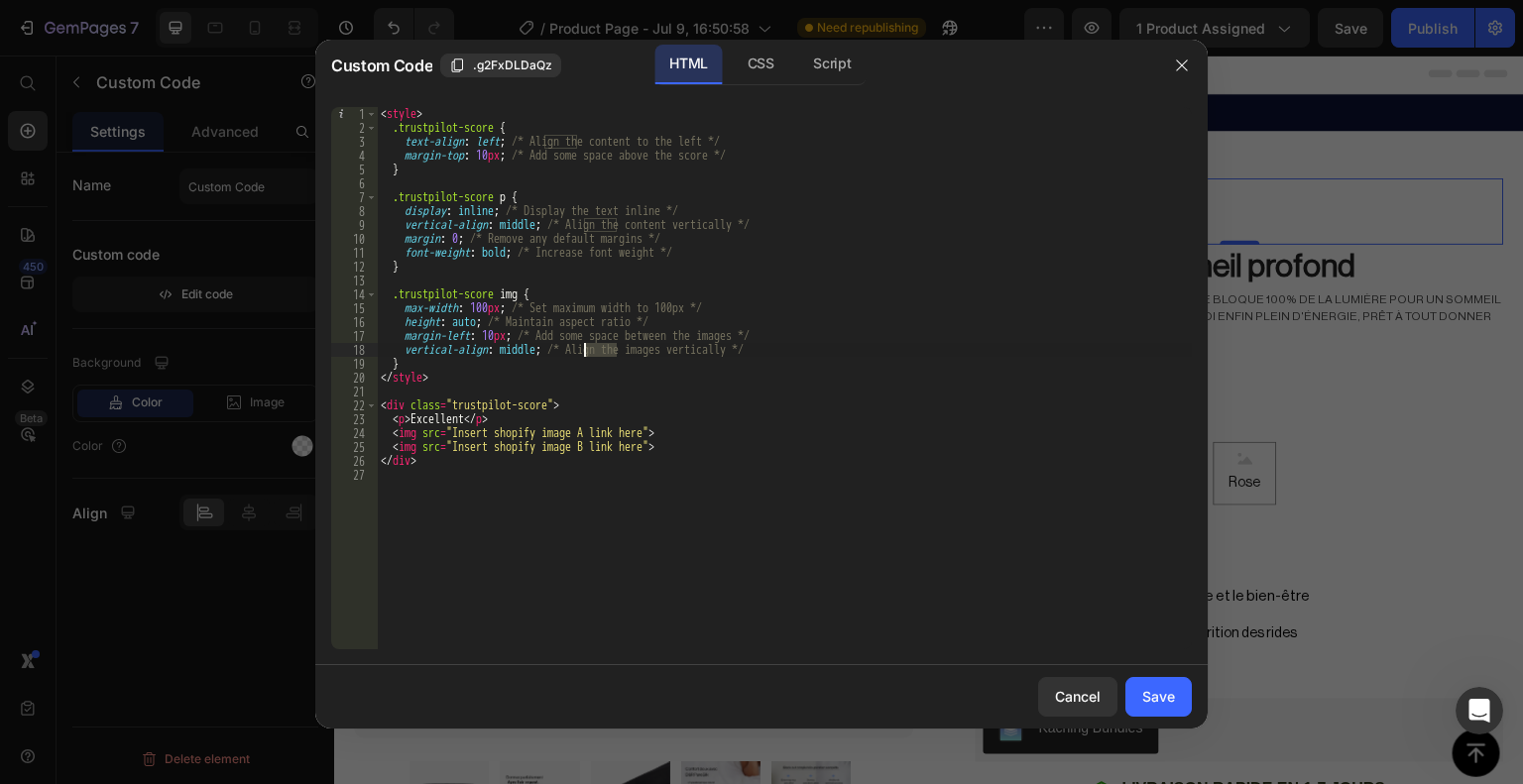 click on "< style >    .trustpilot-score   {      text-align :   left ;   /* Align the content to the left */      margin-top :   10 px ;   /* Add some space above the score */    }    .trustpilot-score   p   {      display :   inline ;   /* Display the text inline */      vertical-align :   middle ;   /* Align the content vertically */      margin :   0 ;   /* Remove any default margins */      font-weight :   bold ;   /* Increase font weight */    }    .trustpilot-score   img   {      max-width :   100 px ;   /* Set maximum width to 100px */      height :   auto ;   /* Maintain aspect ratio */      margin-left :   10 px ;   /* Add some space between the images */      vertical-align :   middle ;   /* Align the images vertically */    } </ style > < div   class = "trustpilot-score" >    < p > Excellent </ p >    < img   src = "Insert shopify image A link here" >    < img   src = "Insert shopify image B link here" > </ div >" at bounding box center [784, 392] 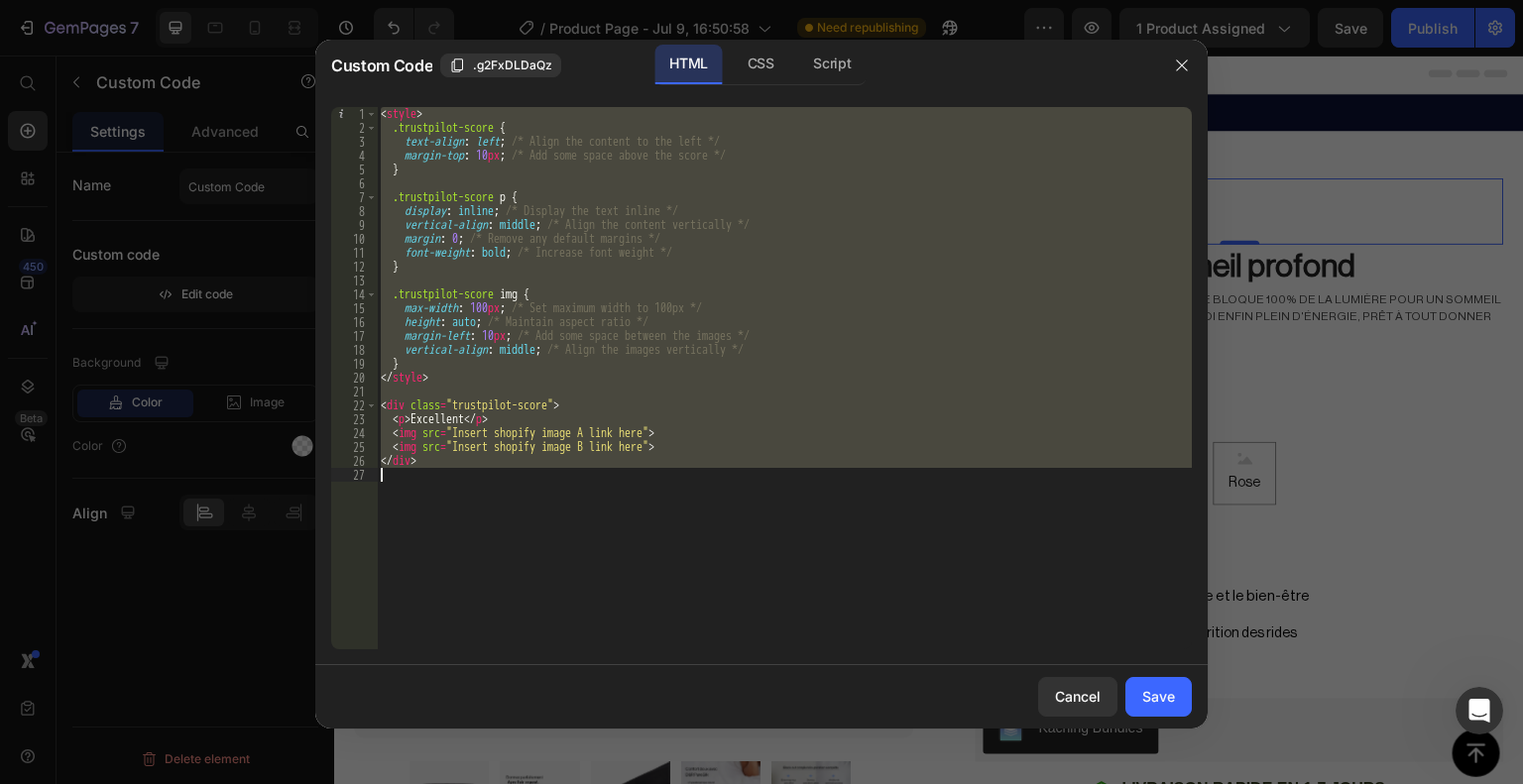 click on "< style >    .trustpilot-score   {      text-align :   left ;   /* Align the content to the left */      margin-top :   10 px ;   /* Add some space above the score */    }    .trustpilot-score   p   {      display :   inline ;   /* Display the text inline */      vertical-align :   middle ;   /* Align the content vertically */      margin :   0 ;   /* Remove any default margins */      font-weight :   bold ;   /* Increase font weight */    }    .trustpilot-score   img   {      max-width :   100 px ;   /* Set maximum width to 100px */      height :   auto ;   /* Maintain aspect ratio */      margin-left :   10 px ;   /* Add some space between the images */      vertical-align :   middle ;   /* Align the images vertically */    } </ style > < div   class = "trustpilot-score" >    < p > Excellent </ p >    < img   src = "Insert shopify image A link here" >    < img   src = "Insert shopify image B link here" > </ div >" at bounding box center (784, 392) 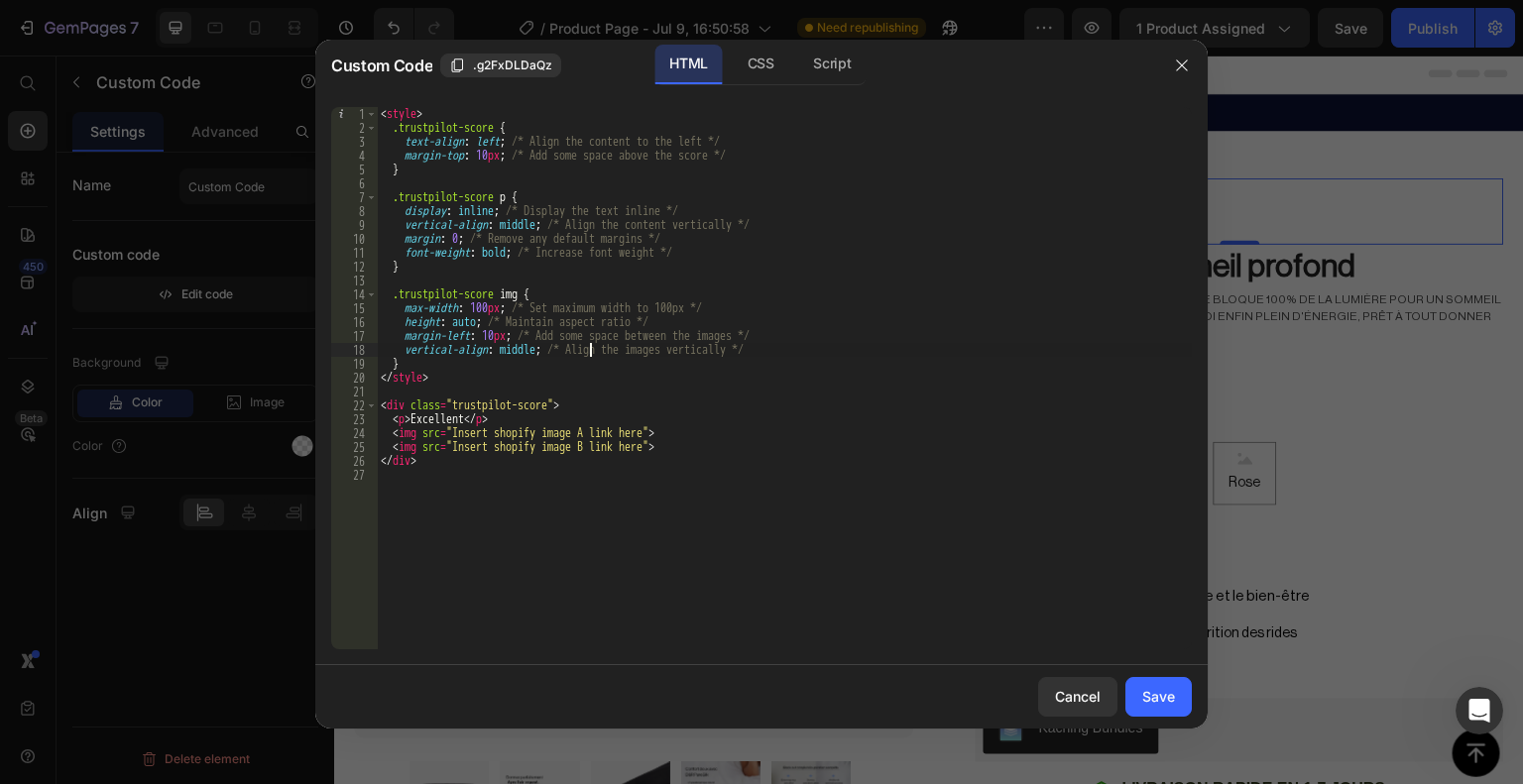click on "< style >    .trustpilot-score   {      text-align :   left ;   /* Align the content to the left */      margin-top :   10 px ;   /* Add some space above the score */    }    .trustpilot-score   p   {      display :   inline ;   /* Display the text inline */      vertical-align :   middle ;   /* Align the content vertically */      margin :   0 ;   /* Remove any default margins */      font-weight :   bold ;   /* Increase font weight */    }    .trustpilot-score   img   {      max-width :   100 px ;   /* Set maximum width to 100px */      height :   auto ;   /* Maintain aspect ratio */      margin-left :   10 px ;   /* Add some space between the images */      vertical-align :   middle ;   /* Align the images vertically */    } </ style > < div   class = "trustpilot-score" >    < p > Excellent </ p >    < img   src = "Insert shopify image A link here" >    < img   src = "Insert shopify image B link here" > </ div >" at bounding box center (784, 392) 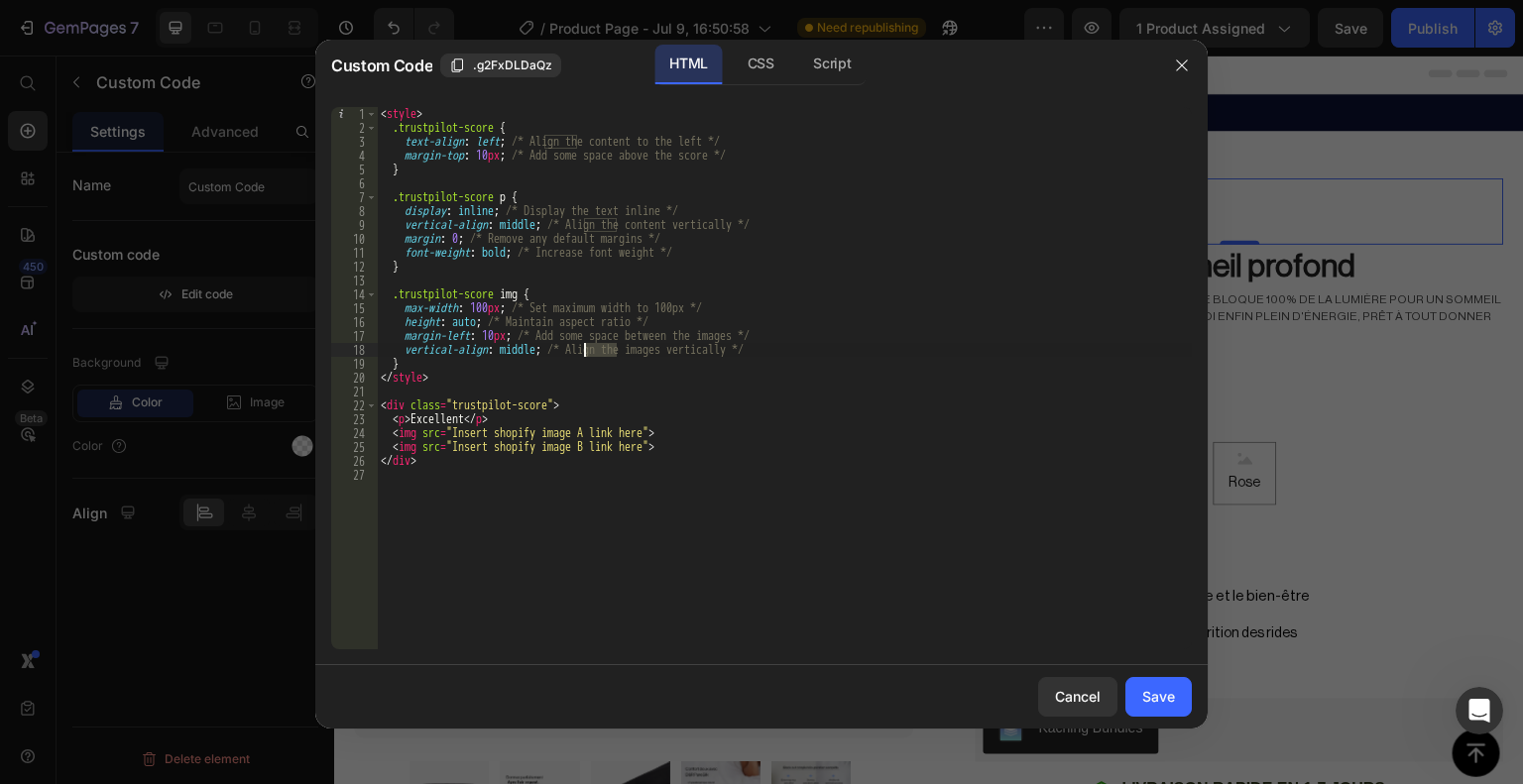 click on "< style >    .trustpilot-score   {      text-align :   left ;   /* Align the content to the left */      margin-top :   10 px ;   /* Add some space above the score */    }    .trustpilot-score   p   {      display :   inline ;   /* Display the text inline */      vertical-align :   middle ;   /* Align the content vertically */      margin :   0 ;   /* Remove any default margins */      font-weight :   bold ;   /* Increase font weight */    }    .trustpilot-score   img   {      max-width :   100 px ;   /* Set maximum width to 100px */      height :   auto ;   /* Maintain aspect ratio */      margin-left :   10 px ;   /* Add some space between the images */      vertical-align :   middle ;   /* Align the images vertically */    } </ style > < div   class = "trustpilot-score" >    < p > Excellent </ p >    < img   src = "Insert shopify image A link here" >    < img   src = "Insert shopify image B link here" > </ div >" at bounding box center (784, 392) 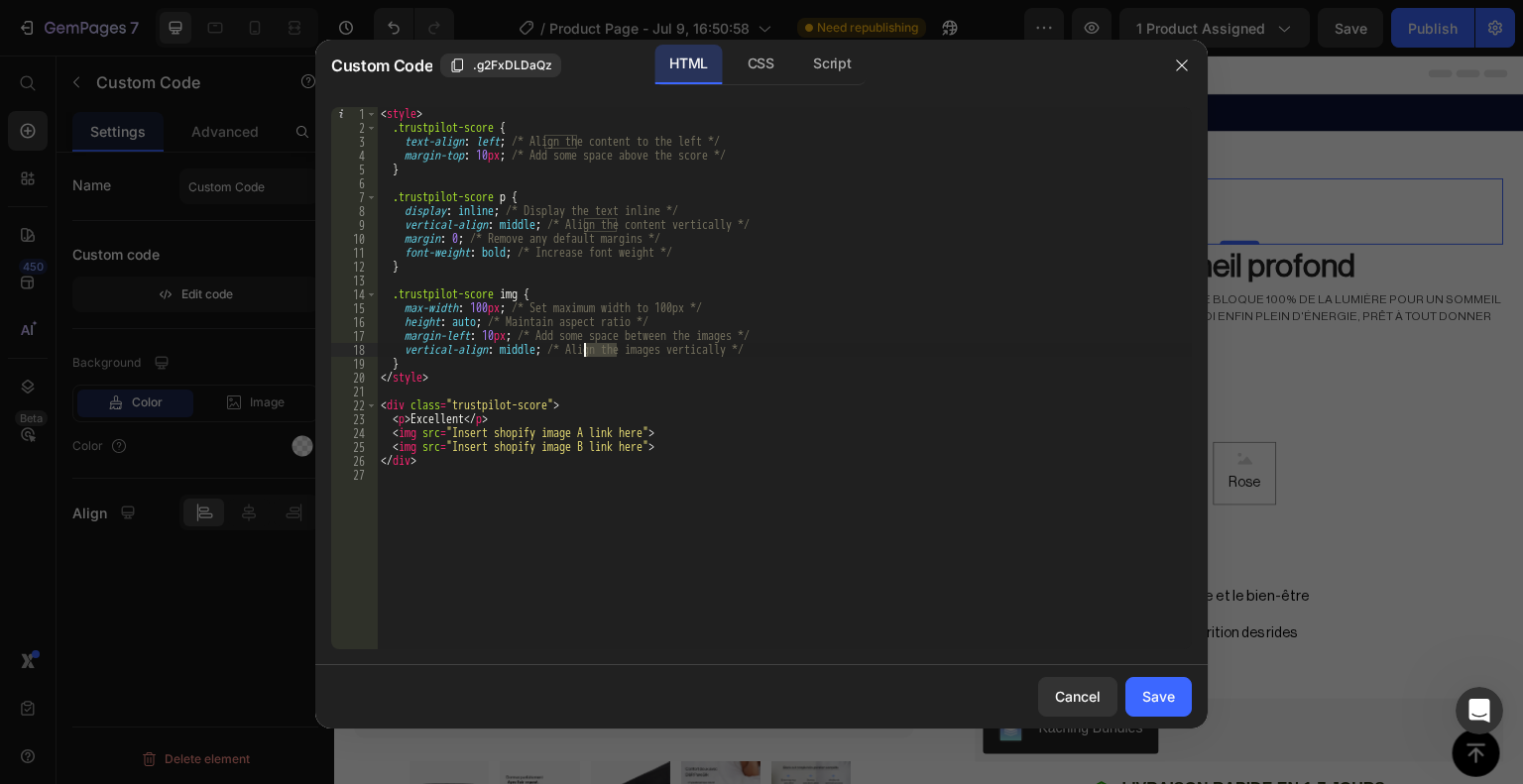 click on "< style >    .trustpilot-score   {      text-align :   left ;   /* Align the content to the left */      margin-top :   10 px ;   /* Add some space above the score */    }    .trustpilot-score   p   {      display :   inline ;   /* Display the text inline */      vertical-align :   middle ;   /* Align the content vertically */      margin :   0 ;   /* Remove any default margins */      font-weight :   bold ;   /* Increase font weight */    }    .trustpilot-score   img   {      max-width :   100 px ;   /* Set maximum width to 100px */      height :   auto ;   /* Maintain aspect ratio */      margin-left :   10 px ;   /* Add some space between the images */      vertical-align :   middle ;   /* Align the images vertically */    } </ style > < div   class = "trustpilot-score" >    < p > Excellent </ p >    < img   src = "Insert shopify image A link here" >    < img   src = "Insert shopify image B link here" > </ div >" at bounding box center [784, 378] 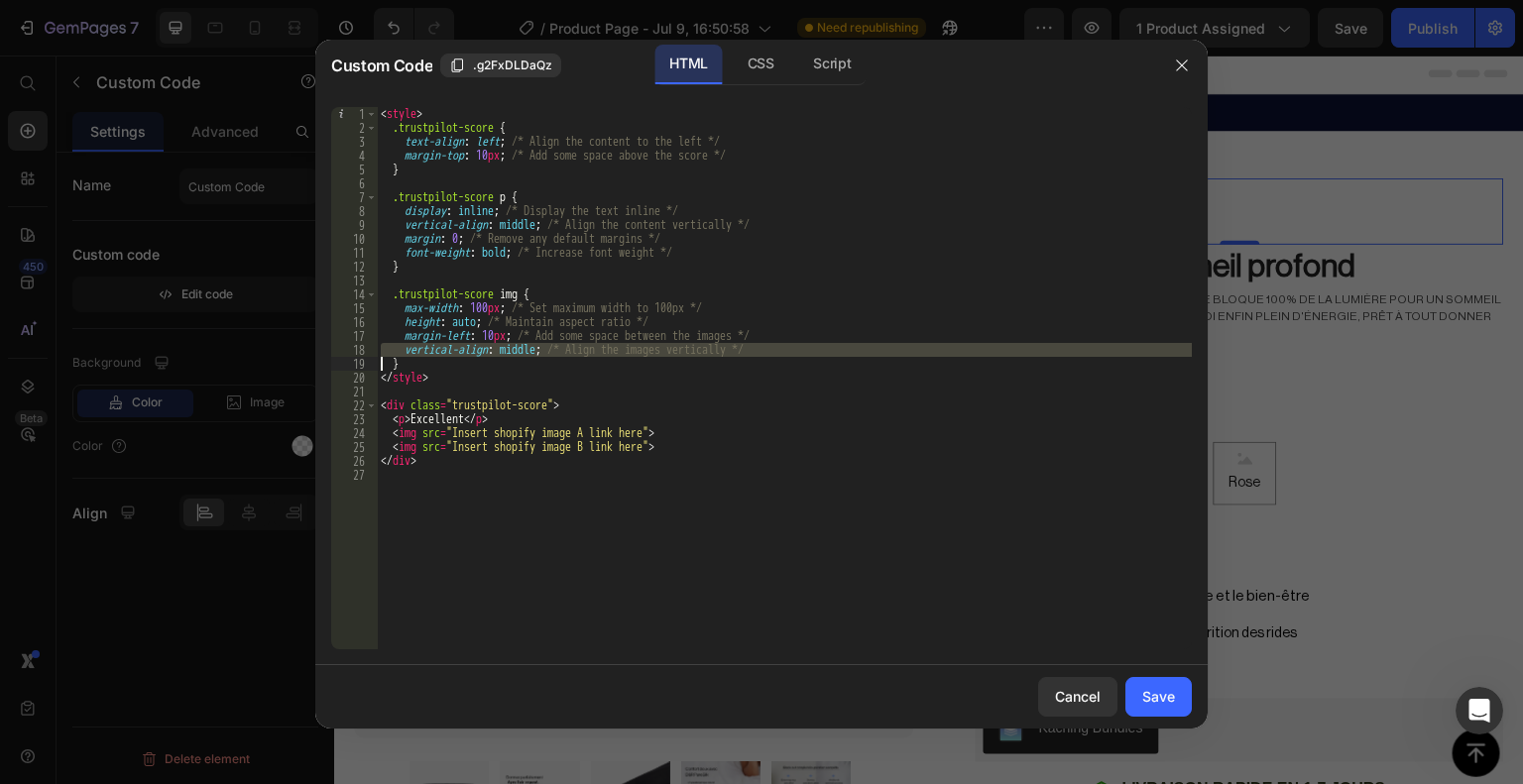 click on "< style >    .trustpilot-score   {      text-align :   left ;   /* Align the content to the left */      margin-top :   10 px ;   /* Add some space above the score */    }    .trustpilot-score   p   {      display :   inline ;   /* Display the text inline */      vertical-align :   middle ;   /* Align the content vertically */      margin :   0 ;   /* Remove any default margins */      font-weight :   bold ;   /* Increase font weight */    }    .trustpilot-score   img   {      max-width :   100 px ;   /* Set maximum width to 100px */      height :   auto ;   /* Maintain aspect ratio */      margin-left :   10 px ;   /* Add some space between the images */      vertical-align :   middle ;   /* Align the images vertically */    } </ style > < div   class = "trustpilot-score" >    < p > Excellent </ p >    < img   src = "Insert shopify image A link here" >    < img   src = "Insert shopify image B link here" > </ div >" at bounding box center [784, 392] 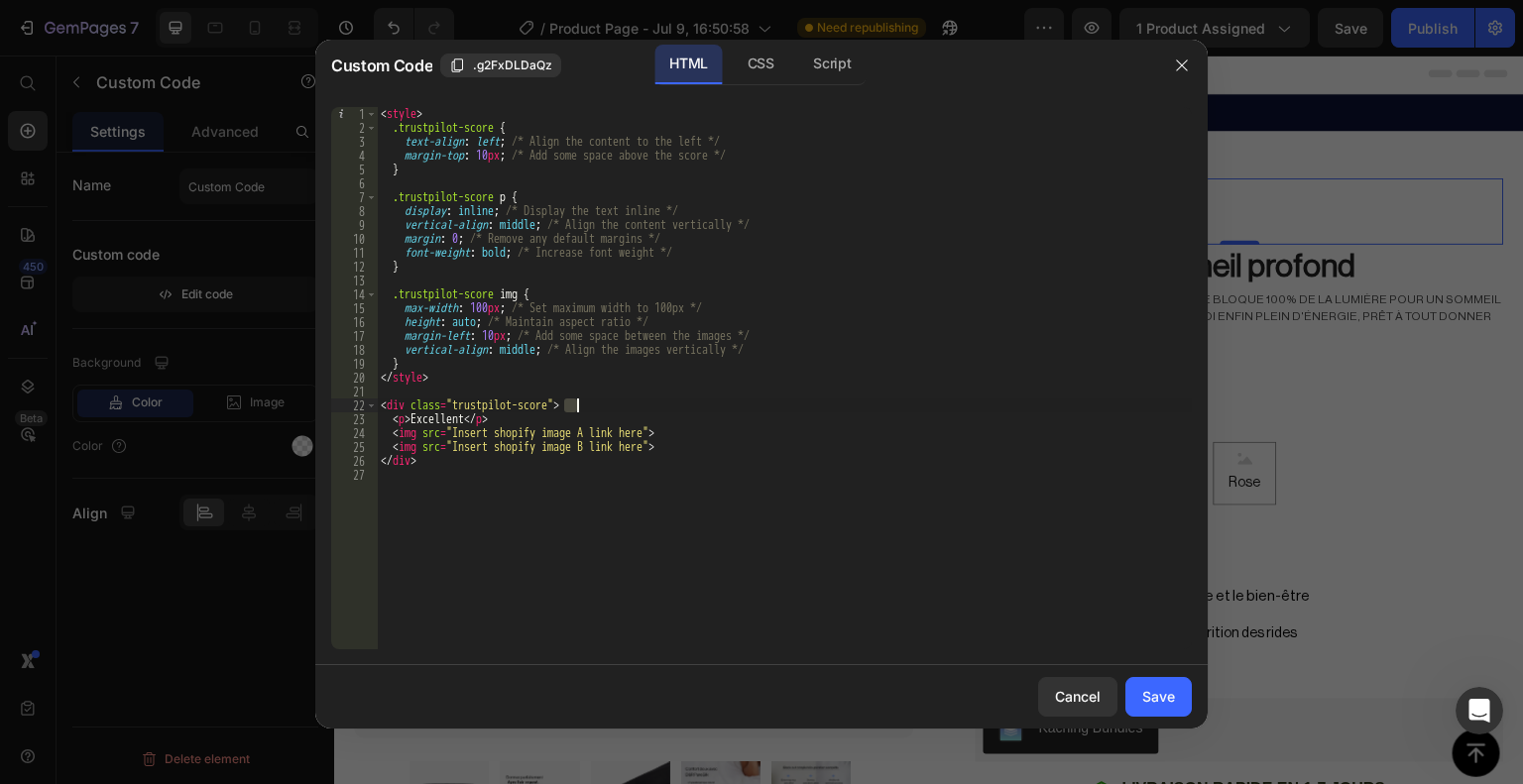 click on "< style >    .trustpilot-score   {      text-align :   left ;   /* Align the content to the left */      margin-top :   10 px ;   /* Add some space above the score */    }    .trustpilot-score   p   {      display :   inline ;   /* Display the text inline */      vertical-align :   middle ;   /* Align the content vertically */      margin :   0 ;   /* Remove any default margins */      font-weight :   bold ;   /* Increase font weight */    }    .trustpilot-score   img   {      max-width :   100 px ;   /* Set maximum width to 100px */      height :   auto ;   /* Maintain aspect ratio */      margin-left :   10 px ;   /* Add some space between the images */      vertical-align :   middle ;   /* Align the images vertically */    } </ style > < div   class = "trustpilot-score" >    < p > Excellent </ p >    < img   src = "Insert shopify image A link here" >    < img   src = "Insert shopify image B link here" > </ div >" at bounding box center (784, 392) 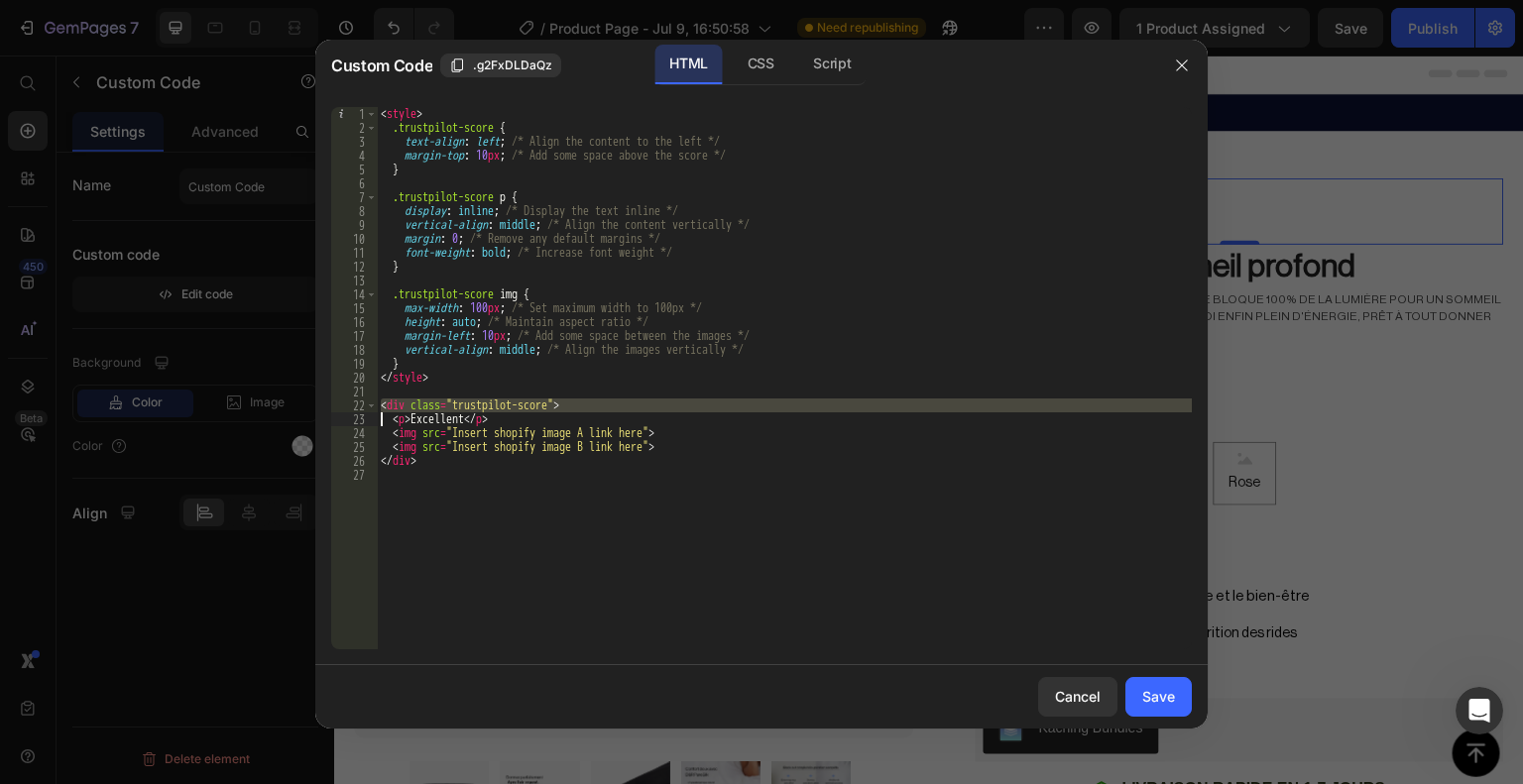click on "< style >    .trustpilot-score   {      text-align :   left ;   /* Align the content to the left */      margin-top :   10 px ;   /* Add some space above the score */    }    .trustpilot-score   p   {      display :   inline ;   /* Display the text inline */      vertical-align :   middle ;   /* Align the content vertically */      margin :   0 ;   /* Remove any default margins */      font-weight :   bold ;   /* Increase font weight */    }    .trustpilot-score   img   {      max-width :   100 px ;   /* Set maximum width to 100px */      height :   auto ;   /* Maintain aspect ratio */      margin-left :   10 px ;   /* Add some space between the images */      vertical-align :   middle ;   /* Align the images vertically */    } </ style > < div   class = "trustpilot-score" >    < p > Excellent </ p >    < img   src = "Insert shopify image A link here" >    < img   src = "Insert shopify image B link here" > </ div >" at bounding box center [784, 392] 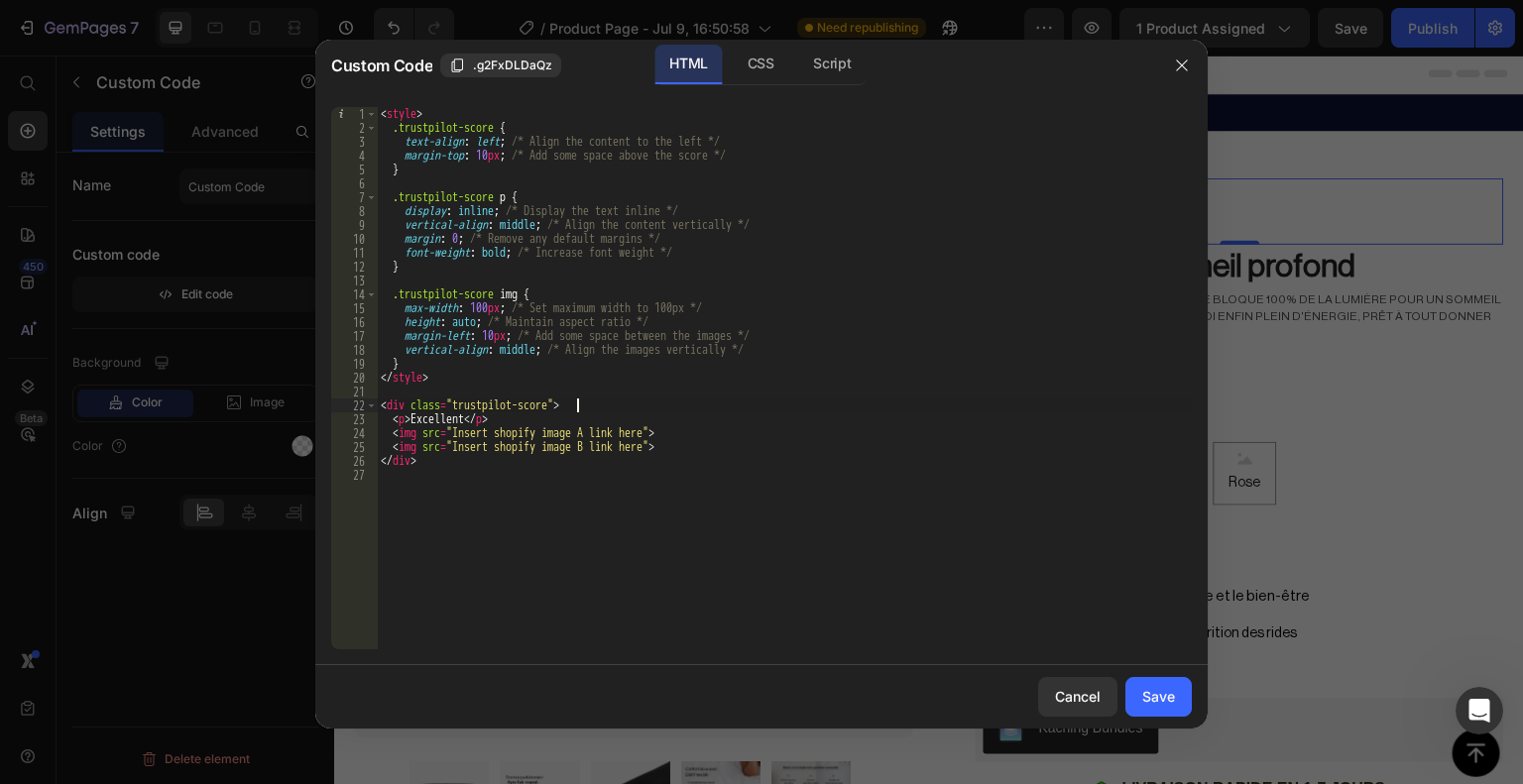 click on "< style >    .trustpilot-score   {      text-align :   left ;   /* Align the content to the left */      margin-top :   10 px ;   /* Add some space above the score */    }    .trustpilot-score   p   {      display :   inline ;   /* Display the text inline */      vertical-align :   middle ;   /* Align the content vertically */      margin :   0 ;   /* Remove any default margins */      font-weight :   bold ;   /* Increase font weight */    }    .trustpilot-score   img   {      max-width :   100 px ;   /* Set maximum width to 100px */      height :   auto ;   /* Maintain aspect ratio */      margin-left :   10 px ;   /* Add some space between the images */      vertical-align :   middle ;   /* Align the images vertically */    } </ style > < div   class = "trustpilot-score" >    < p > Excellent </ p >    < img   src = "Insert shopify image A link here" >    < img   src = "Insert shopify image B link here" > </ div >" at bounding box center (784, 392) 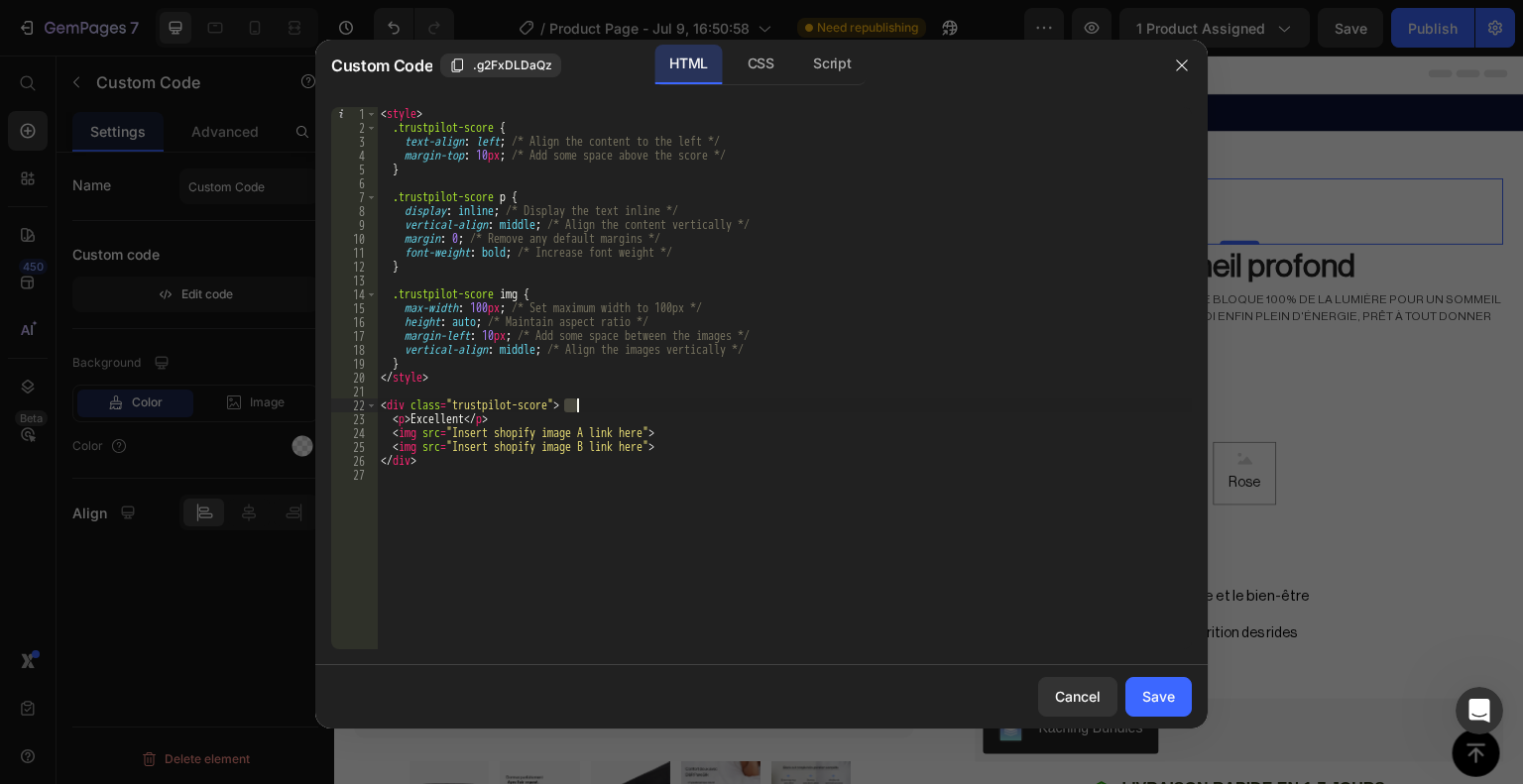 click on "< style >    .trustpilot-score   {      text-align :   left ;   /* Align the content to the left */      margin-top :   10 px ;   /* Add some space above the score */    }    .trustpilot-score   p   {      display :   inline ;   /* Display the text inline */      vertical-align :   middle ;   /* Align the content vertically */      margin :   0 ;   /* Remove any default margins */      font-weight :   bold ;   /* Increase font weight */    }    .trustpilot-score   img   {      max-width :   100 px ;   /* Set maximum width to 100px */      height :   auto ;   /* Maintain aspect ratio */      margin-left :   10 px ;   /* Add some space between the images */      vertical-align :   middle ;   /* Align the images vertically */    } </ style > < div   class = "trustpilot-score" >    < p > Excellent </ p >    < img   src = "Insert shopify image A link here" >    < img   src = "Insert shopify image B link here" > </ div >" at bounding box center [784, 392] 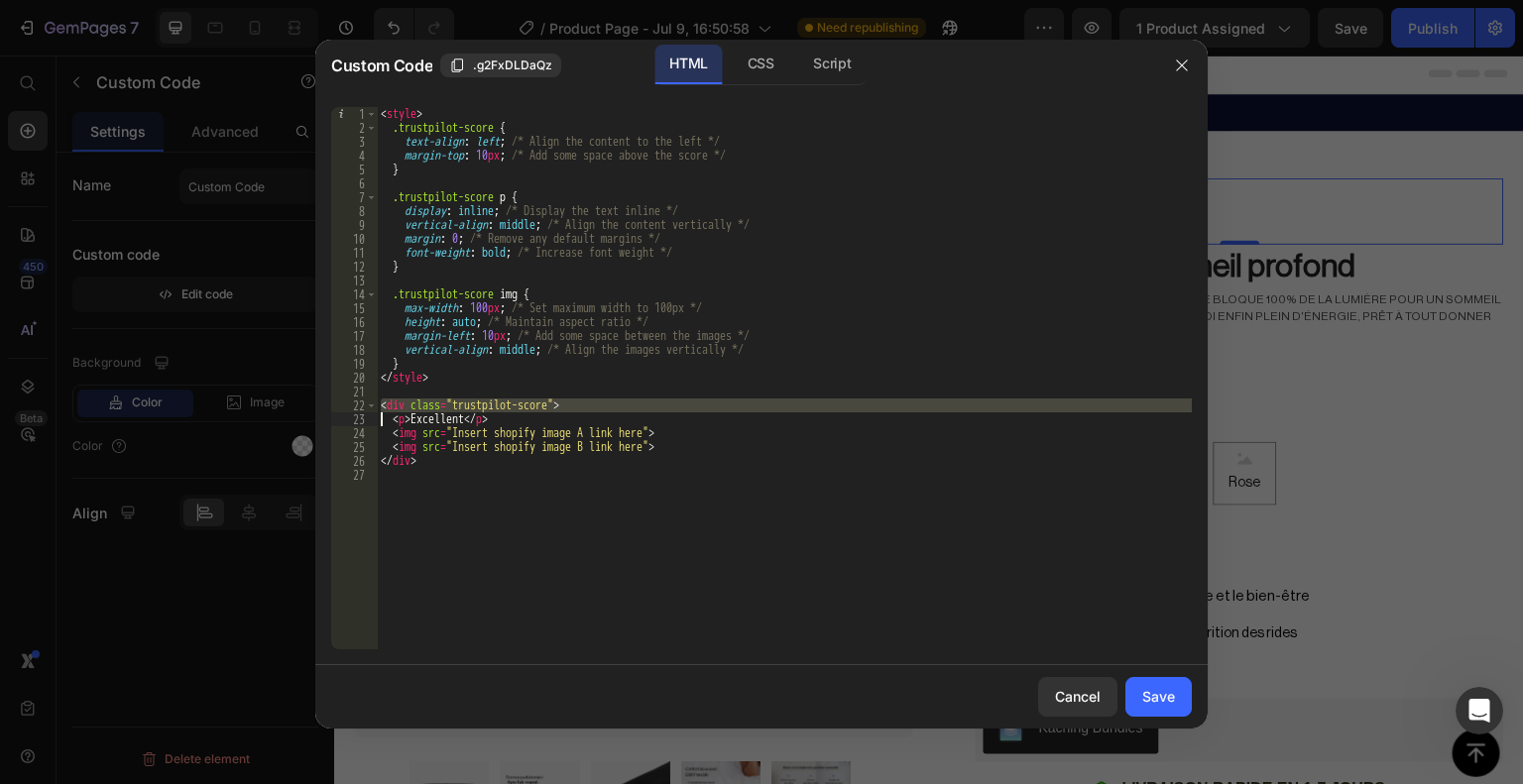 click on "< style >    .trustpilot-score   {      text-align :   left ;   /* Align the content to the left */      margin-top :   10 px ;   /* Add some space above the score */    }    .trustpilot-score   p   {      display :   inline ;   /* Display the text inline */      vertical-align :   middle ;   /* Align the content vertically */      margin :   0 ;   /* Remove any default margins */      font-weight :   bold ;   /* Increase font weight */    }    .trustpilot-score   img   {      max-width :   100 px ;   /* Set maximum width to 100px */      height :   auto ;   /* Maintain aspect ratio */      margin-left :   10 px ;   /* Add some space between the images */      vertical-align :   middle ;   /* Align the images vertically */    } </ style > < div   class = "trustpilot-score" >    < p > Excellent </ p >    < img   src = "Insert shopify image A link here" >    < img   src = "Insert shopify image B link here" > </ div >" at bounding box center [784, 392] 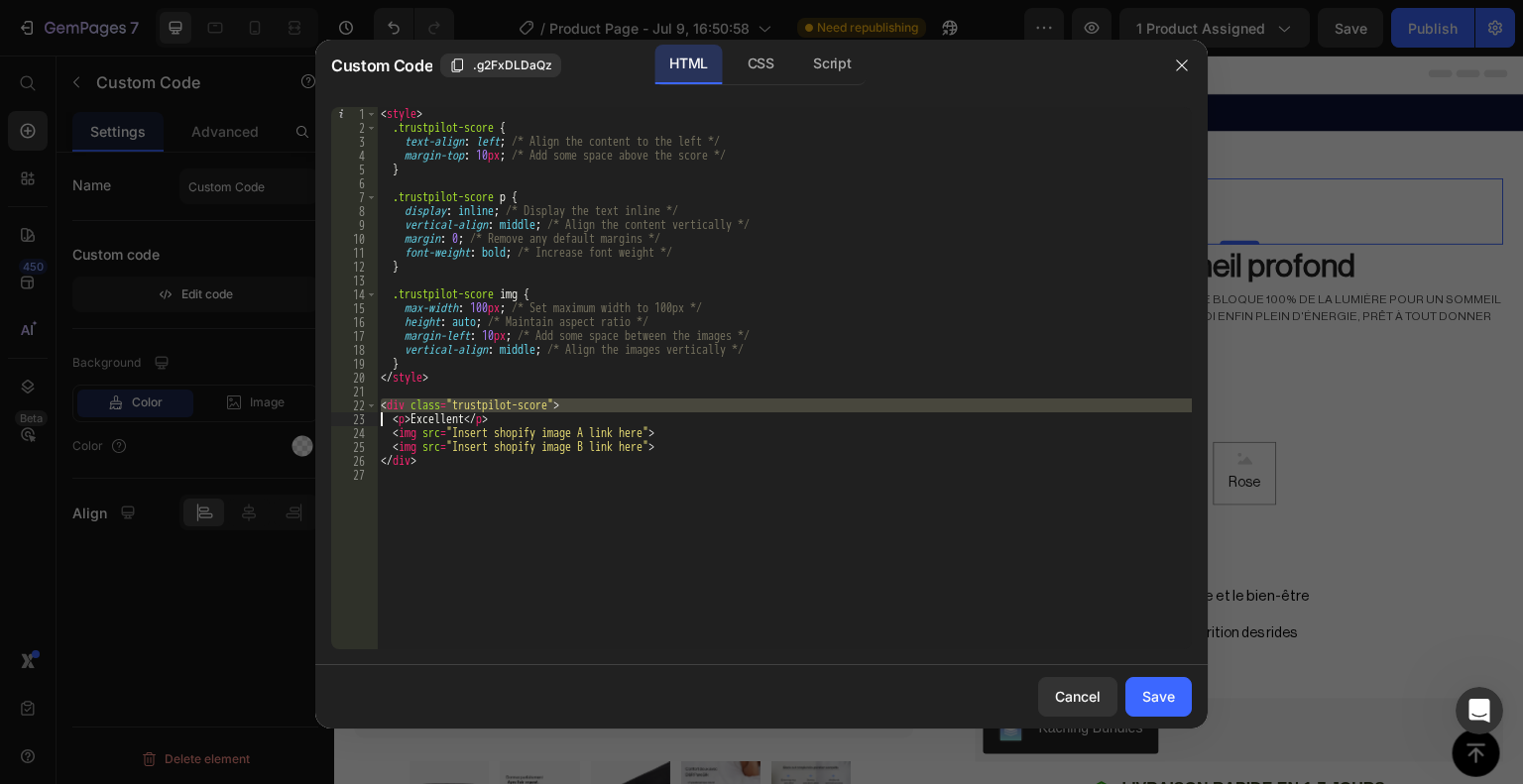 click on "< style >    .trustpilot-score   {      text-align :   left ;   /* Align the content to the left */      margin-top :   10 px ;   /* Add some space above the score */    }    .trustpilot-score   p   {      display :   inline ;   /* Display the text inline */      vertical-align :   middle ;   /* Align the content vertically */      margin :   0 ;   /* Remove any default margins */      font-weight :   bold ;   /* Increase font weight */    }    .trustpilot-score   img   {      max-width :   100 px ;   /* Set maximum width to 100px */      height :   auto ;   /* Maintain aspect ratio */      margin-left :   10 px ;   /* Add some space between the images */      vertical-align :   middle ;   /* Align the images vertically */    } </ style > < div   class = "trustpilot-score" >    < p > Excellent </ p >    < img   src = "Insert shopify image A link here" >    < img   src = "Insert shopify image B link here" > </ div >" at bounding box center (784, 378) 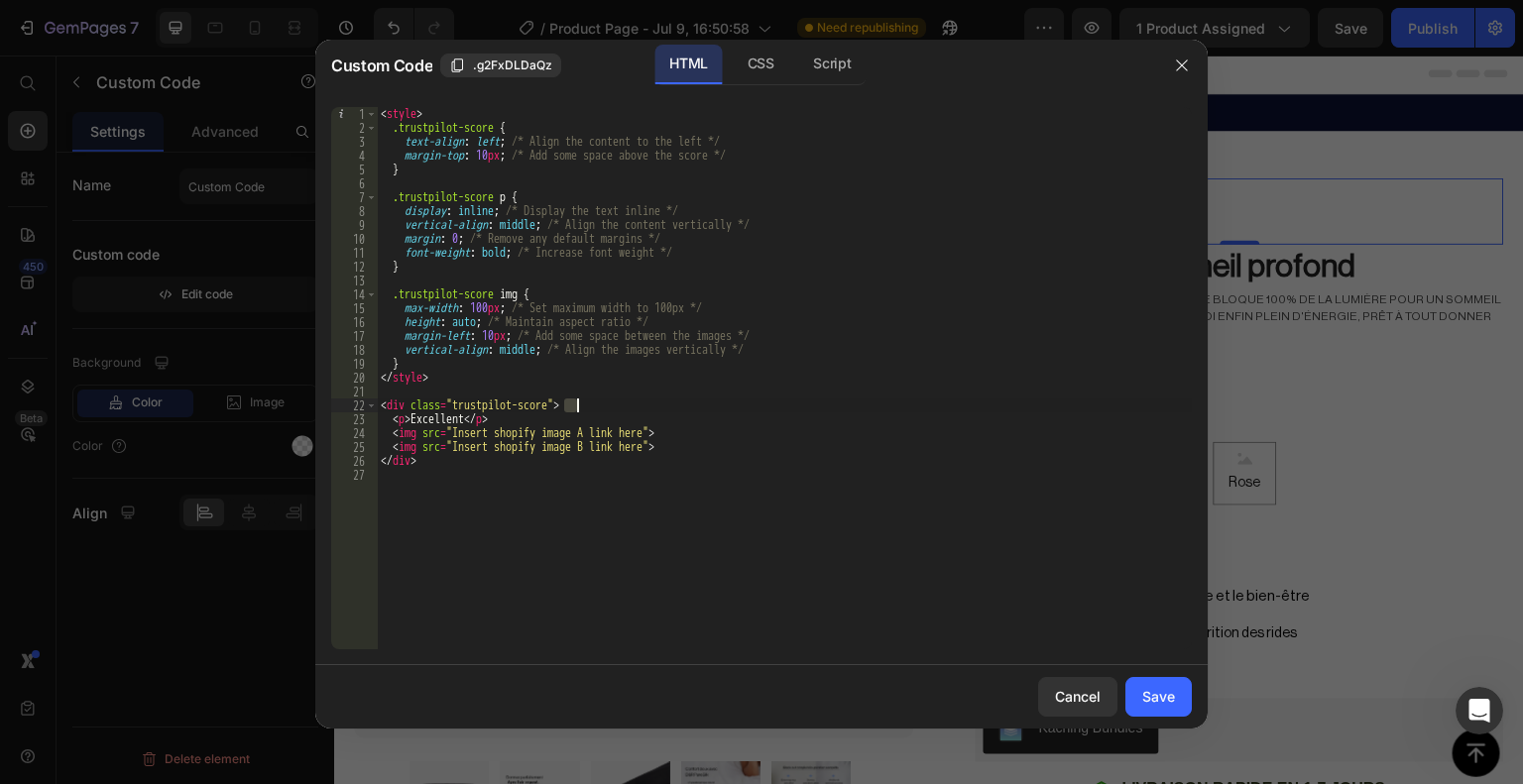 click on "< style >    .trustpilot-score   {      text-align :   left ;   /* Align the content to the left */      margin-top :   10 px ;   /* Add some space above the score */    }    .trustpilot-score   p   {      display :   inline ;   /* Display the text inline */      vertical-align :   middle ;   /* Align the content vertically */      margin :   0 ;   /* Remove any default margins */      font-weight :   bold ;   /* Increase font weight */    }    .trustpilot-score   img   {      max-width :   100 px ;   /* Set maximum width to 100px */      height :   auto ;   /* Maintain aspect ratio */      margin-left :   10 px ;   /* Add some space between the images */      vertical-align :   middle ;   /* Align the images vertically */    } </ style > < div   class = "trustpilot-score" >    < p > Excellent </ p >    < img   src = "Insert shopify image A link here" >    < img   src = "Insert shopify image B link here" > </ div >" at bounding box center (784, 392) 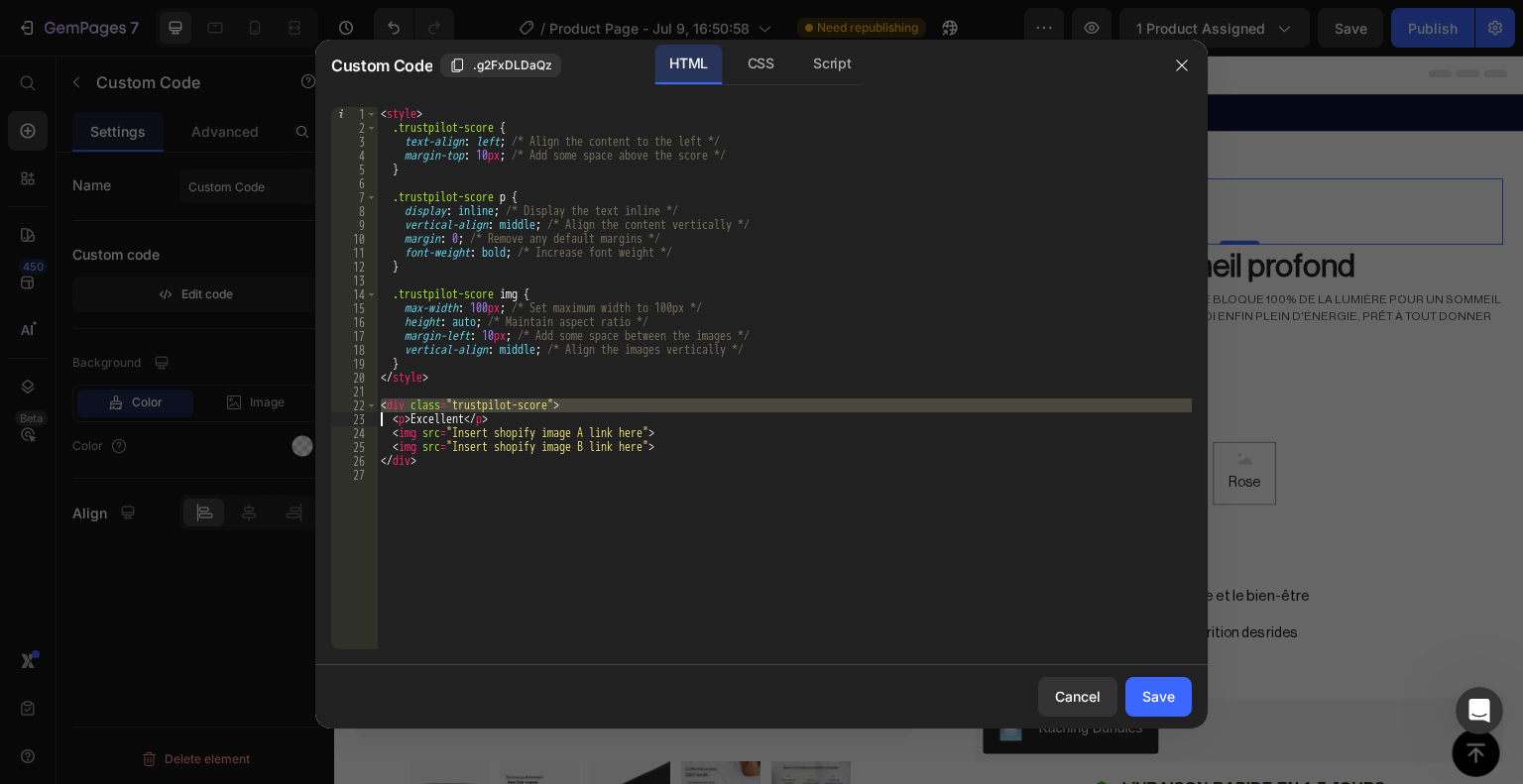 click on "< style >    .trustpilot-score   {      text-align :   left ;   /* Align the content to the left */      margin-top :   10 px ;   /* Add some space above the score */    }    .trustpilot-score   p   {      display :   inline ;   /* Display the text inline */      vertical-align :   middle ;   /* Align the content vertically */      margin :   0 ;   /* Remove any default margins */      font-weight :   bold ;   /* Increase font weight */    }    .trustpilot-score   img   {      max-width :   100 px ;   /* Set maximum width to 100px */      height :   auto ;   /* Maintain aspect ratio */      margin-left :   10 px ;   /* Add some space between the images */      vertical-align :   middle ;   /* Align the images vertically */    } </ style > < div   class = "trustpilot-score" >    < p > Excellent </ p >    < img   src = "Insert shopify image A link here" >    < img   src = "Insert shopify image B link here" > </ div >" at bounding box center (784, 392) 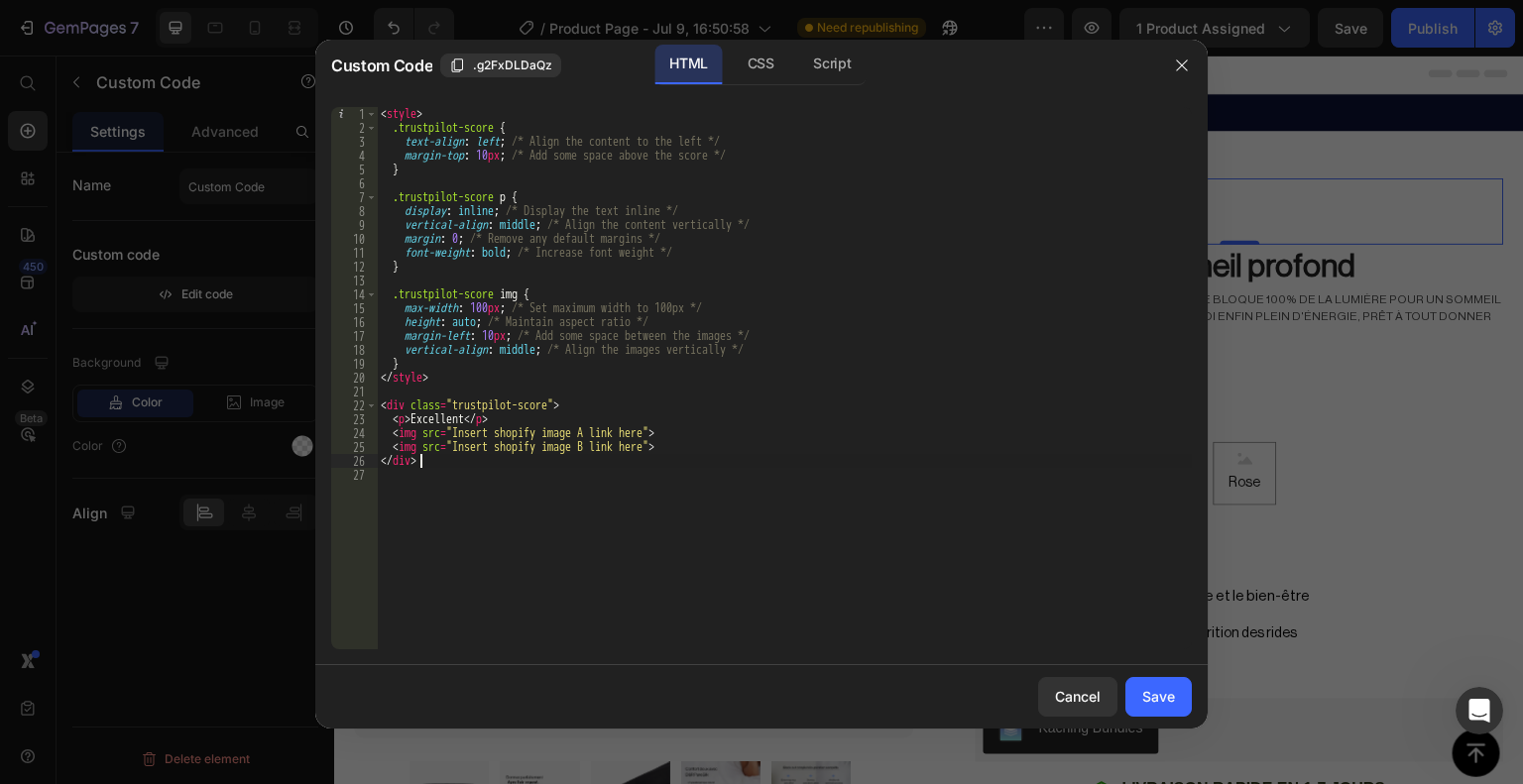 drag, startPoint x: 615, startPoint y: 457, endPoint x: 627, endPoint y: 491, distance: 36.05551 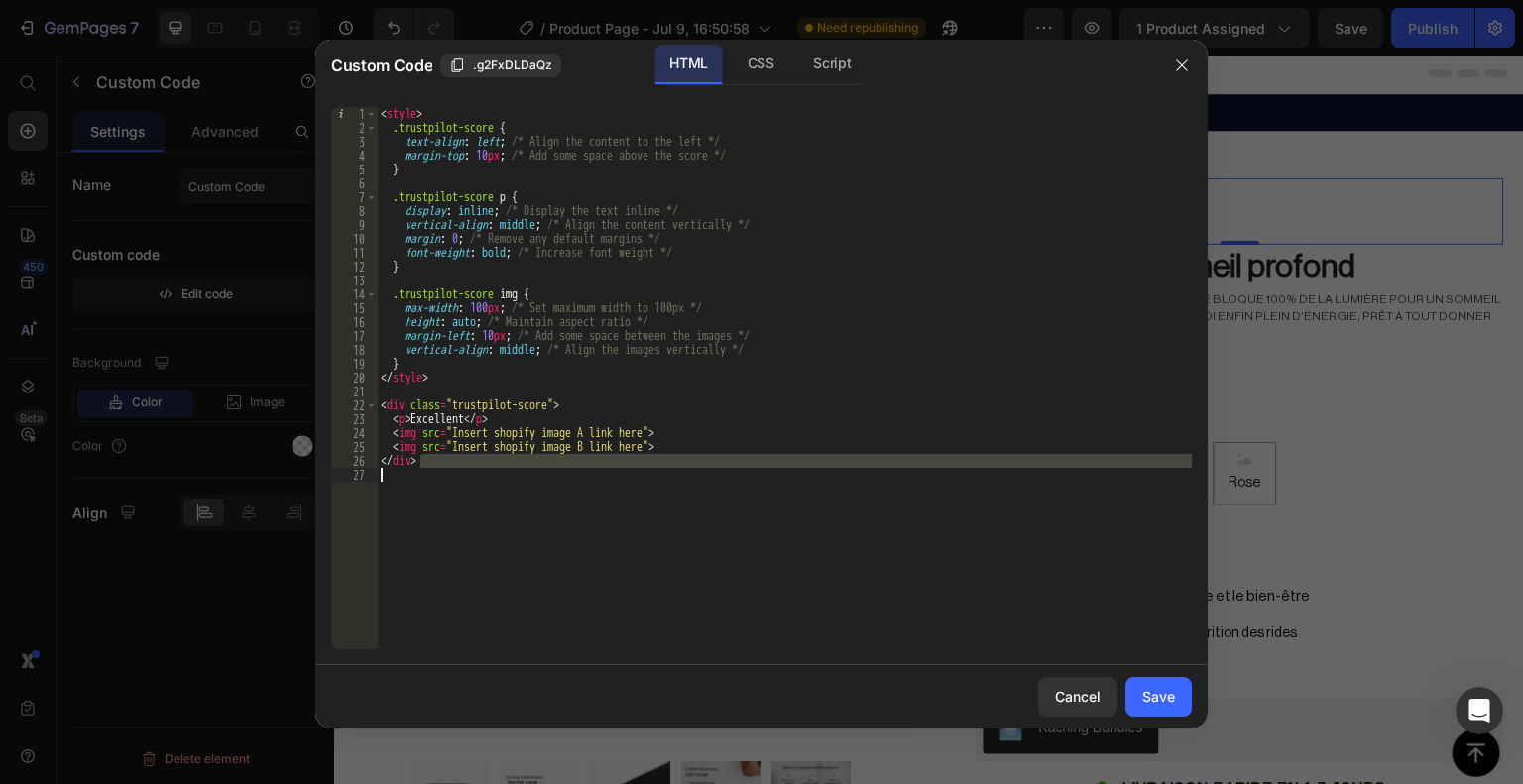 click on "< style >    .trustpilot-score   {      text-align :   left ;   /* Align the content to the left */      margin-top :   10 px ;   /* Add some space above the score */    }    .trustpilot-score   p   {      display :   inline ;   /* Display the text inline */      vertical-align :   middle ;   /* Align the content vertically */      margin :   0 ;   /* Remove any default margins */      font-weight :   bold ;   /* Increase font weight */    }    .trustpilot-score   img   {      max-width :   100 px ;   /* Set maximum width to 100px */      height :   auto ;   /* Maintain aspect ratio */      margin-left :   10 px ;   /* Add some space between the images */      vertical-align :   middle ;   /* Align the images vertically */    } </ style > < div   class = "trustpilot-score" >    < p > Excellent </ p >    < img   src = "Insert shopify image A link here" >    < img   src = "Insert shopify image B link here" > </ div >" at bounding box center [784, 378] 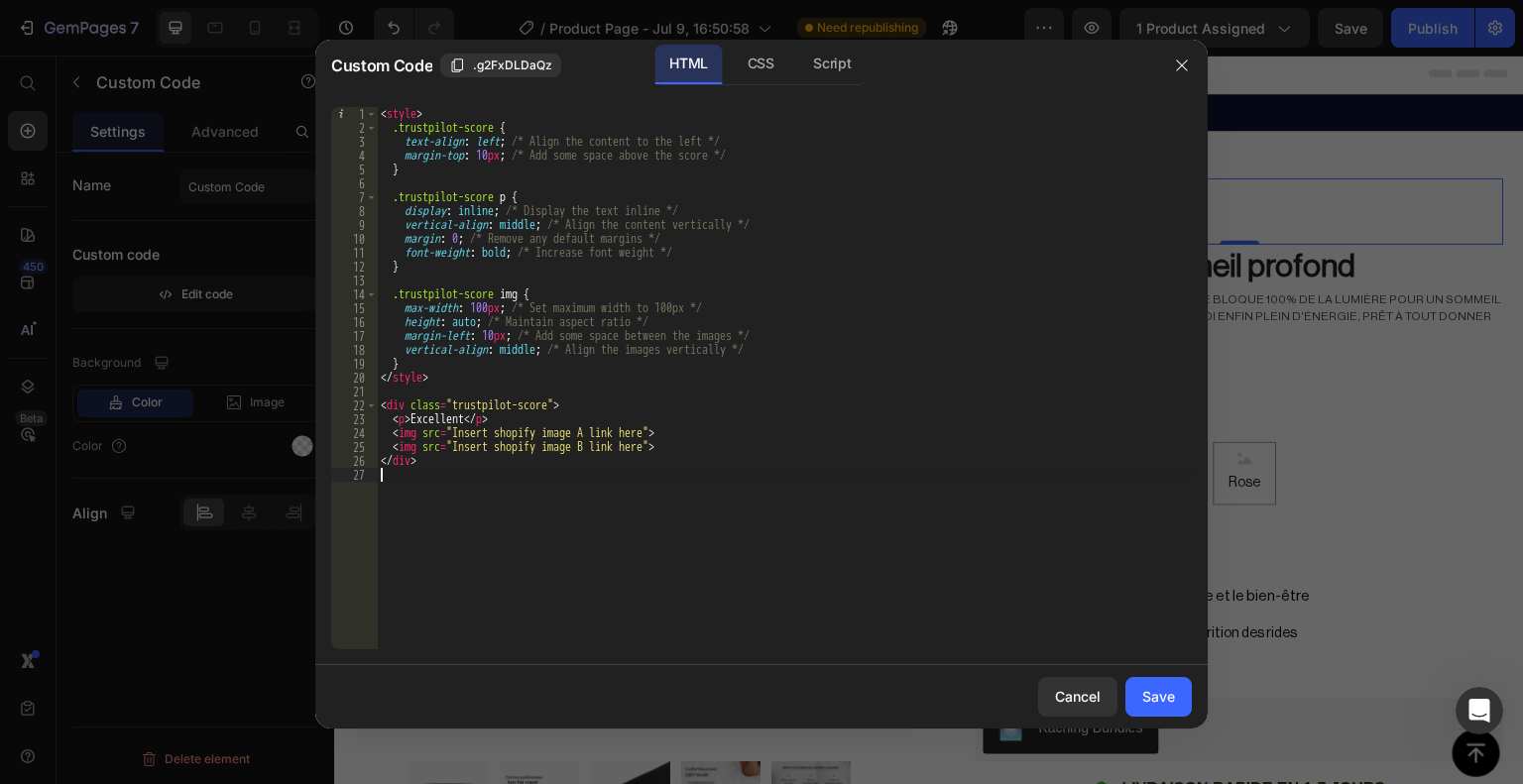 click on "< style >    .trustpilot-score   {      text-align :   left ;   /* Align the content to the left */      margin-top :   10 px ;   /* Add some space above the score */    }    .trustpilot-score   p   {      display :   inline ;   /* Display the text inline */      vertical-align :   middle ;   /* Align the content vertically */      margin :   0 ;   /* Remove any default margins */      font-weight :   bold ;   /* Increase font weight */    }    .trustpilot-score   img   {      max-width :   100 px ;   /* Set maximum width to 100px */      height :   auto ;   /* Maintain aspect ratio */      margin-left :   10 px ;   /* Add some space between the images */      vertical-align :   middle ;   /* Align the images vertically */    } </ style > < div   class = "trustpilot-score" >    < p > Excellent </ p >    < img   src = "Insert shopify image A link here" >    < img   src = "Insert shopify image B link here" > </ div >" at bounding box center [784, 392] 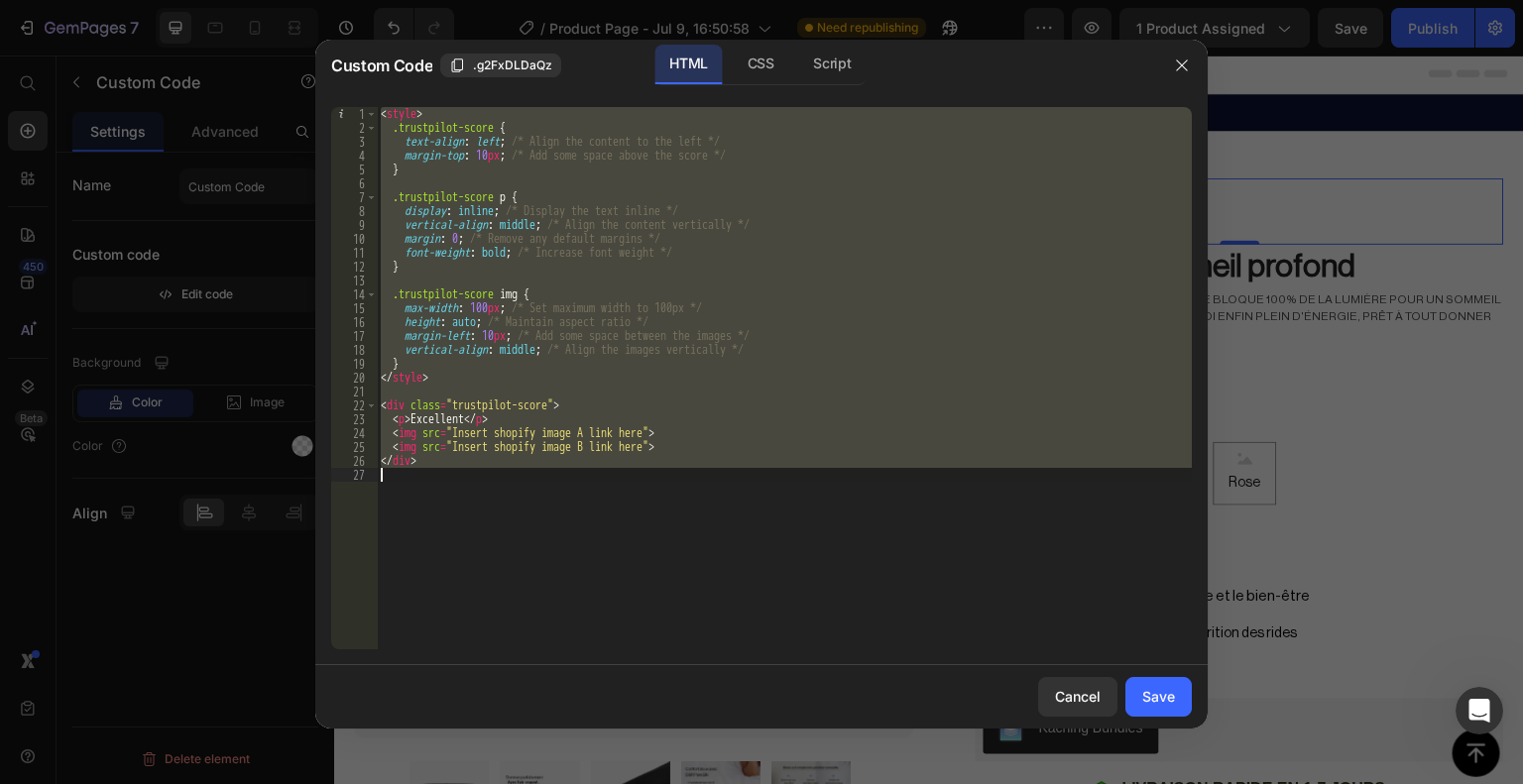 click on "< style >    .trustpilot-score   {      text-align :   left ;   /* Align the content to the left */      margin-top :   10 px ;   /* Add some space above the score */    }    .trustpilot-score   p   {      display :   inline ;   /* Display the text inline */      vertical-align :   middle ;   /* Align the content vertically */      margin :   0 ;   /* Remove any default margins */      font-weight :   bold ;   /* Increase font weight */    }    .trustpilot-score   img   {      max-width :   100 px ;   /* Set maximum width to 100px */      height :   auto ;   /* Maintain aspect ratio */      margin-left :   10 px ;   /* Add some space between the images */      vertical-align :   middle ;   /* Align the images vertically */    } </ style > < div   class = "trustpilot-score" >    < p > Excellent </ p >    < img   src = "Insert shopify image A link here" >    < img   src = "Insert shopify image B link here" > </ div >" at bounding box center [784, 392] 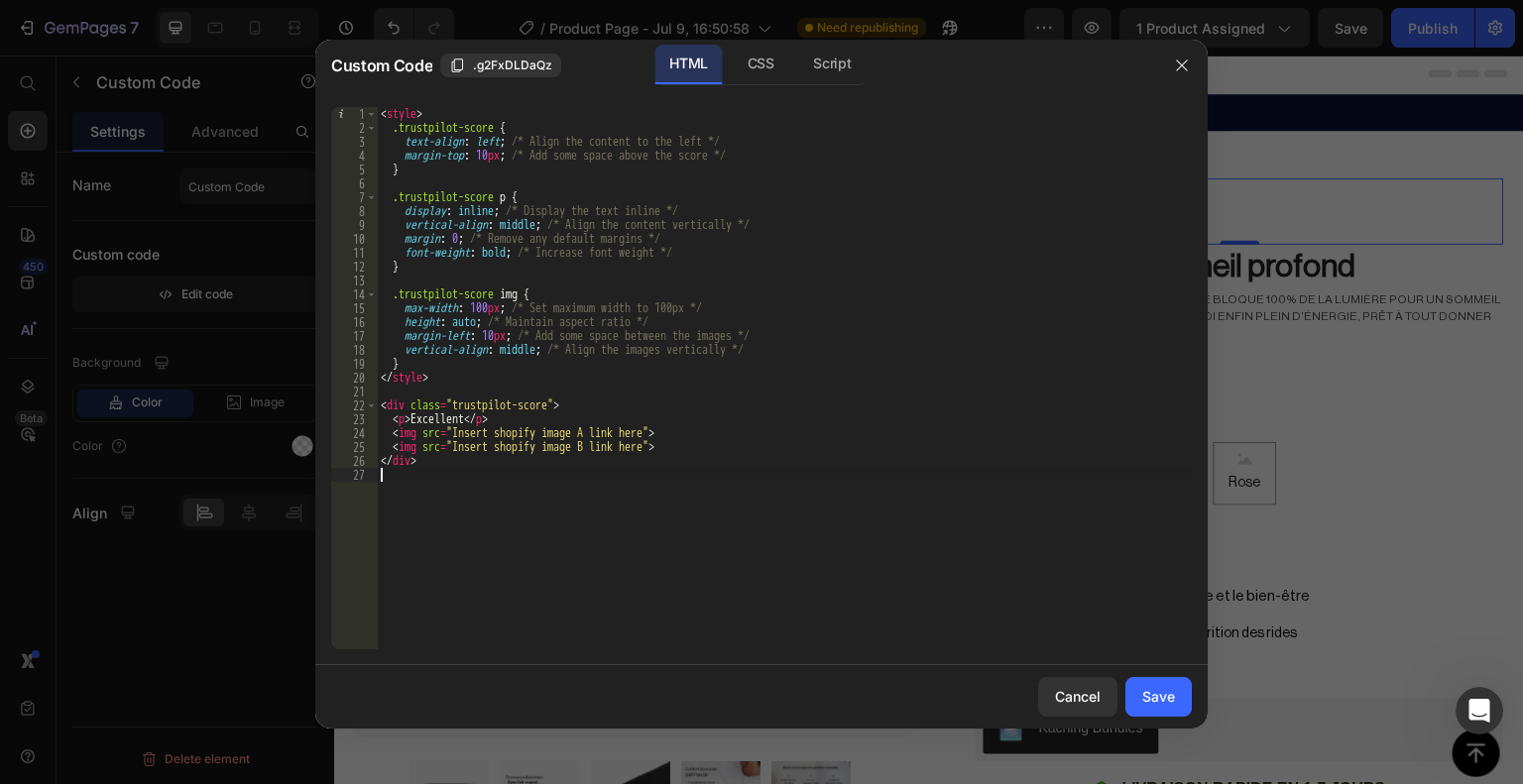 click on "< style >    .trustpilot-score   {      text-align :   left ;   /* Align the content to the left */      margin-top :   10 px ;   /* Add some space above the score */    }    .trustpilot-score   p   {      display :   inline ;   /* Display the text inline */      vertical-align :   middle ;   /* Align the content vertically */      margin :   0 ;   /* Remove any default margins */      font-weight :   bold ;   /* Increase font weight */    }    .trustpilot-score   img   {      max-width :   100 px ;   /* Set maximum width to 100px */      height :   auto ;   /* Maintain aspect ratio */      margin-left :   10 px ;   /* Add some space between the images */      vertical-align :   middle ;   /* Align the images vertically */    } </ style > < div   class = "trustpilot-score" >    < p > Excellent </ p >    < img   src = "Insert shopify image A link here" >    < img   src = "Insert shopify image B link here" > </ div >" at bounding box center [784, 392] 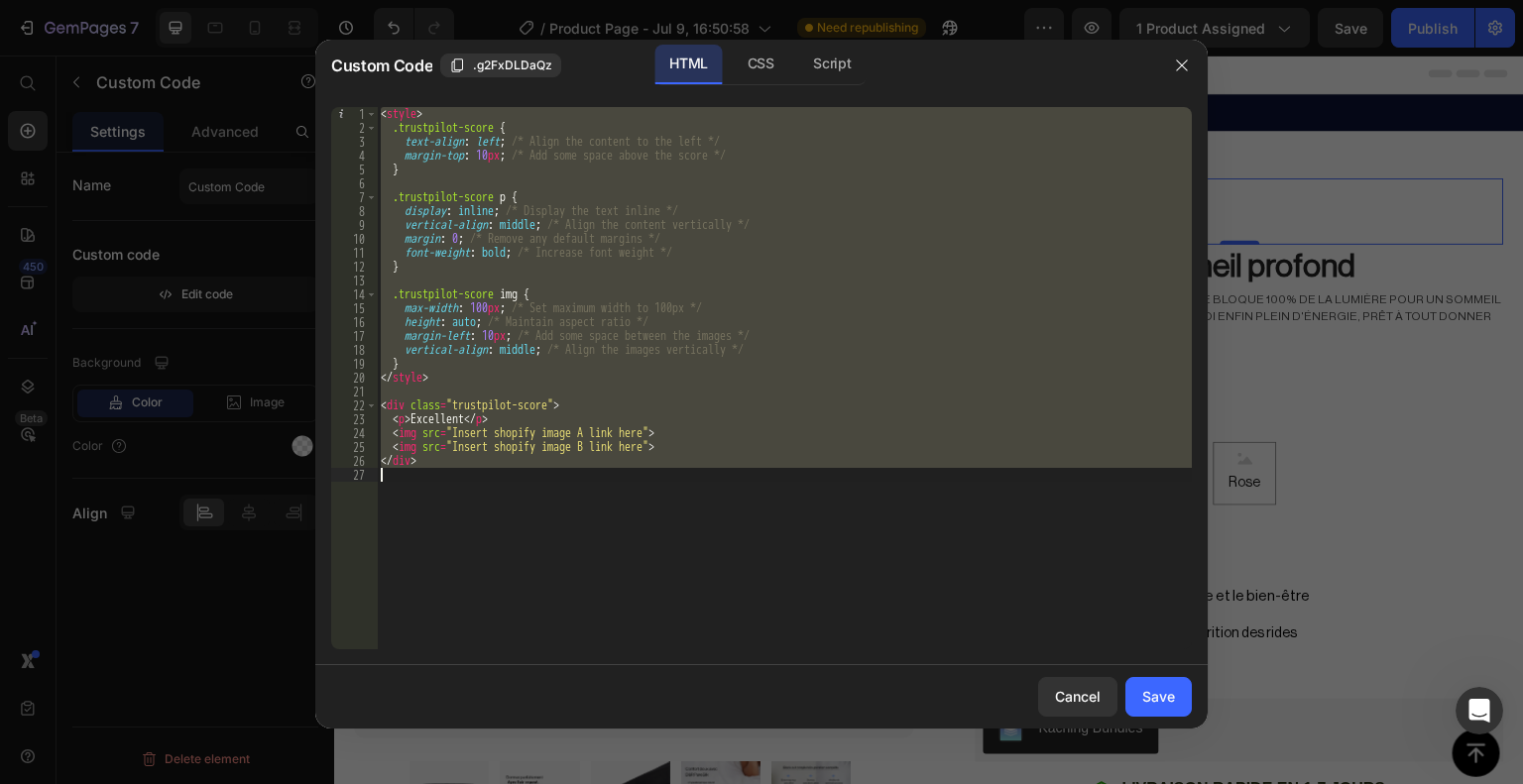 click on "< style >    .trustpilot-score   {      text-align :   left ;   /* Align the content to the left */      margin-top :   10 px ;   /* Add some space above the score */    }    .trustpilot-score   p   {      display :   inline ;   /* Display the text inline */      vertical-align :   middle ;   /* Align the content vertically */      margin :   0 ;   /* Remove any default margins */      font-weight :   bold ;   /* Increase font weight */    }    .trustpilot-score   img   {      max-width :   100 px ;   /* Set maximum width to 100px */      height :   auto ;   /* Maintain aspect ratio */      margin-left :   10 px ;   /* Add some space between the images */      vertical-align :   middle ;   /* Align the images vertically */    } </ style > < div   class = "trustpilot-score" >    < p > Excellent </ p >    < img   src = "Insert shopify image A link here" >    < img   src = "Insert shopify image B link here" > </ div >" at bounding box center [784, 392] 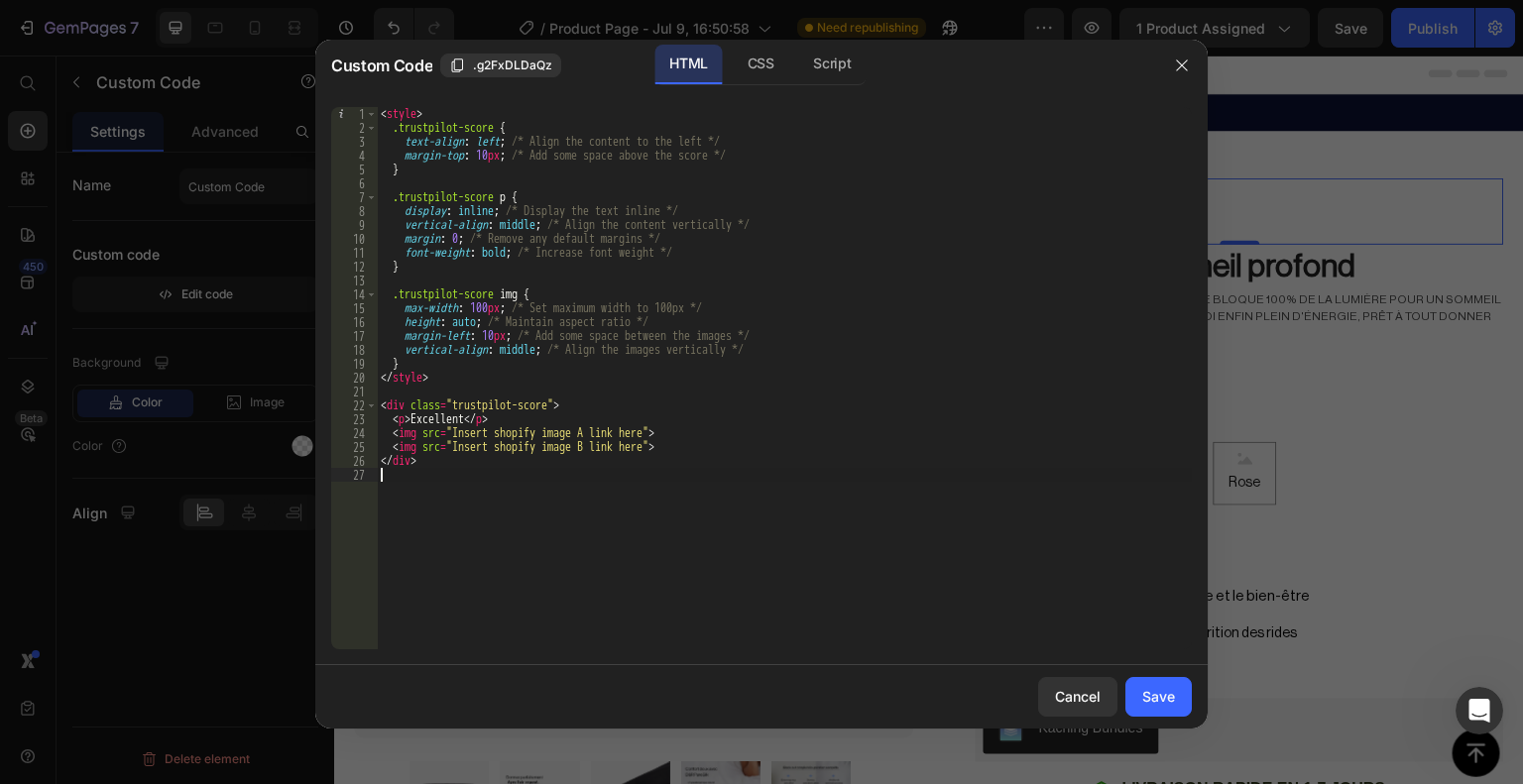 click on "< style >    .trustpilot-score   {      text-align :   left ;   /* Align the content to the left */      margin-top :   10 px ;   /* Add some space above the score */    }    .trustpilot-score   p   {      display :   inline ;   /* Display the text inline */      vertical-align :   middle ;   /* Align the content vertically */      margin :   0 ;   /* Remove any default margins */      font-weight :   bold ;   /* Increase font weight */    }    .trustpilot-score   img   {      max-width :   100 px ;   /* Set maximum width to 100px */      height :   auto ;   /* Maintain aspect ratio */      margin-left :   10 px ;   /* Add some space between the images */      vertical-align :   middle ;   /* Align the images vertically */    } </ style > < div   class = "trustpilot-score" >    < p > Excellent </ p >    < img   src = "Insert shopify image A link here" >    < img   src = "Insert shopify image B link here" > </ div >" at bounding box center [784, 392] 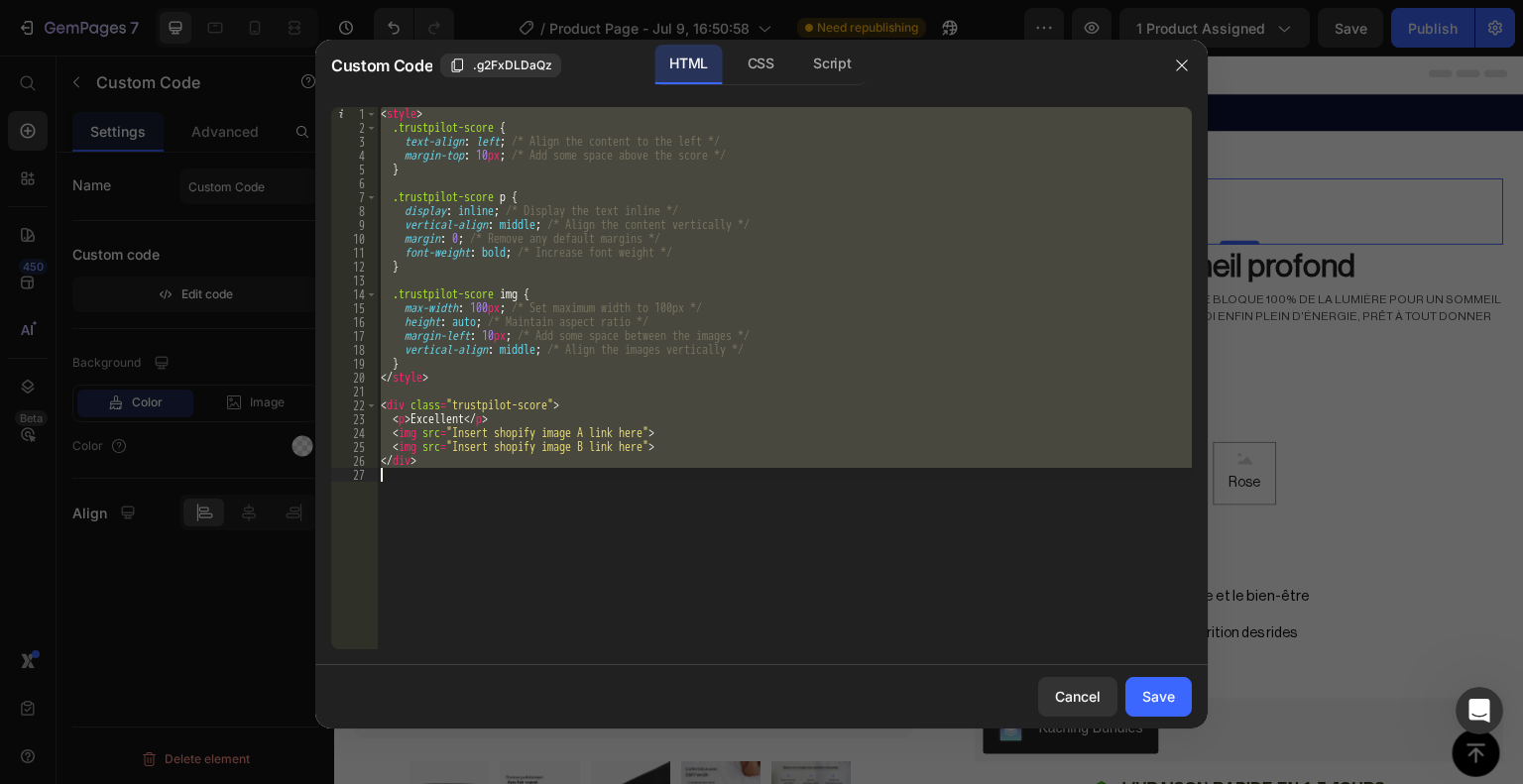click on "< style >    .trustpilot-score   {      text-align :   left ;   /* Align the content to the left */      margin-top :   10 px ;   /* Add some space above the score */    }    .trustpilot-score   p   {      display :   inline ;   /* Display the text inline */      vertical-align :   middle ;   /* Align the content vertically */      margin :   0 ;   /* Remove any default margins */      font-weight :   bold ;   /* Increase font weight */    }    .trustpilot-score   img   {      max-width :   100 px ;   /* Set maximum width to 100px */      height :   auto ;   /* Maintain aspect ratio */      margin-left :   10 px ;   /* Add some space between the images */      vertical-align :   middle ;   /* Align the images vertically */    } </ style > < div   class = "trustpilot-score" >    < p > Excellent </ p >    < img   src = "Insert shopify image A link here" >    < img   src = "Insert shopify image B link here" > </ div >" at bounding box center (784, 392) 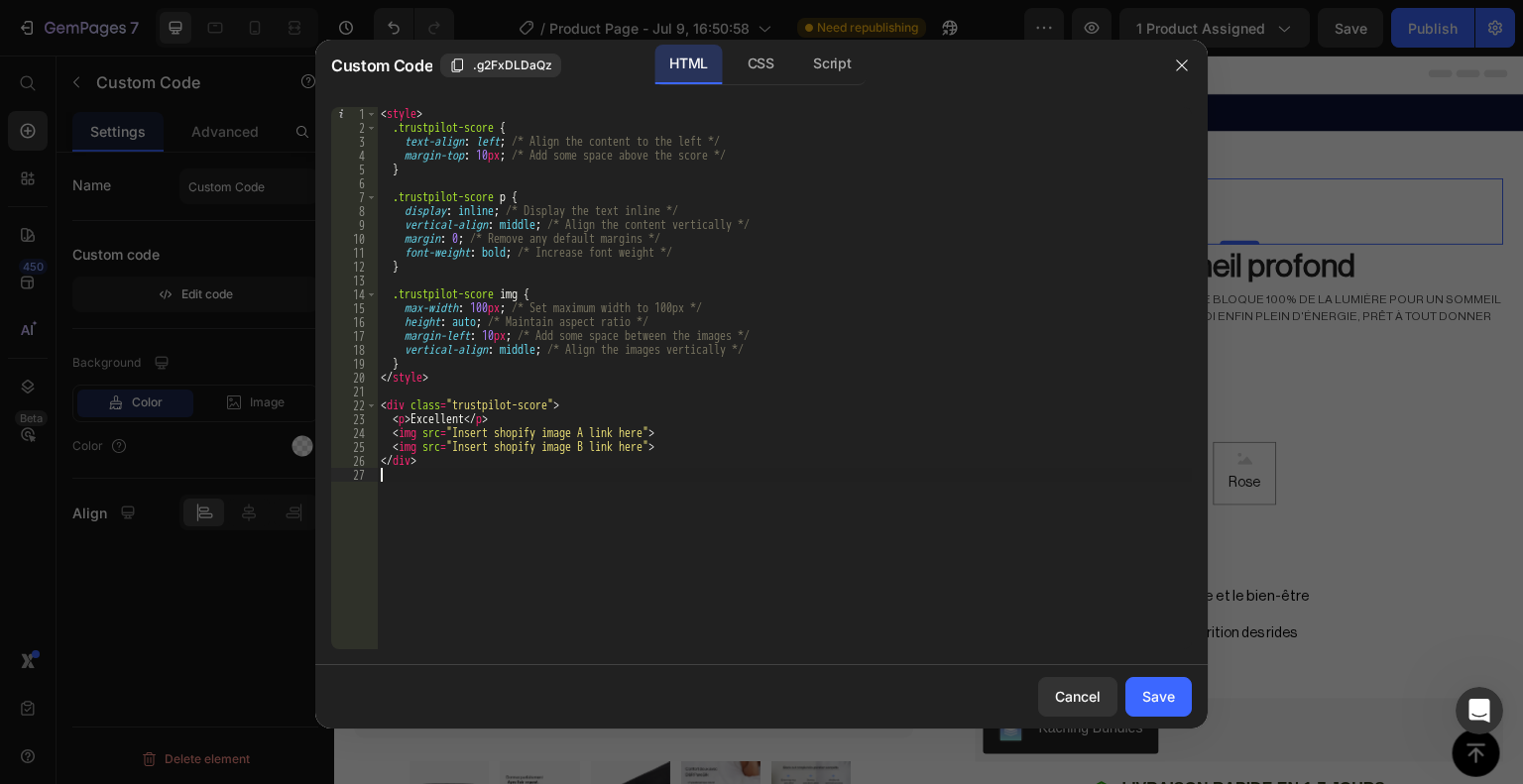 click on "< style >    .trustpilot-score   {      text-align :   left ;   /* Align the content to the left */      margin-top :   10 px ;   /* Add some space above the score */    }    .trustpilot-score   p   {      display :   inline ;   /* Display the text inline */      vertical-align :   middle ;   /* Align the content vertically */      margin :   0 ;   /* Remove any default margins */      font-weight :   bold ;   /* Increase font weight */    }    .trustpilot-score   img   {      max-width :   100 px ;   /* Set maximum width to 100px */      height :   auto ;   /* Maintain aspect ratio */      margin-left :   10 px ;   /* Add some space between the images */      vertical-align :   middle ;   /* Align the images vertically */    } </ style > < div   class = "trustpilot-score" >    < p > Excellent </ p >    < img   src = "Insert shopify image A link here" >    < img   src = "Insert shopify image B link here" > </ div >" at bounding box center (784, 392) 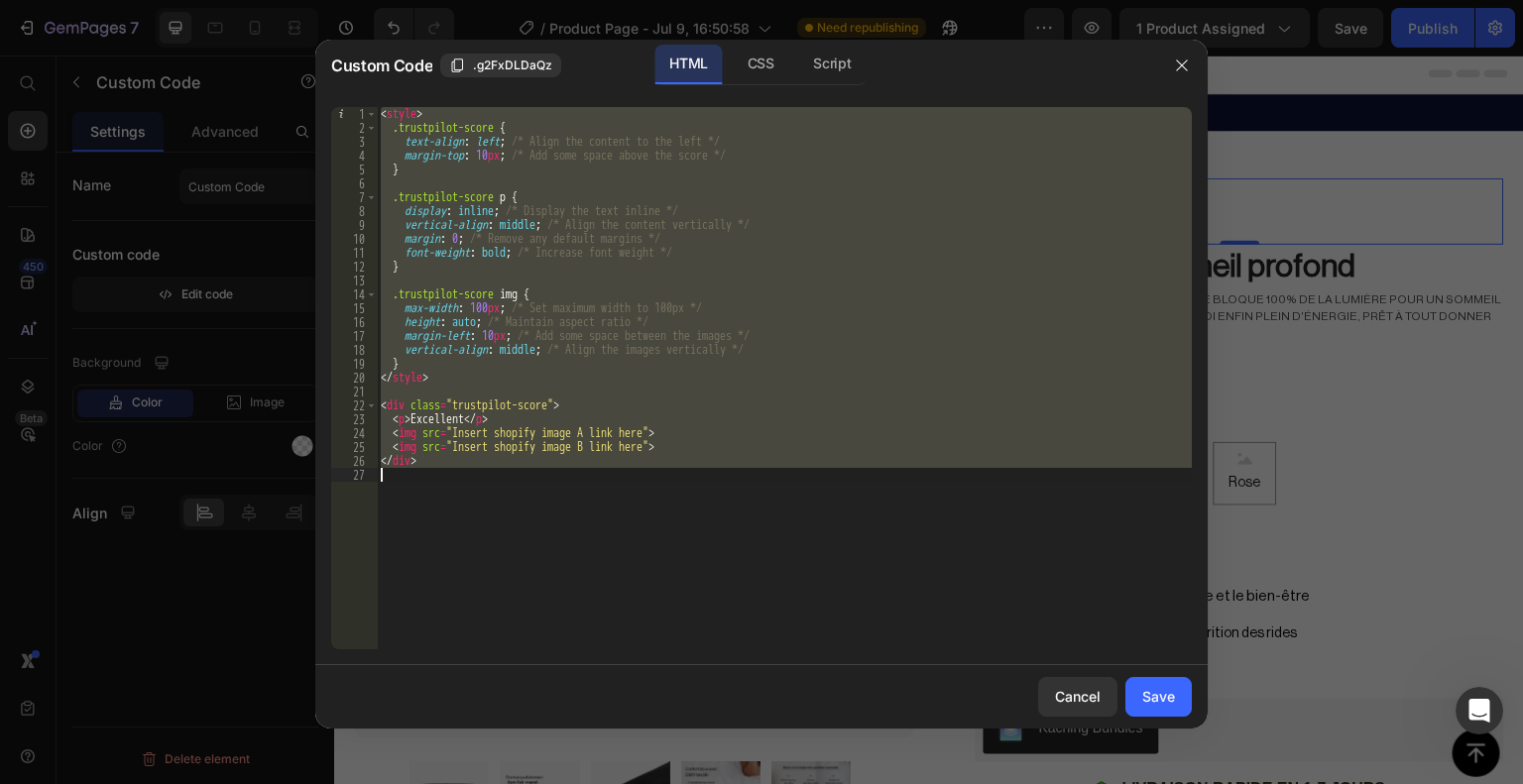 click on "< style >    .trustpilot-score   {      text-align :   left ;   /* Align the content to the left */      margin-top :   10 px ;   /* Add some space above the score */    }    .trustpilot-score   p   {      display :   inline ;   /* Display the text inline */      vertical-align :   middle ;   /* Align the content vertically */      margin :   0 ;   /* Remove any default margins */      font-weight :   bold ;   /* Increase font weight */    }    .trustpilot-score   img   {      max-width :   100 px ;   /* Set maximum width to 100px */      height :   auto ;   /* Maintain aspect ratio */      margin-left :   10 px ;   /* Add some space between the images */      vertical-align :   middle ;   /* Align the images vertically */    } </ style > < div   class = "trustpilot-score" >    < p > Excellent </ p >    < img   src = "Insert shopify image A link here" >    < img   src = "Insert shopify image B link here" > </ div >" at bounding box center [784, 392] 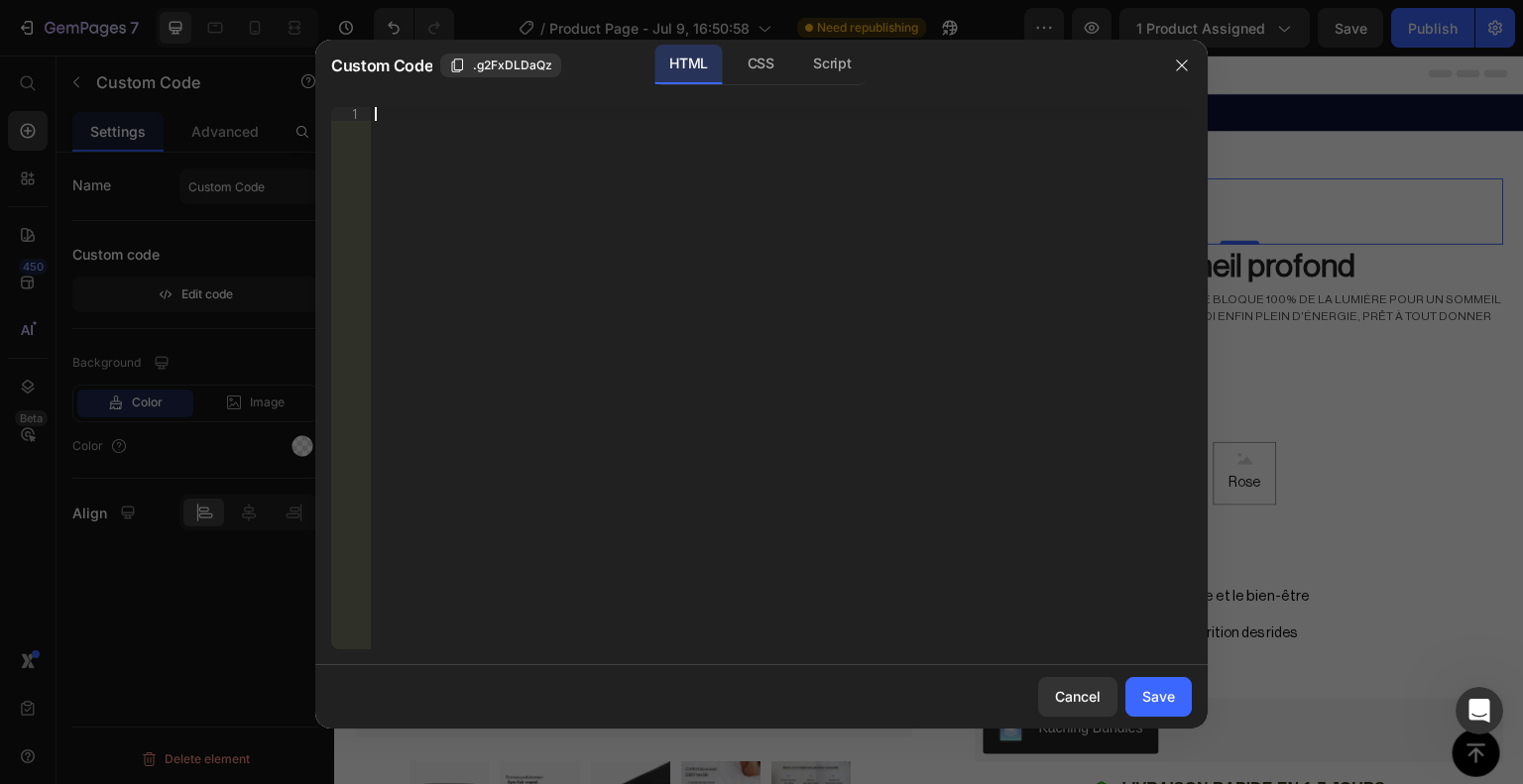 click on "Insert the 3rd-party installation code, HTML code, or Liquid code to display custom content." at bounding box center (781, 392) 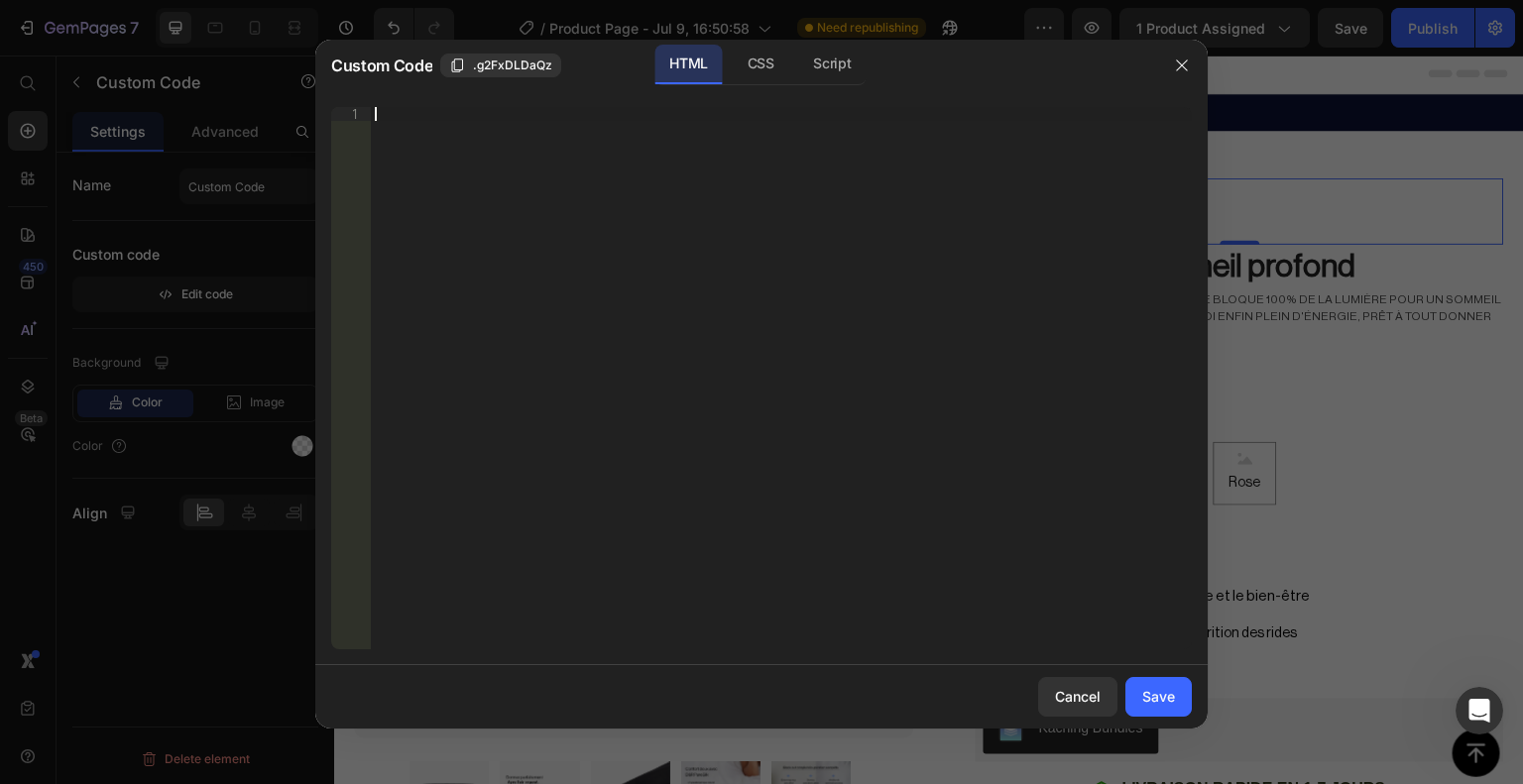 paste on "</html>" 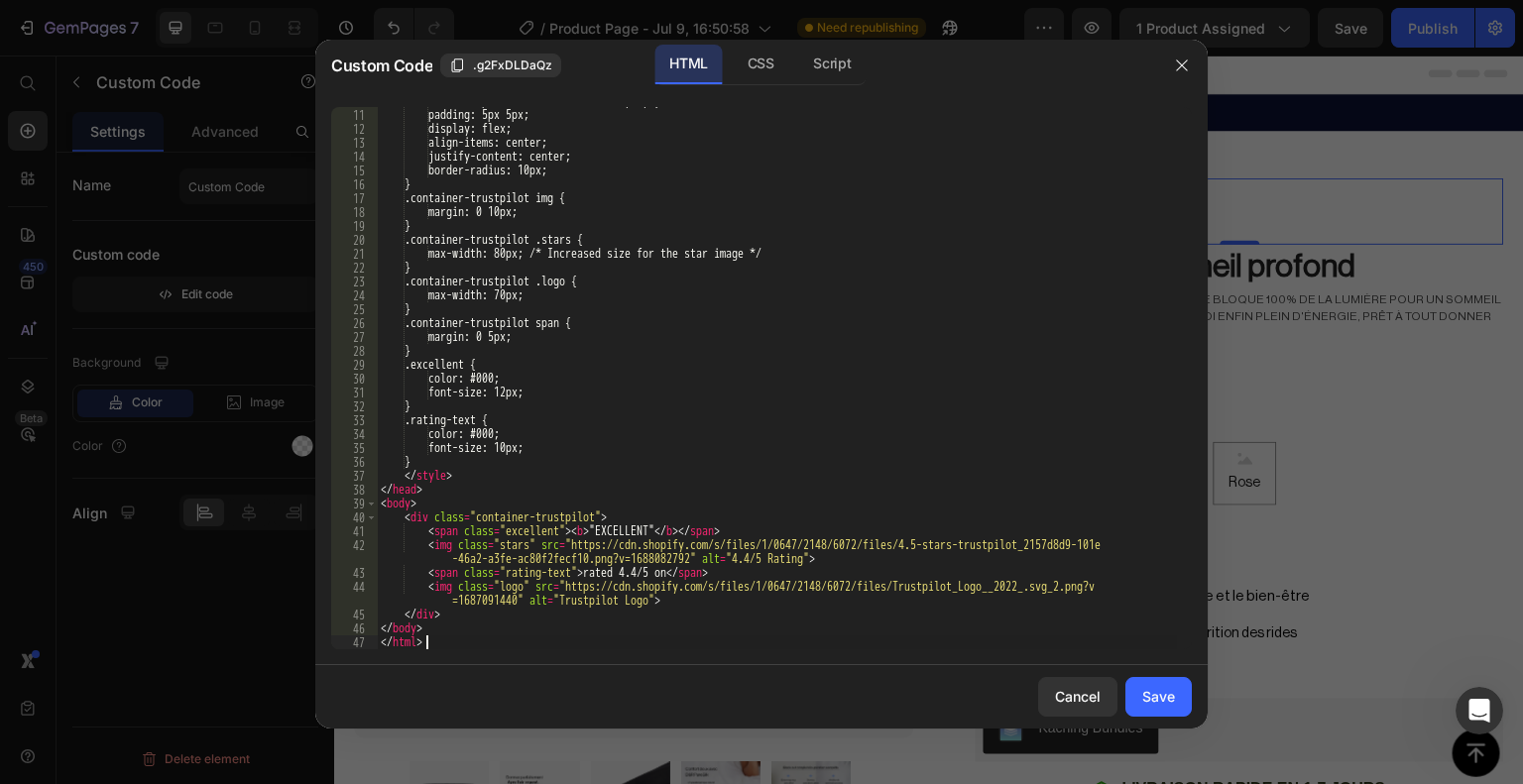 scroll, scrollTop: 138, scrollLeft: 0, axis: vertical 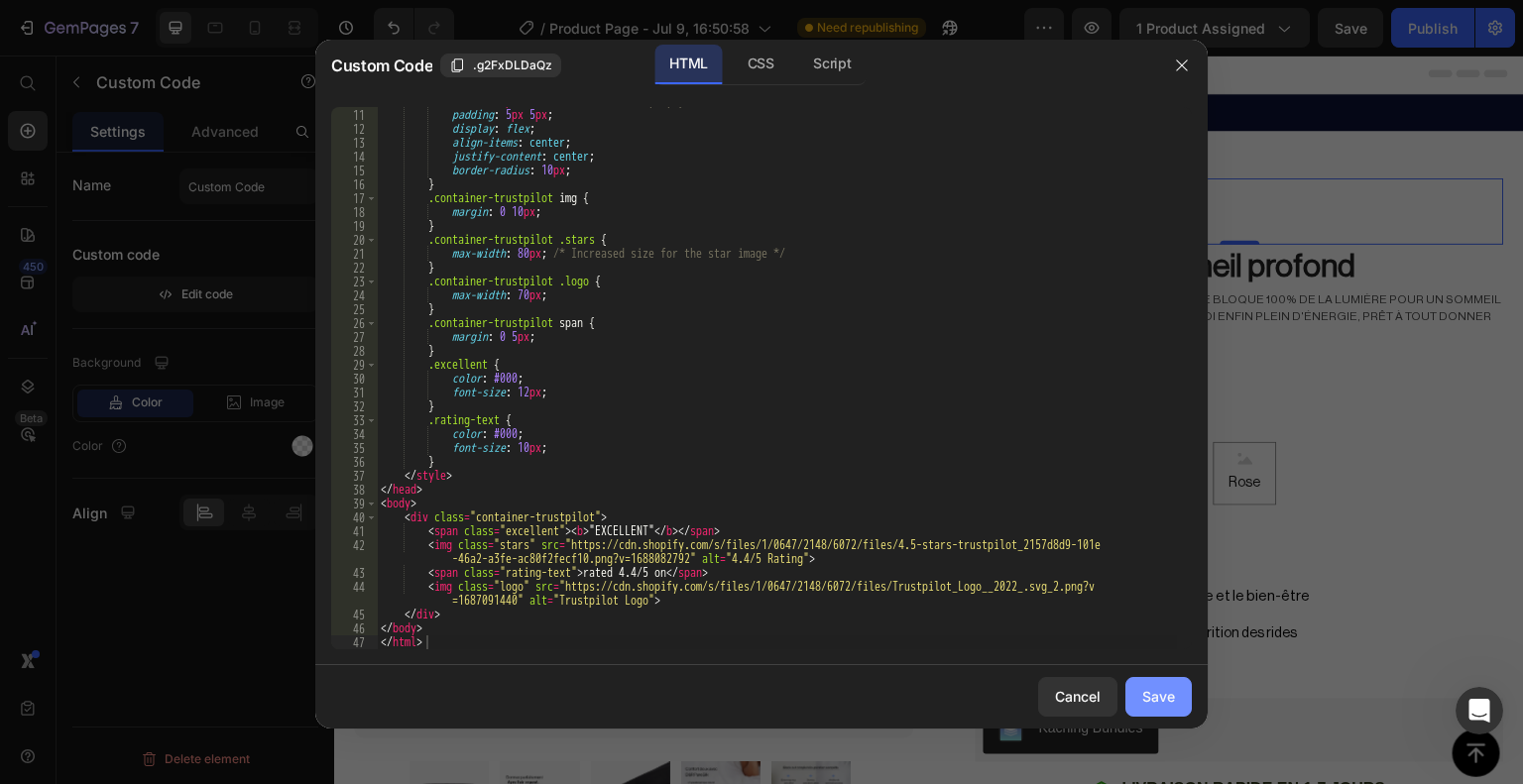 click on "Save" 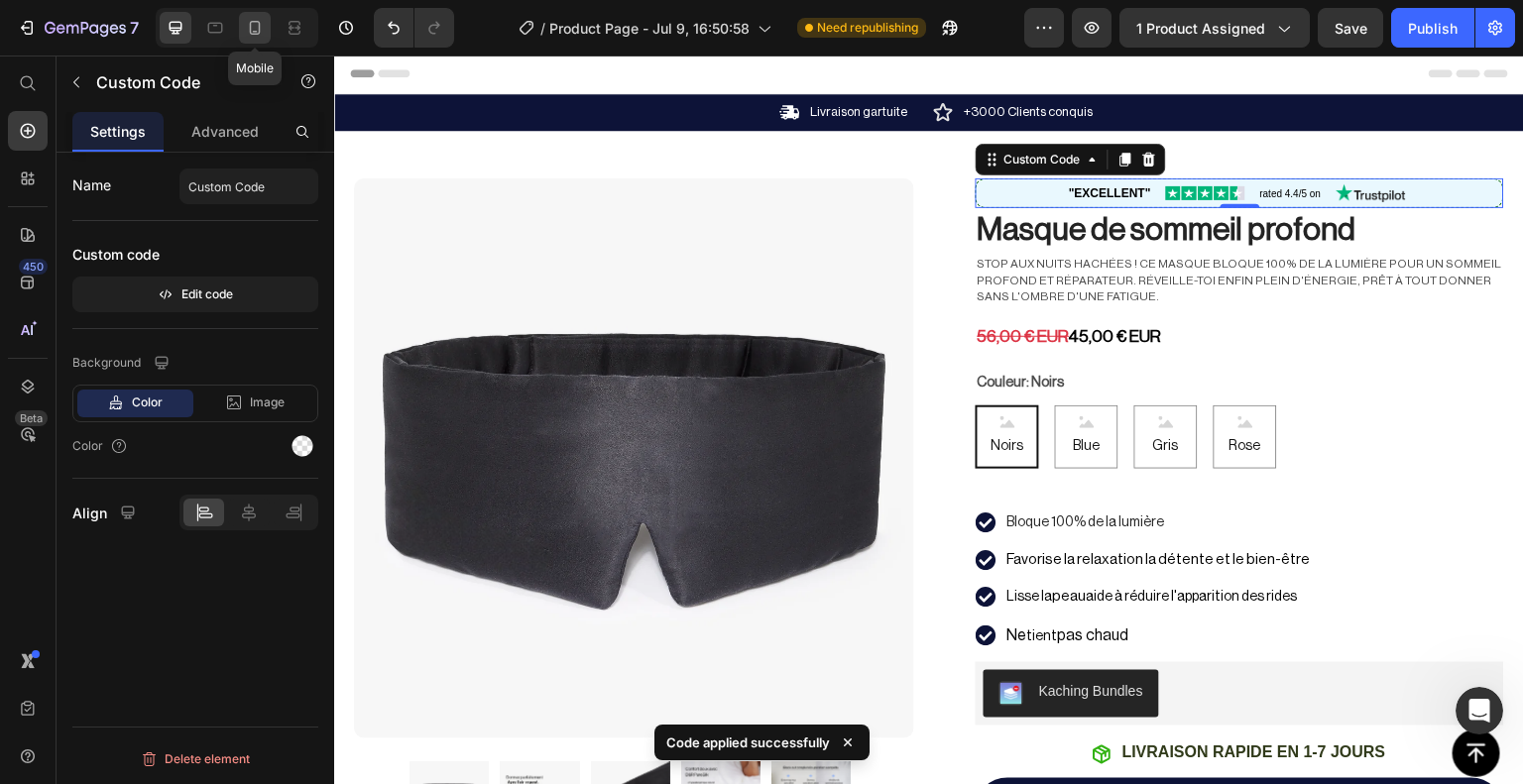 click 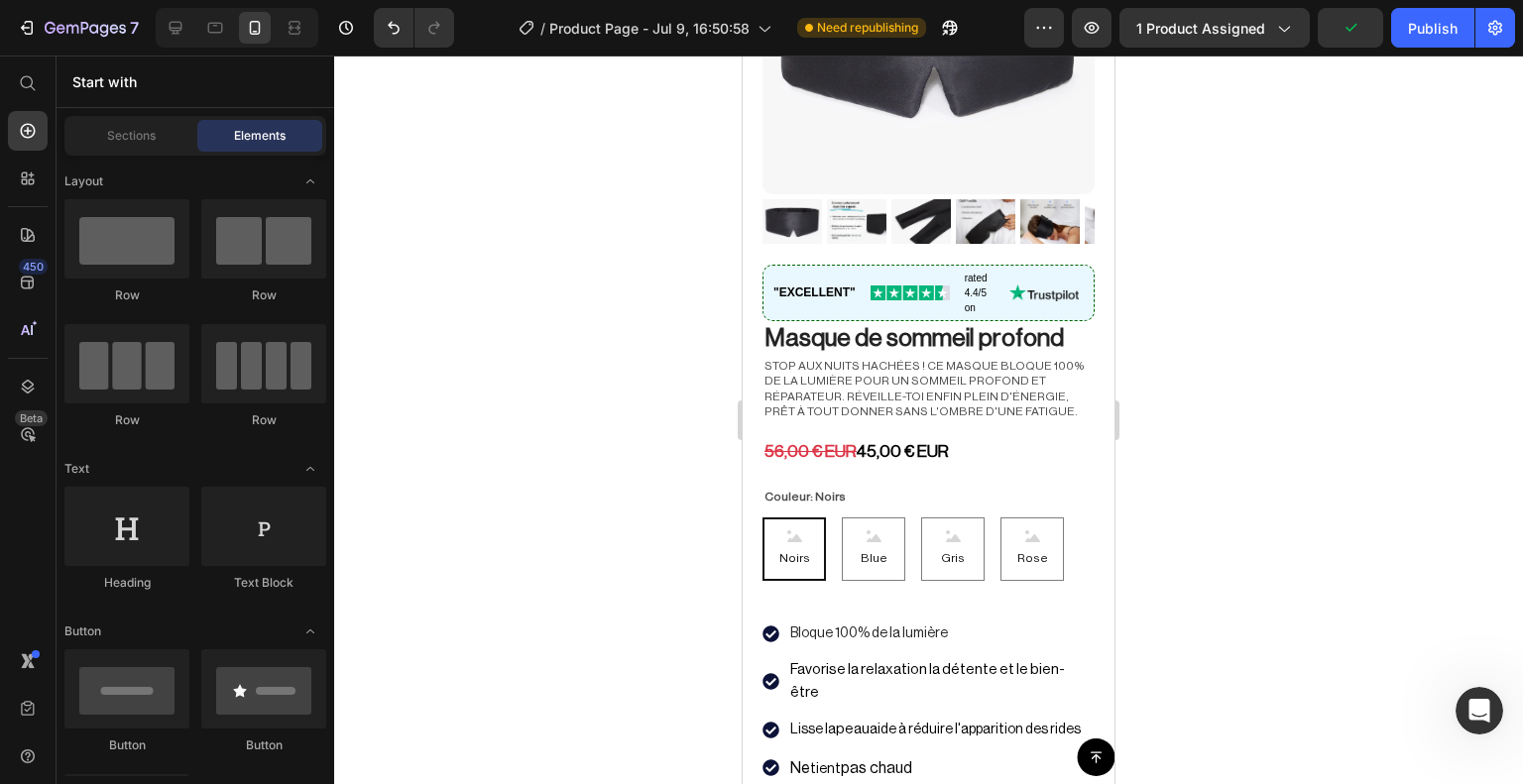 scroll, scrollTop: 266, scrollLeft: 0, axis: vertical 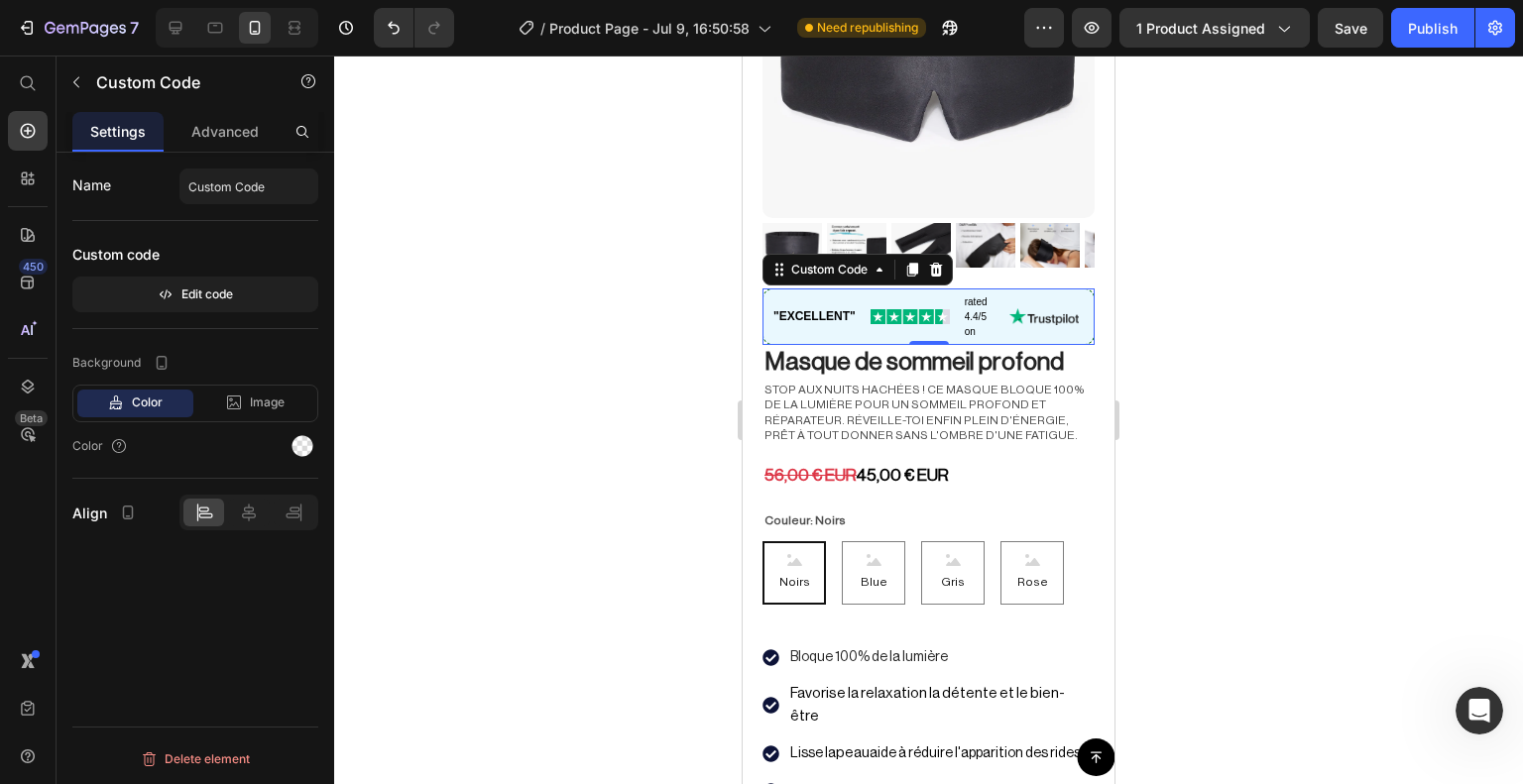 click on ""EXCELLENT"
rated 4.4/5 on" at bounding box center [928, 316] 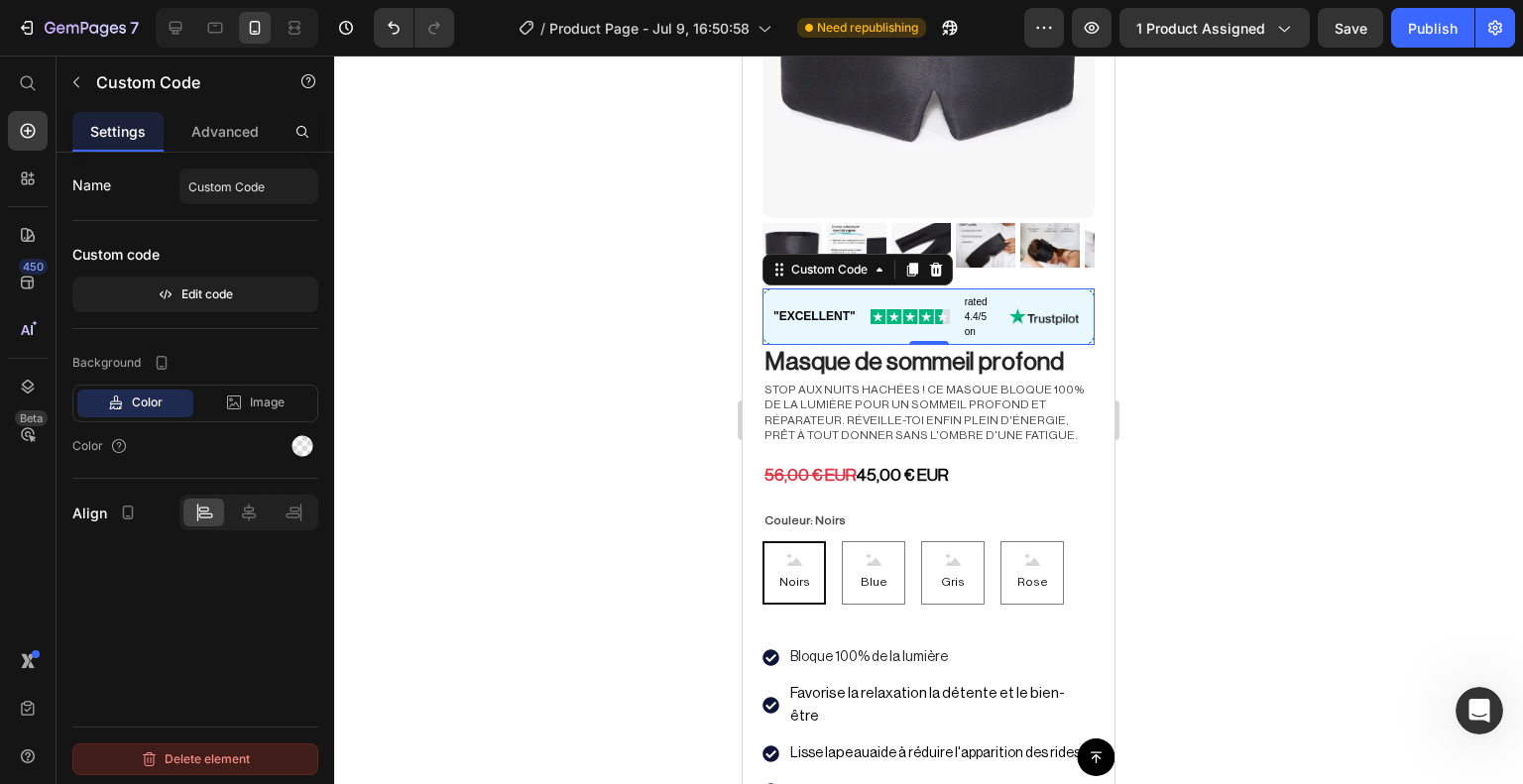 click on "Delete element" at bounding box center (195, 759) 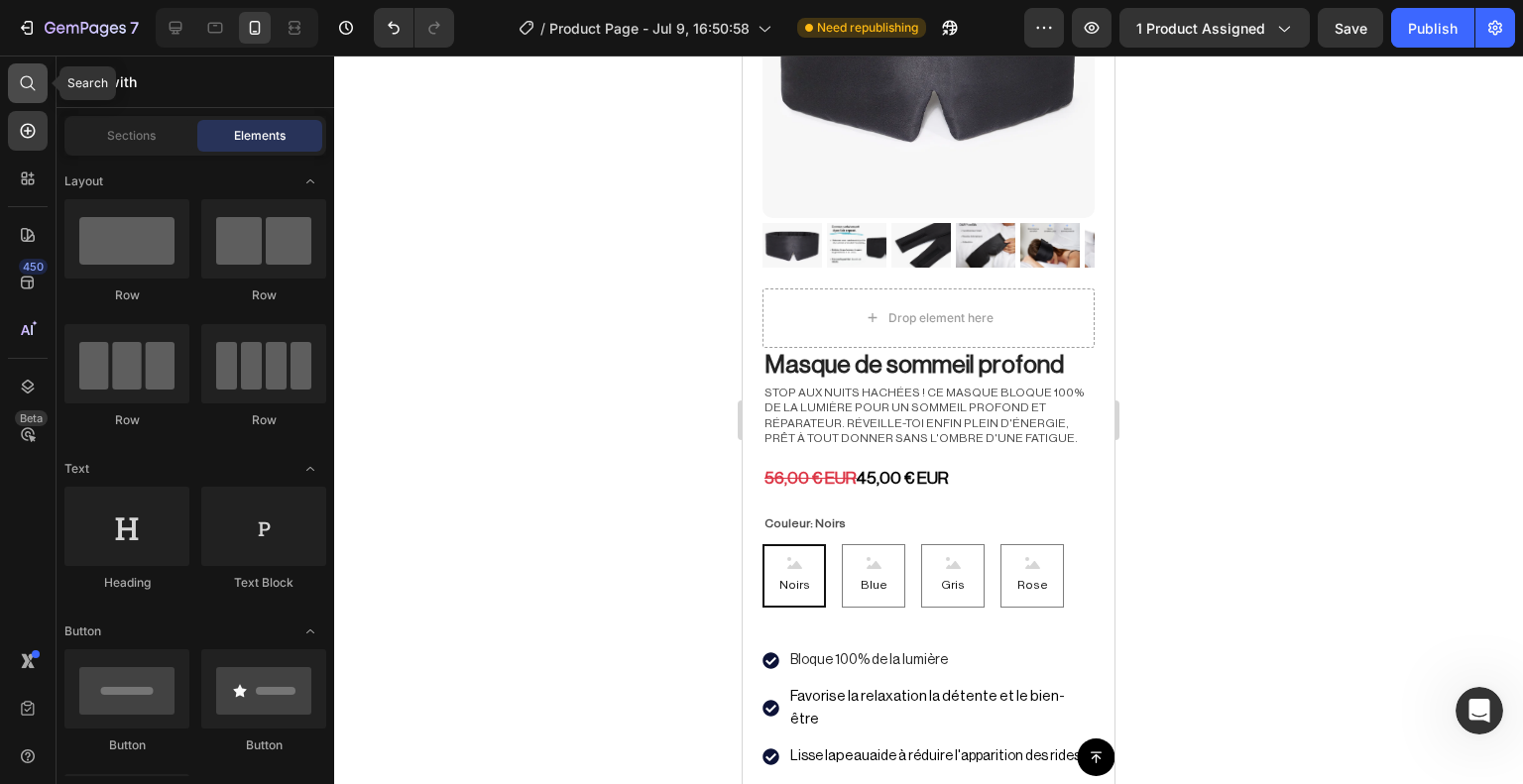 click 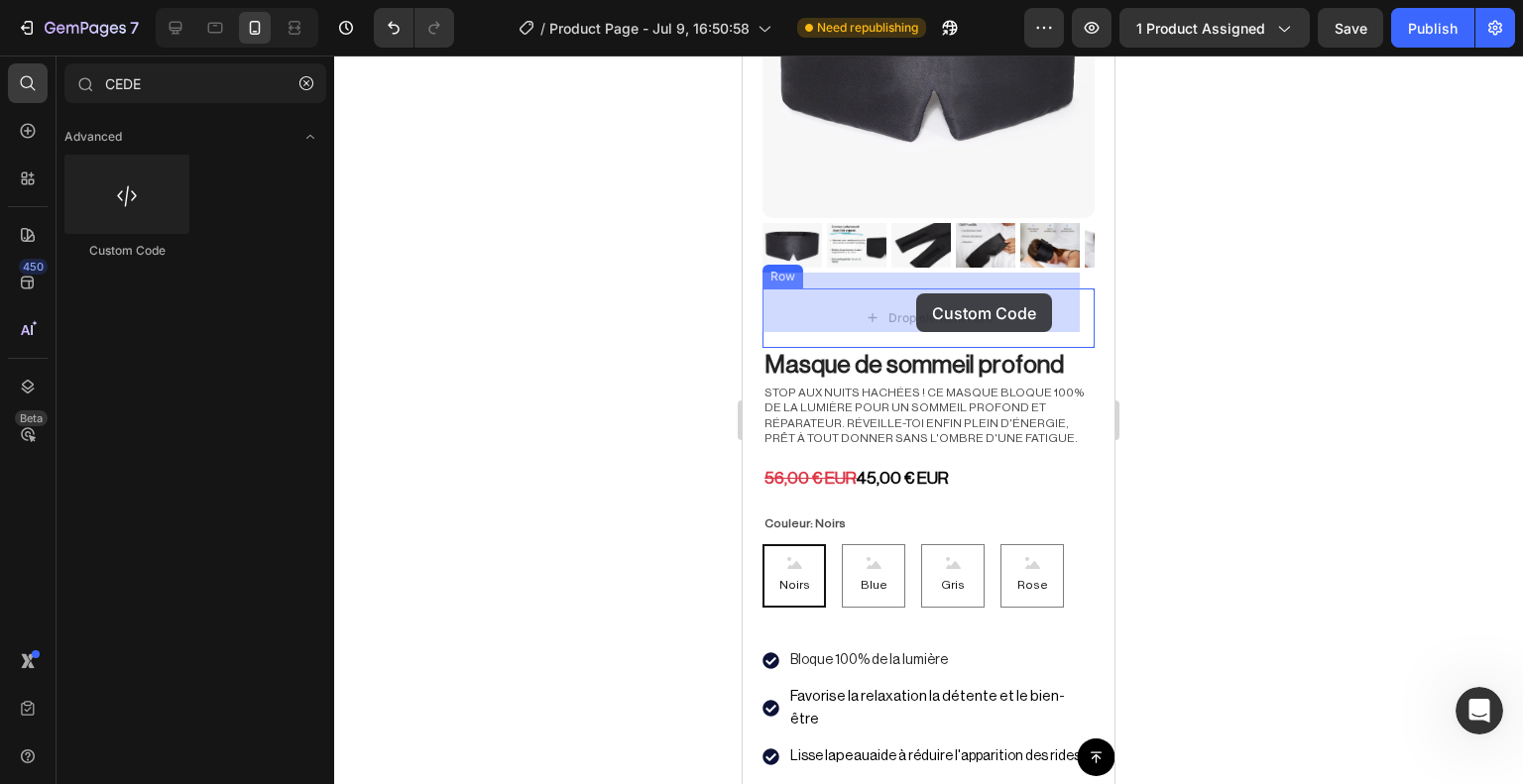 drag, startPoint x: 897, startPoint y: 253, endPoint x: 937, endPoint y: 293, distance: 56.568542 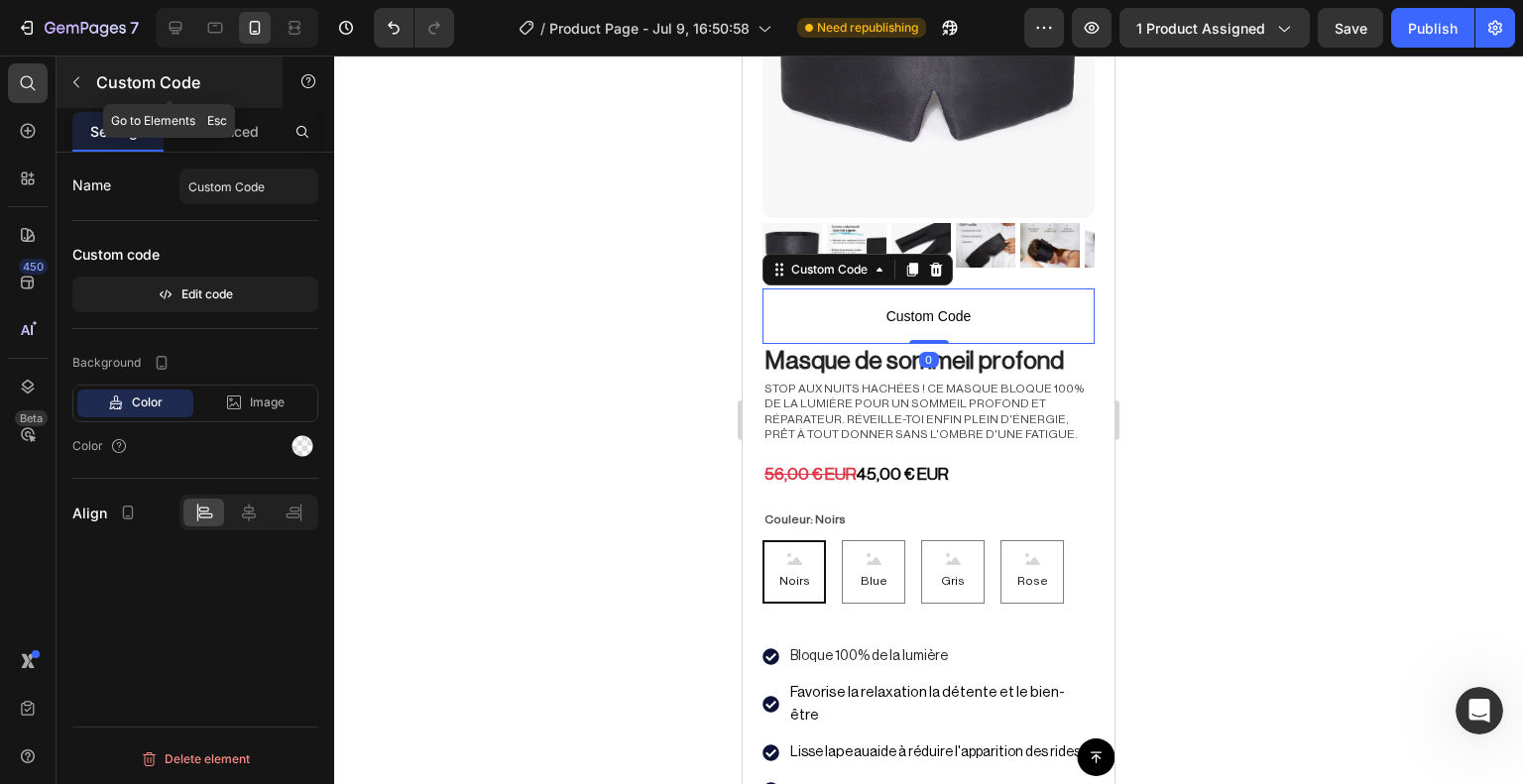 click 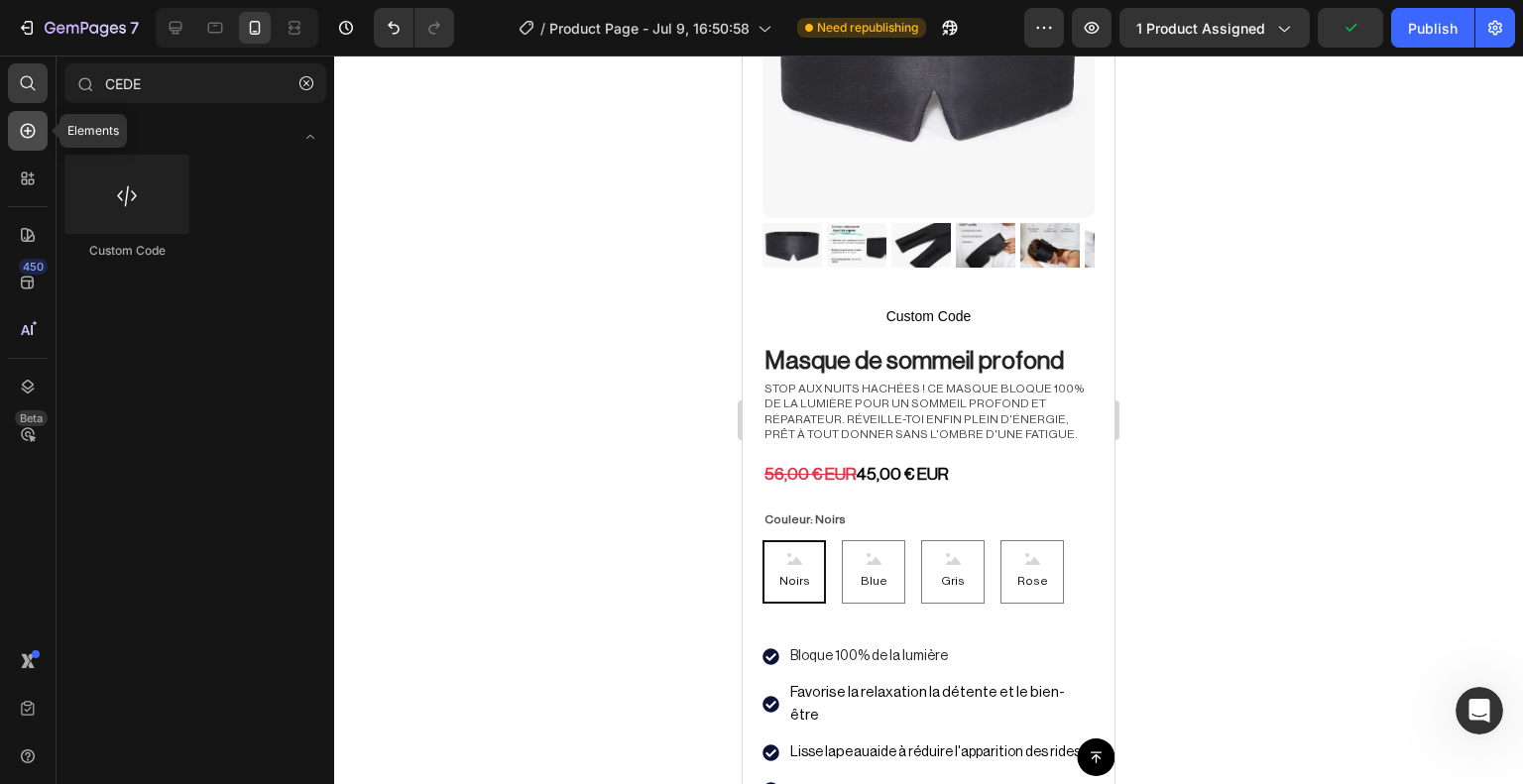 click 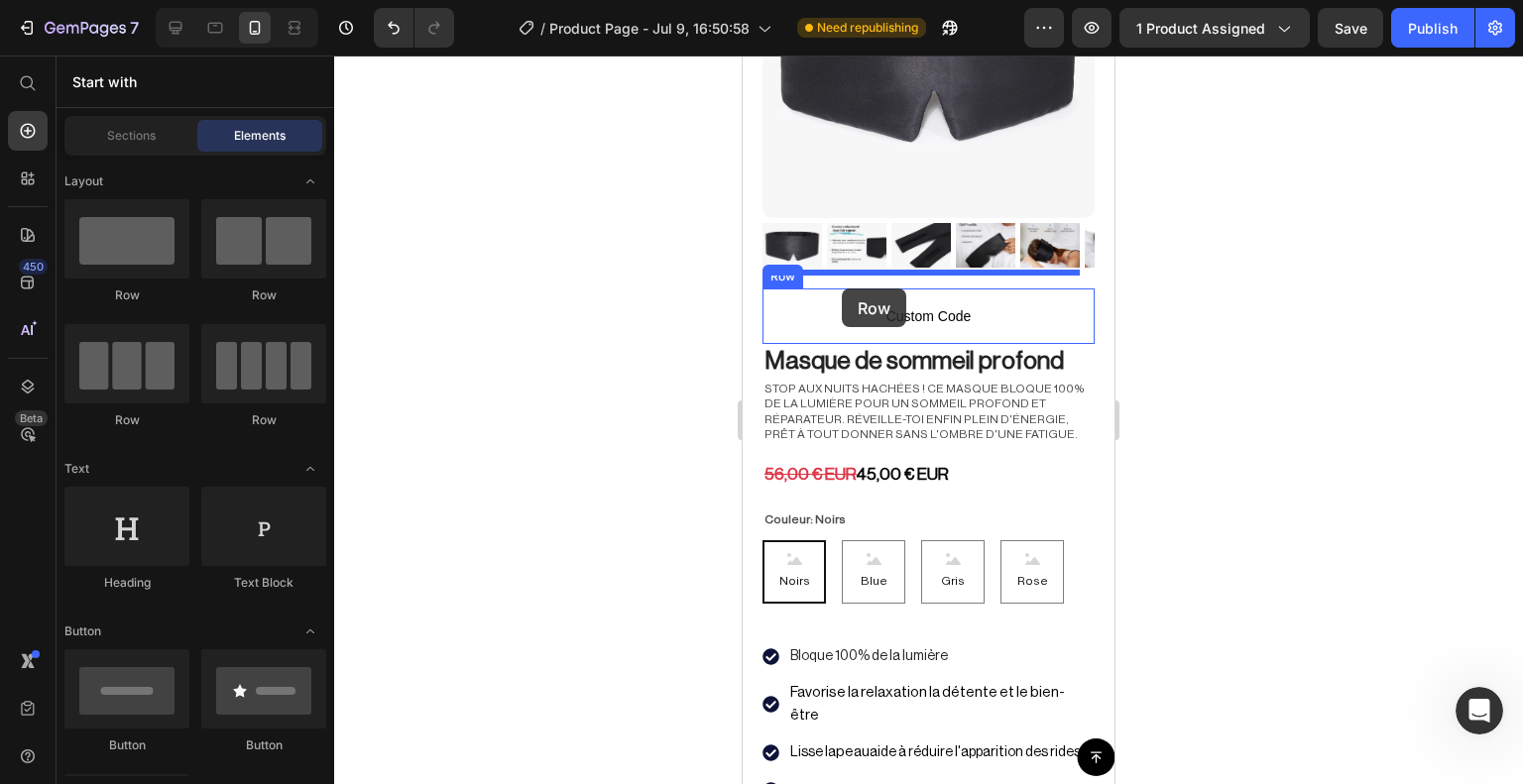 drag, startPoint x: 996, startPoint y: 324, endPoint x: 862, endPoint y: 287, distance: 139.01439 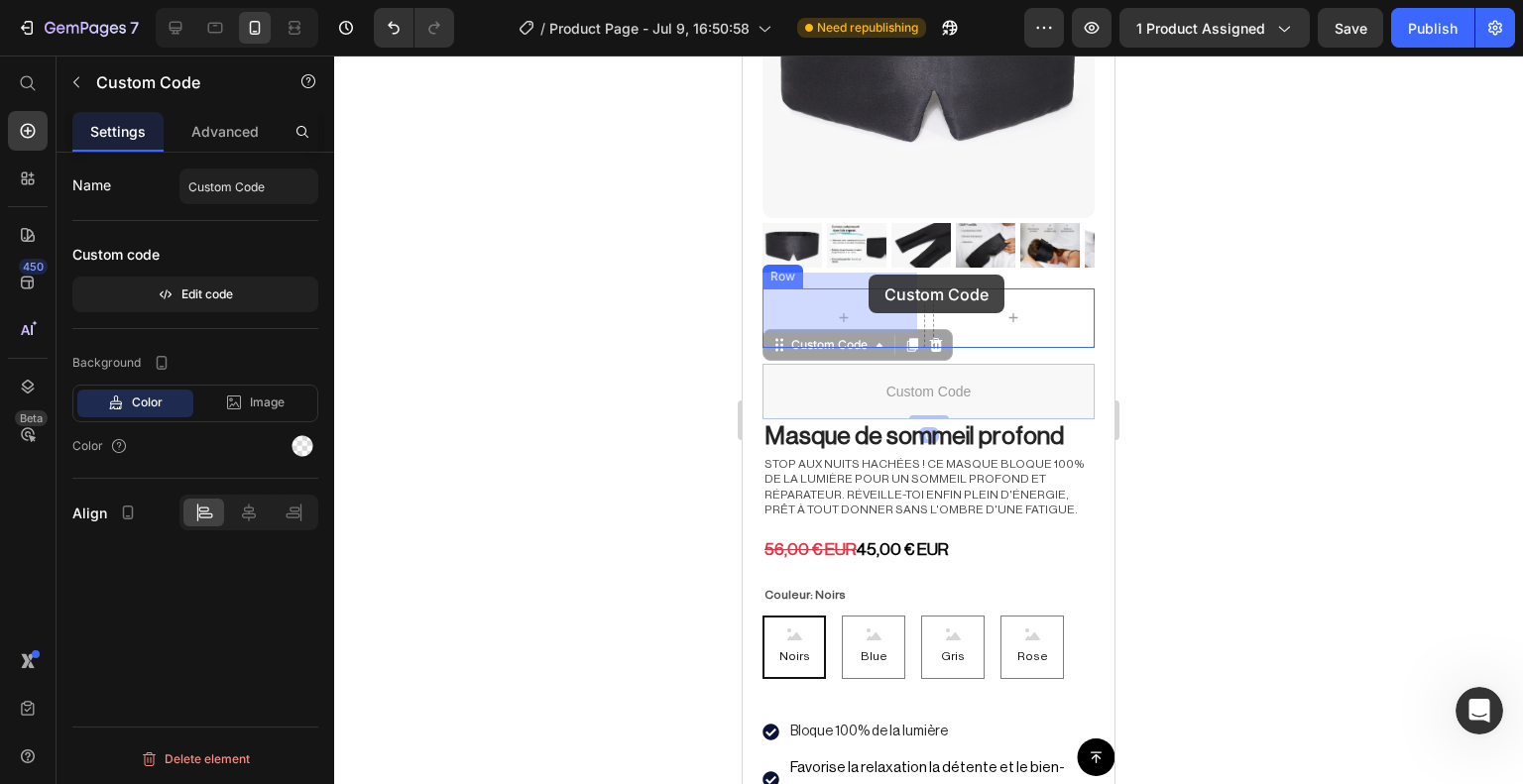 drag, startPoint x: 907, startPoint y: 361, endPoint x: 868, endPoint y: 280, distance: 89.89994 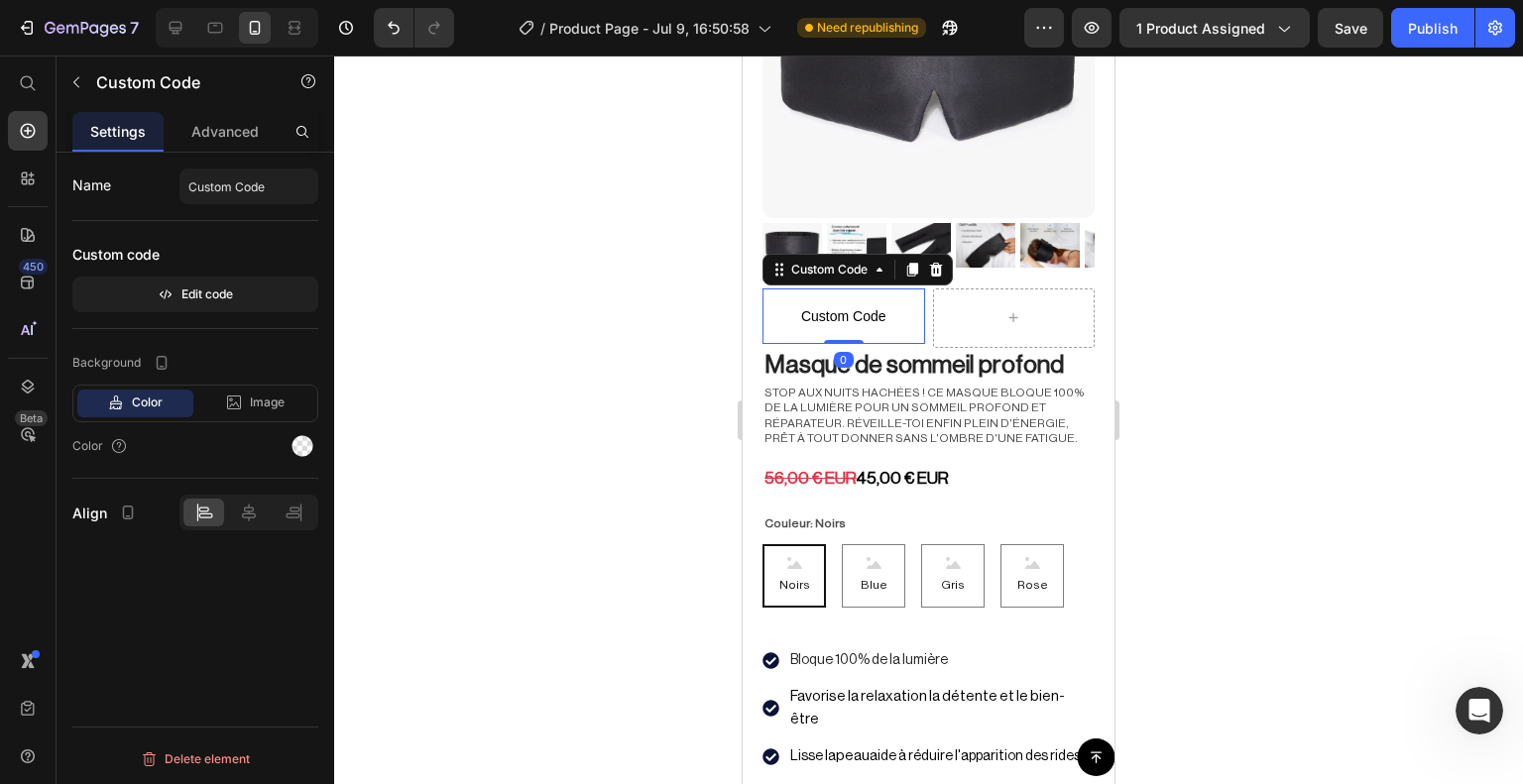 click on "Custom Code" at bounding box center [844, 316] 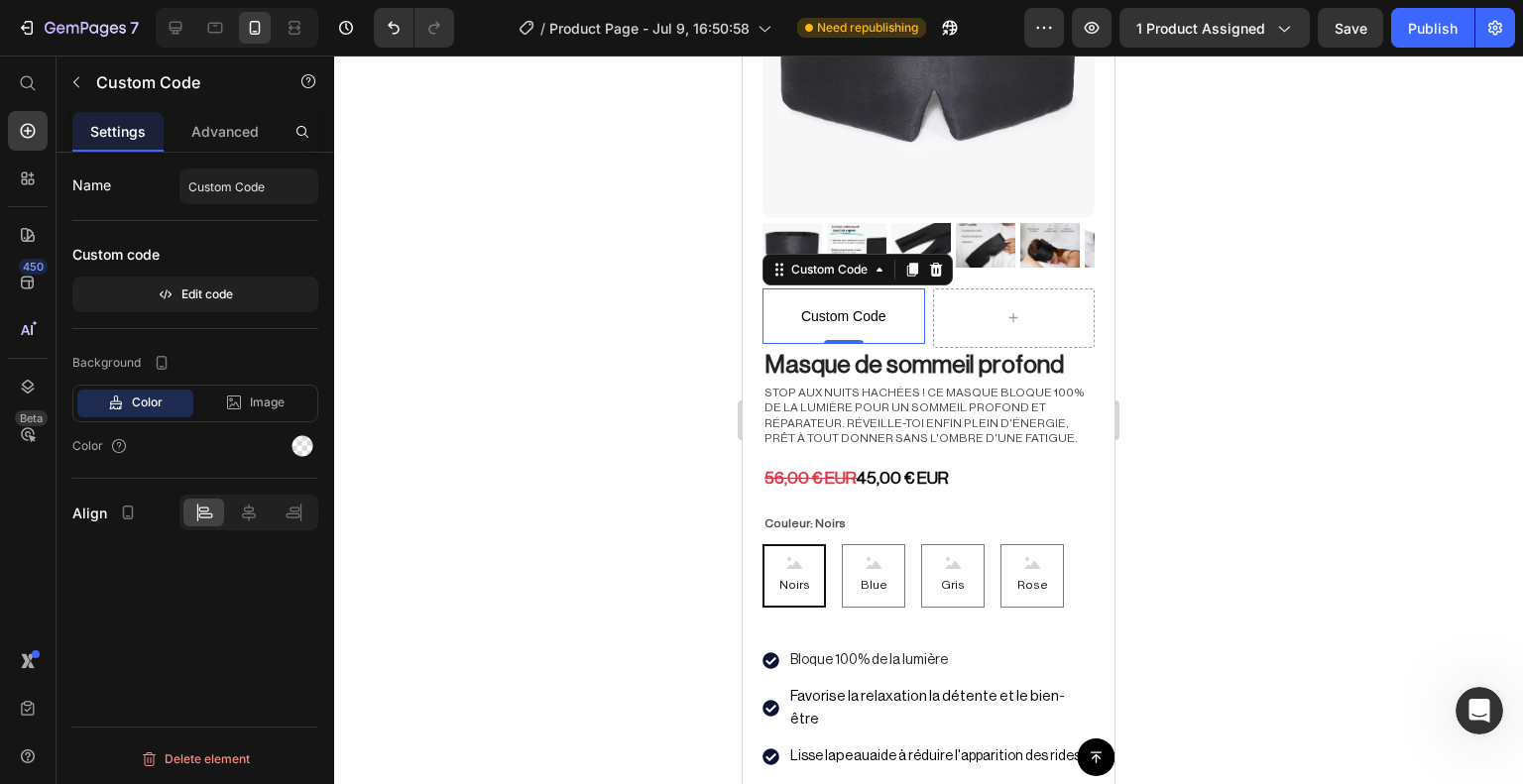 click on "Custom code  Edit code" at bounding box center [195, 275] 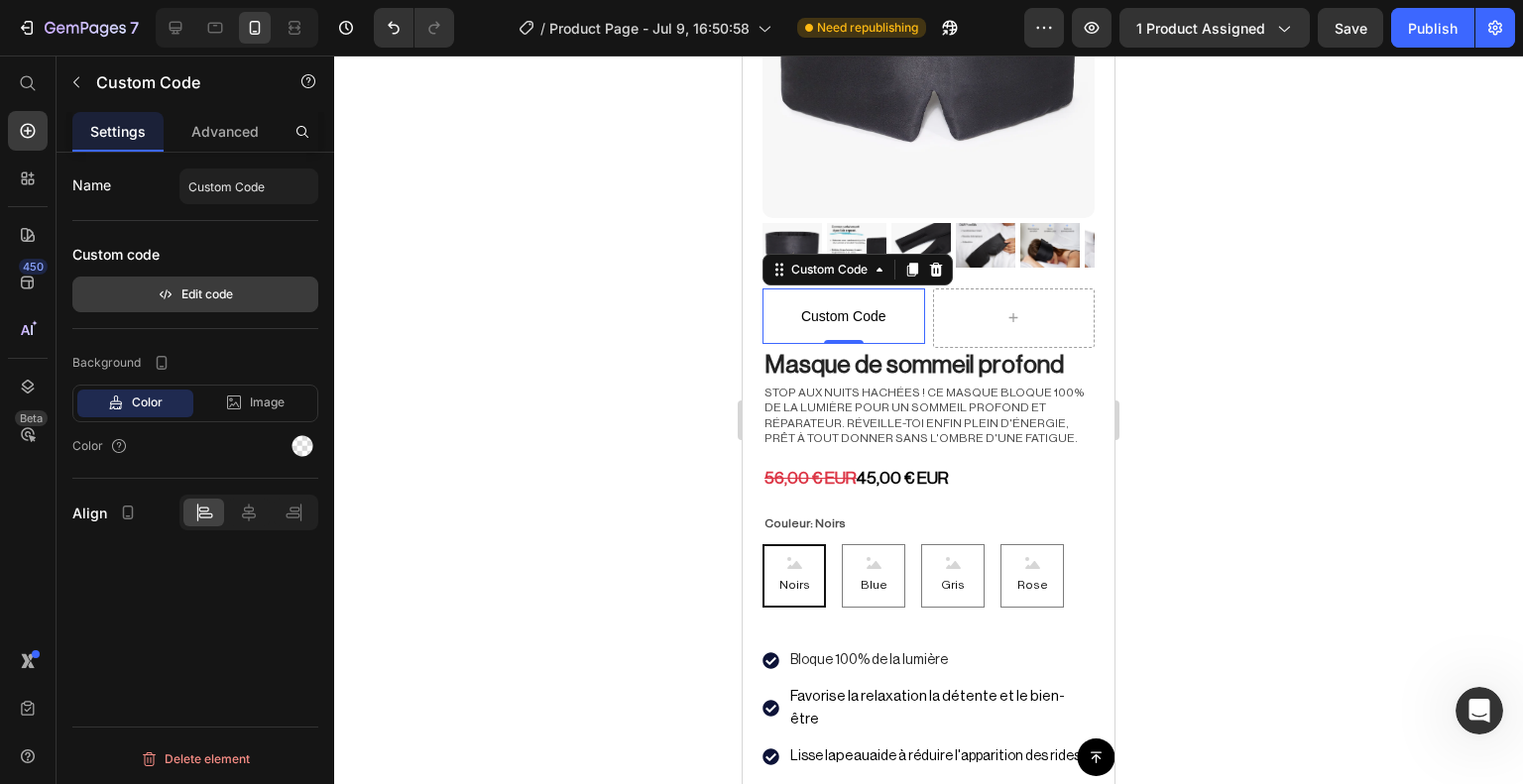 click on "Edit code" at bounding box center [195, 294] 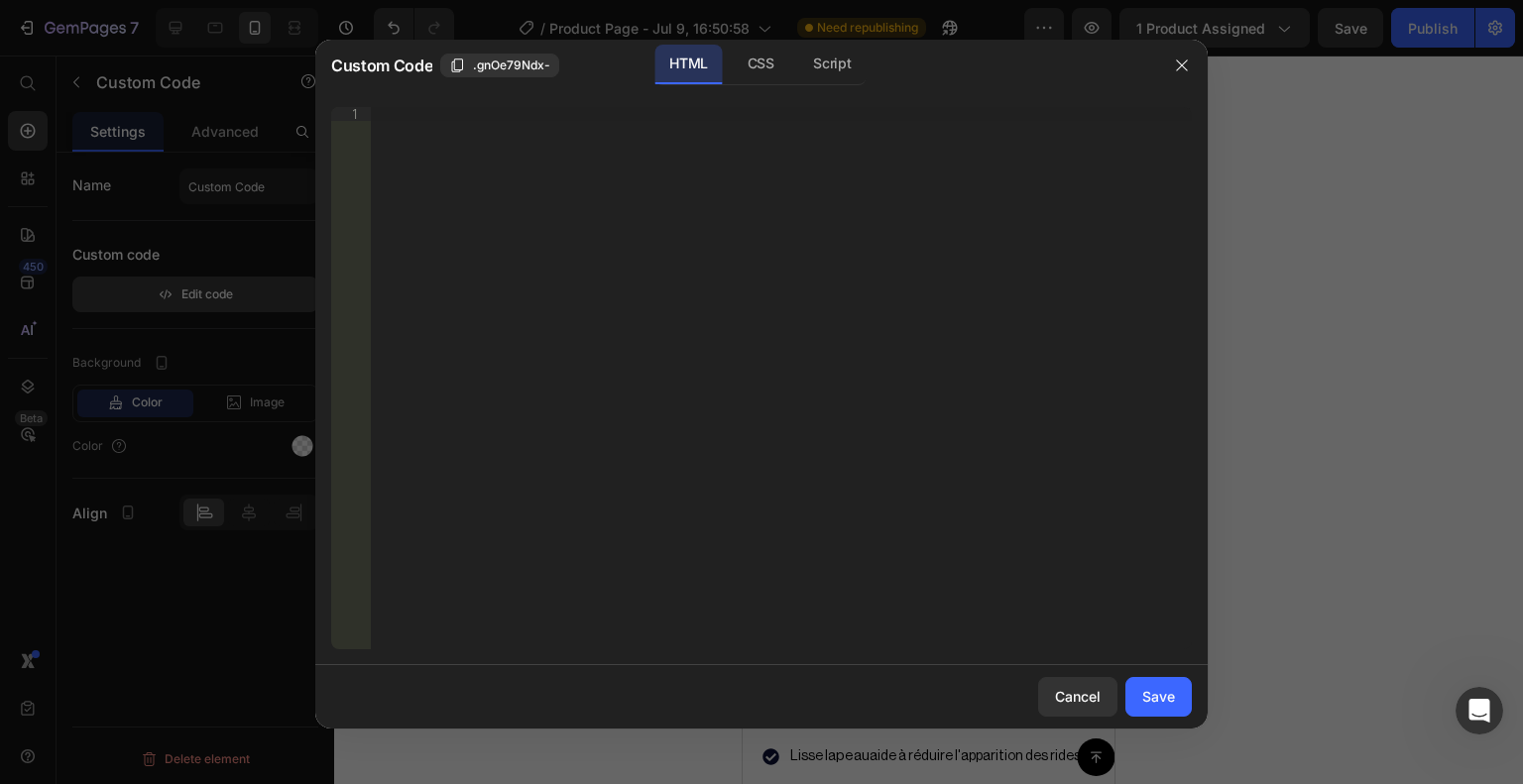type 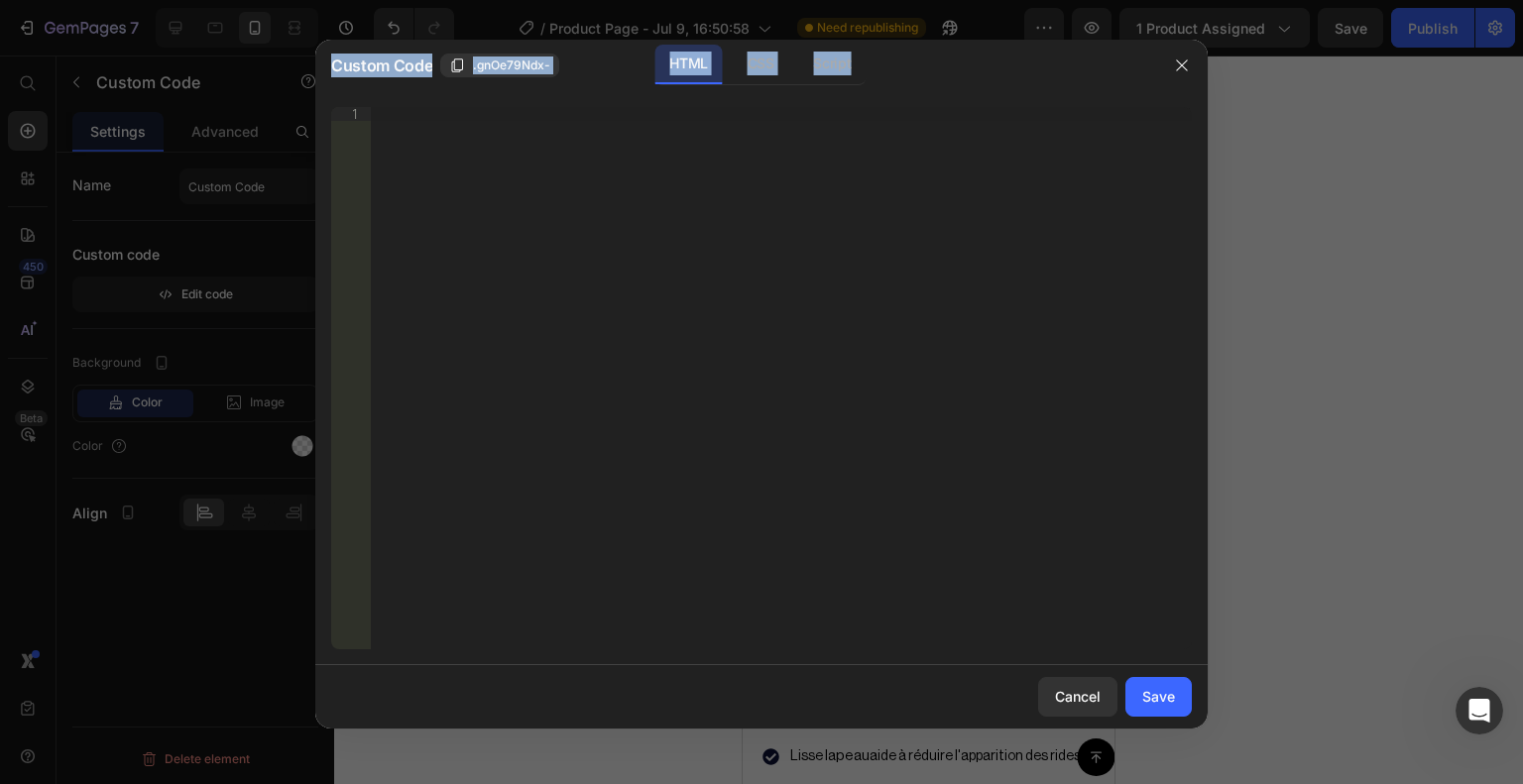 drag, startPoint x: 270, startPoint y: 316, endPoint x: 382, endPoint y: 269, distance: 121.46193 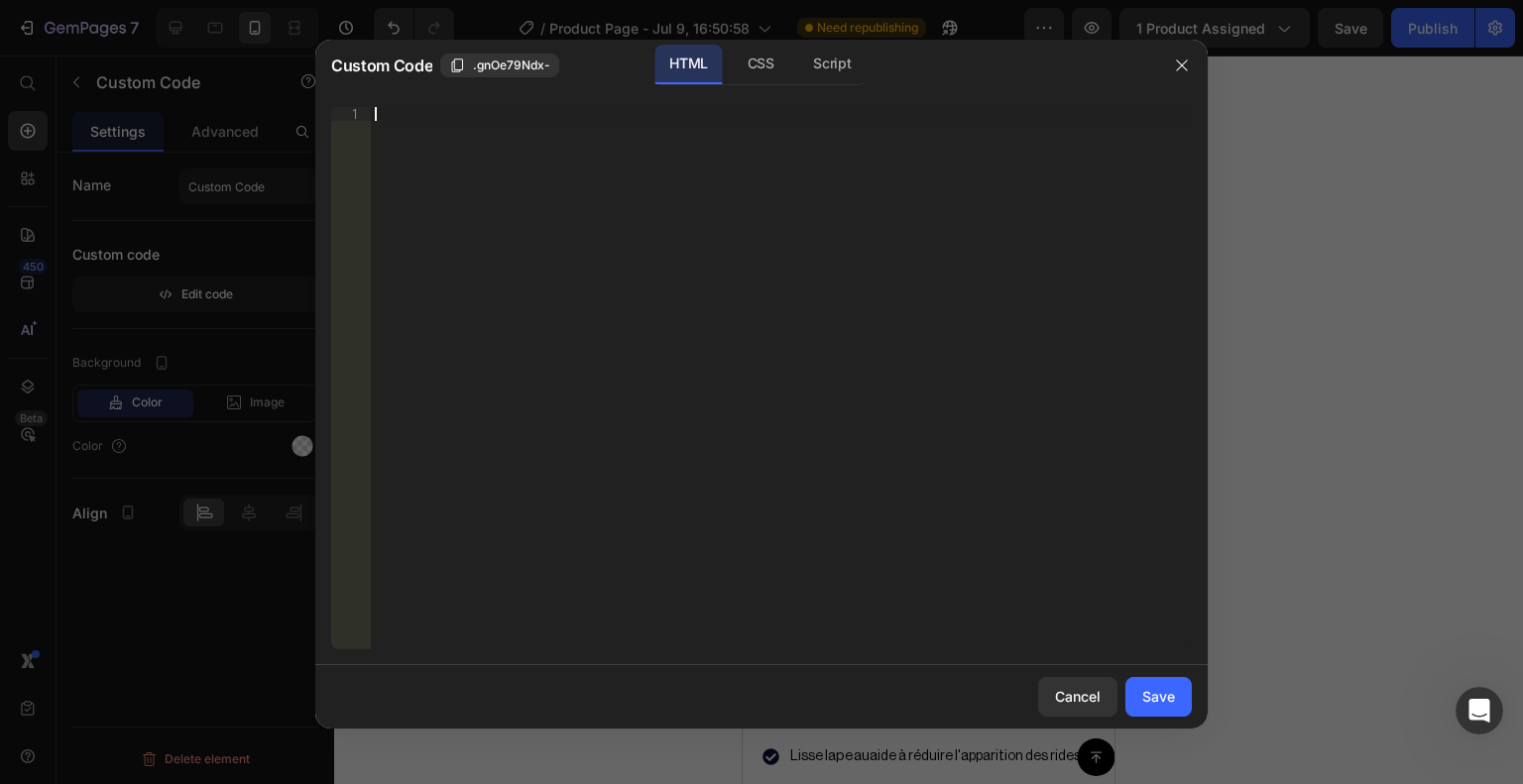 click on "Insert the 3rd-party installation code, HTML code, or Liquid code to display custom content." at bounding box center (781, 392) 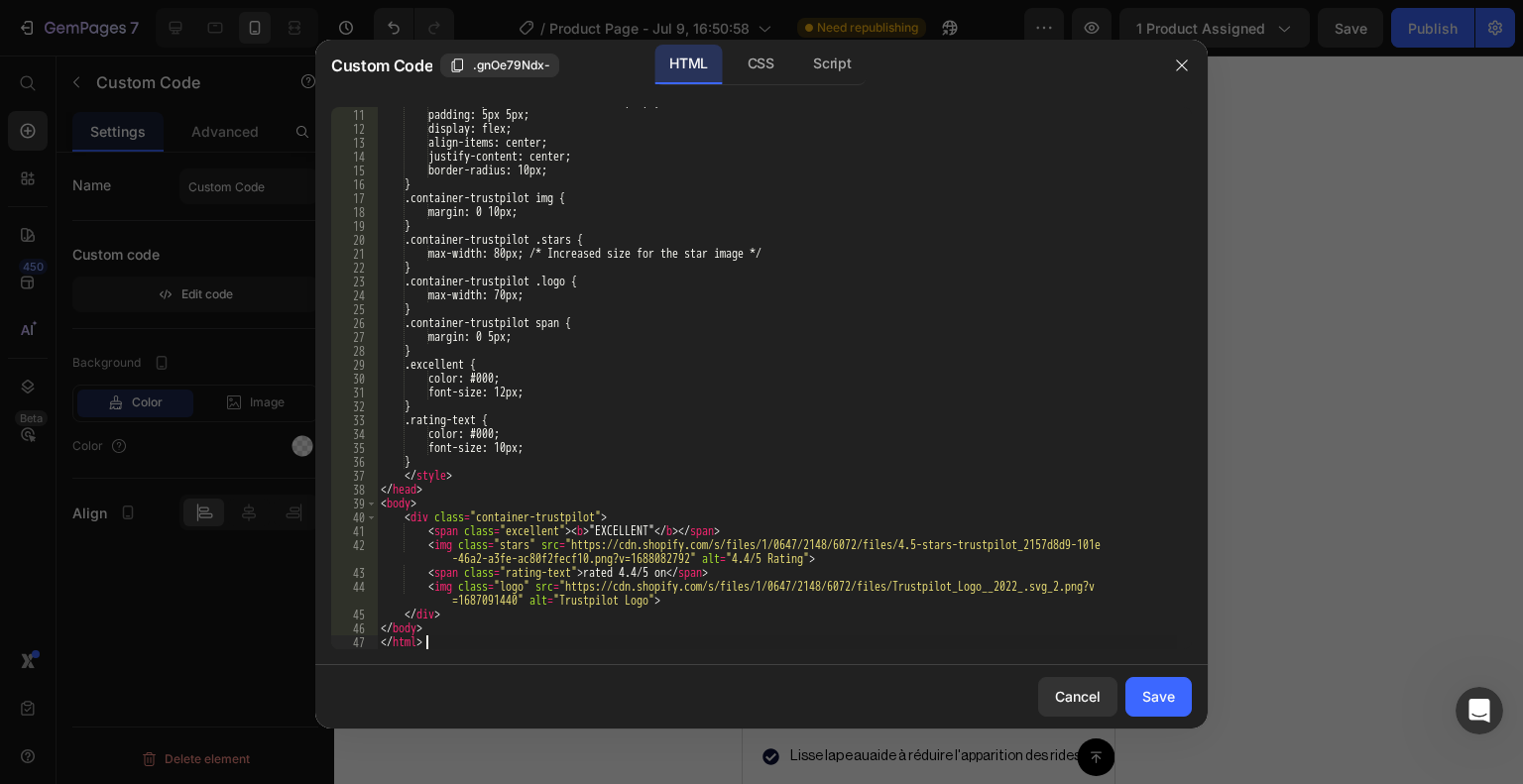 scroll, scrollTop: 138, scrollLeft: 0, axis: vertical 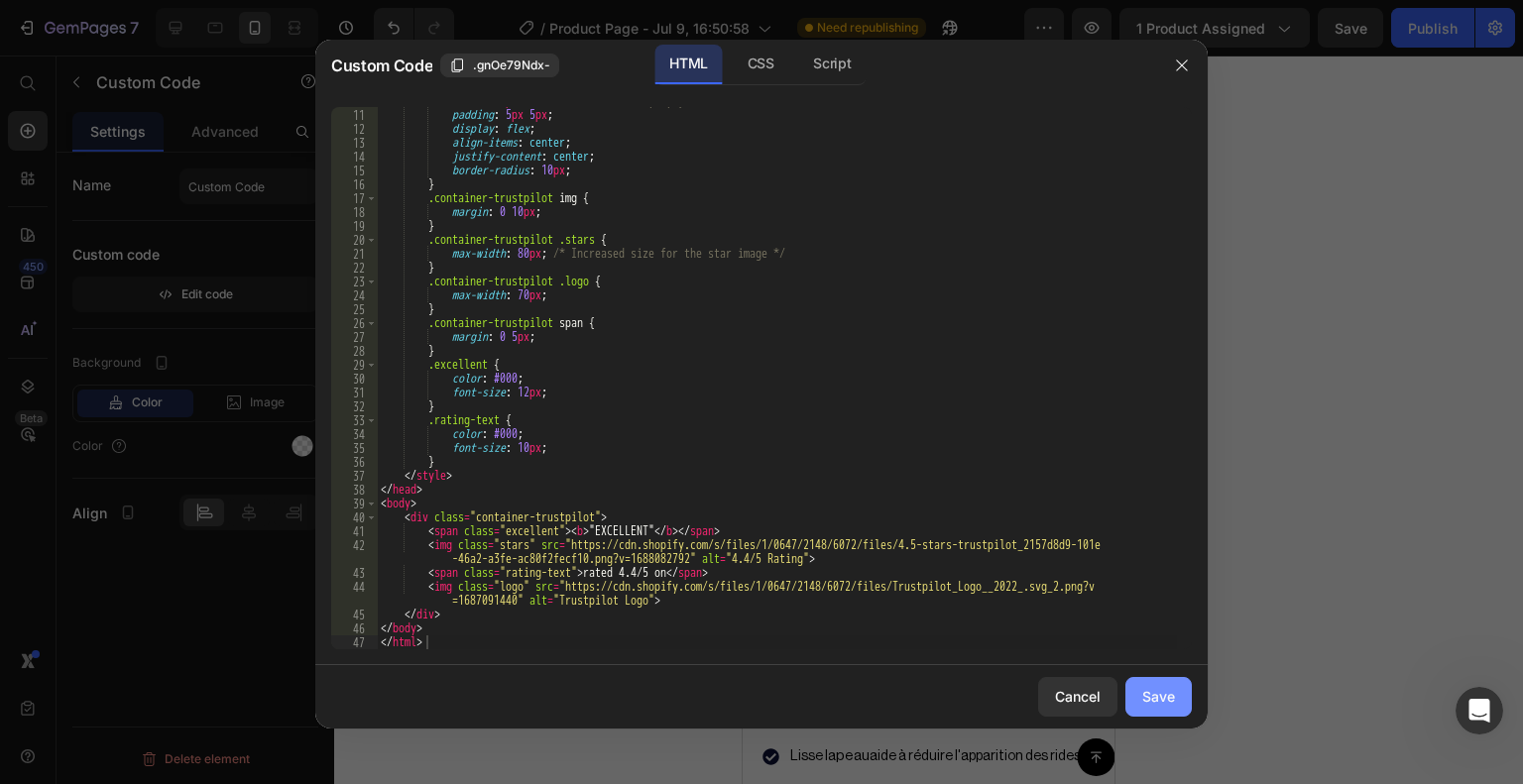 click on "Save" at bounding box center [1158, 696] 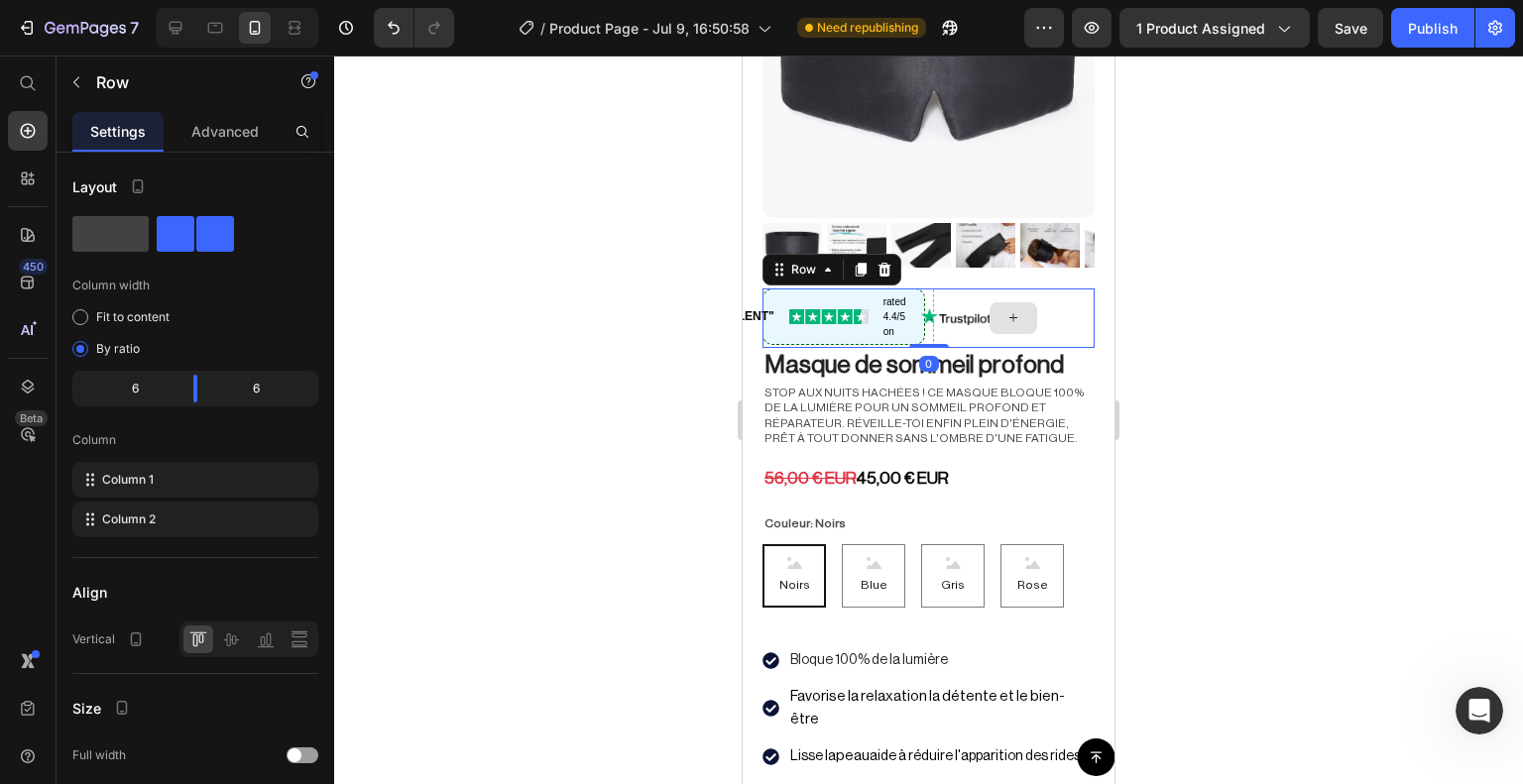 click at bounding box center [1014, 318] 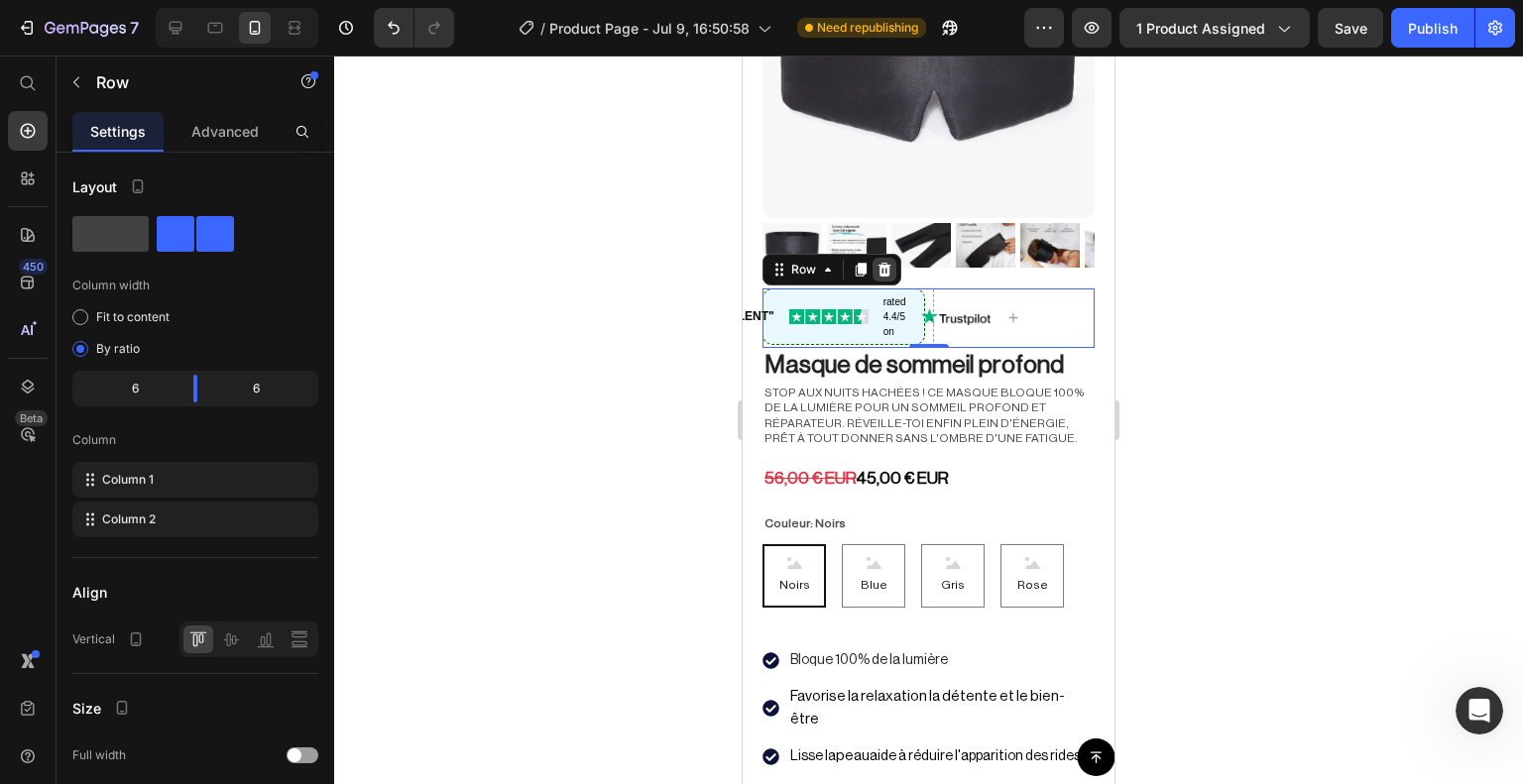 click 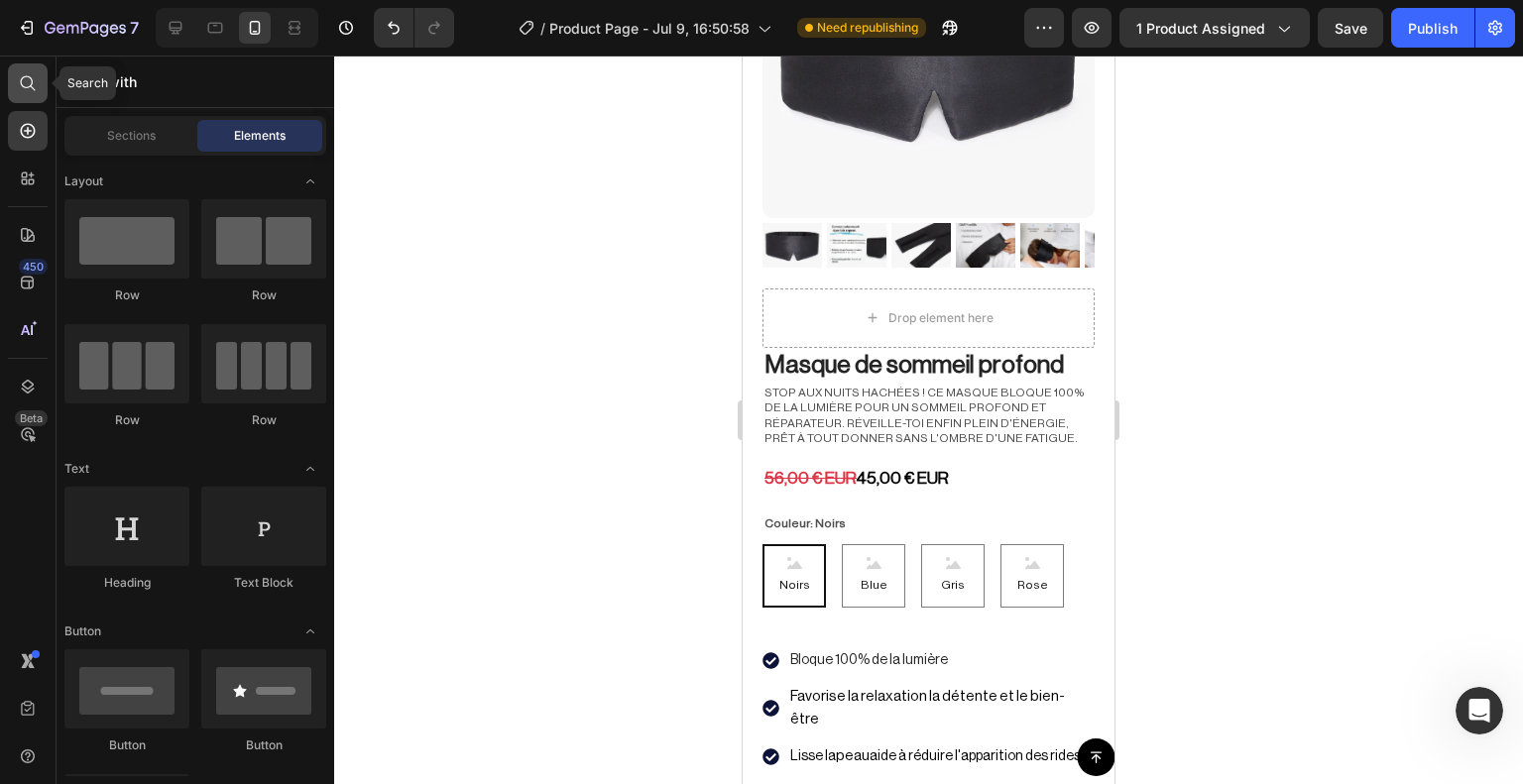 click 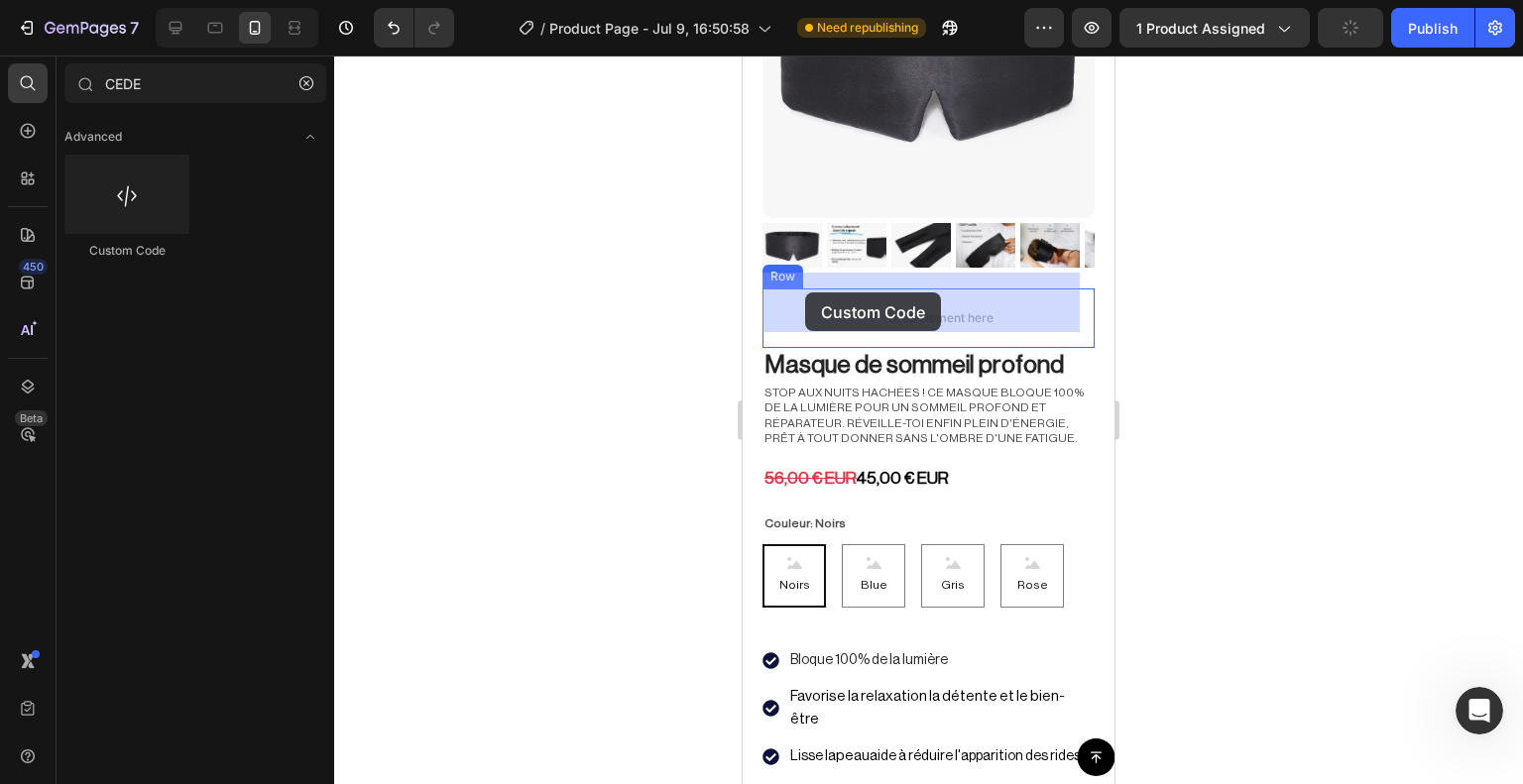 drag, startPoint x: 842, startPoint y: 261, endPoint x: 808, endPoint y: 292, distance: 46.01087 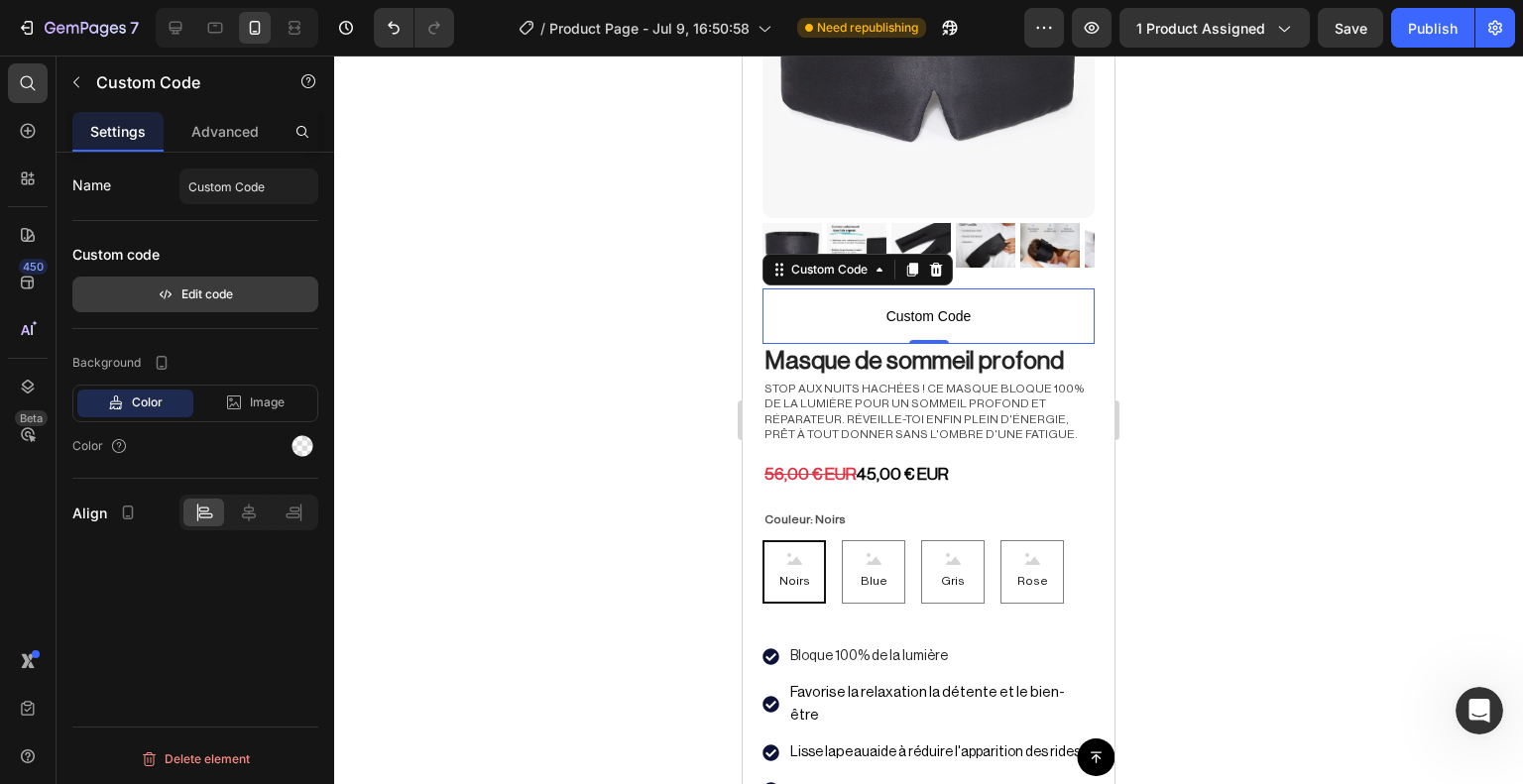 click on "Edit code" at bounding box center (195, 294) 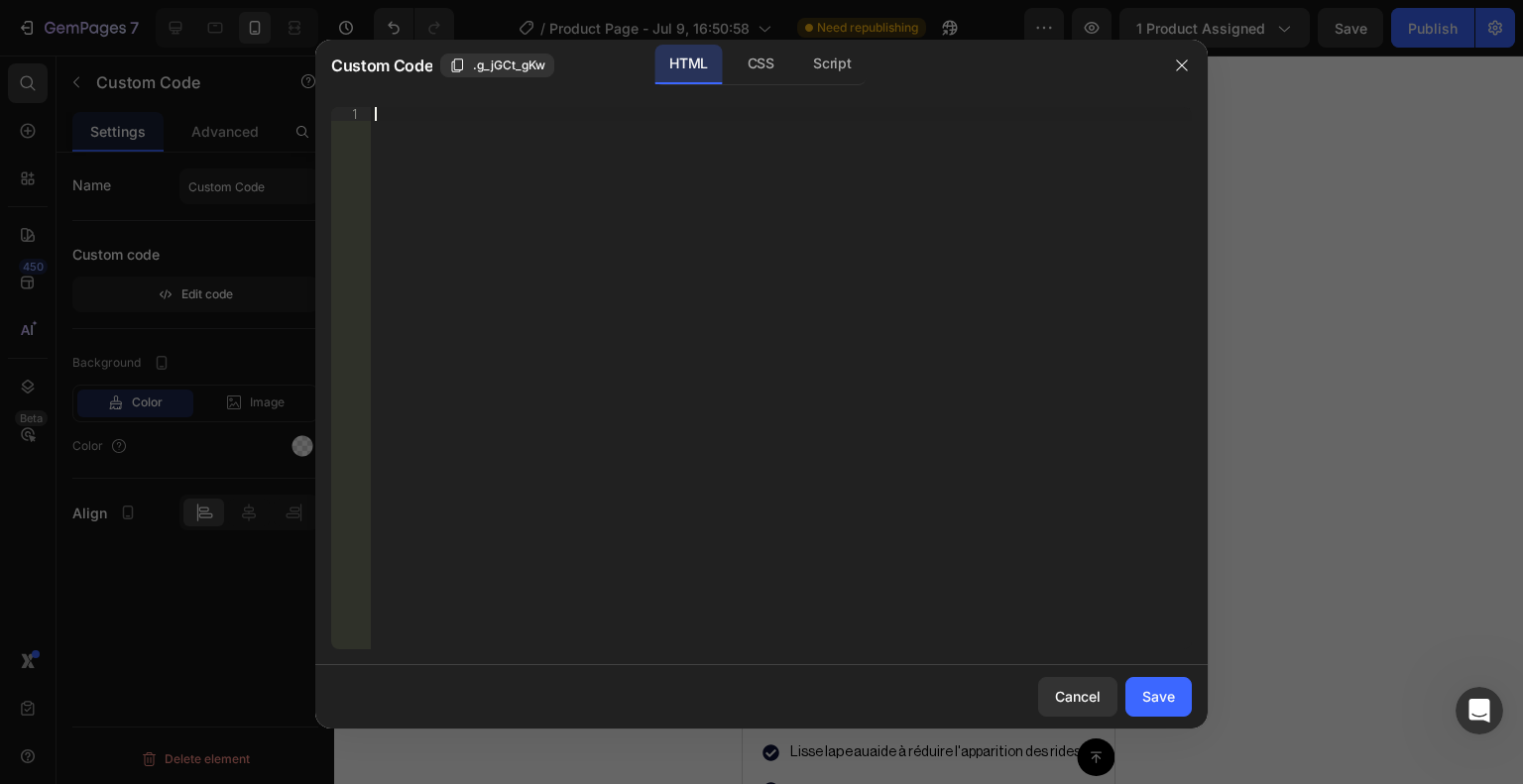 click on "Insert the 3rd-party installation code, HTML code, or Liquid code to display custom content." at bounding box center (781, 392) 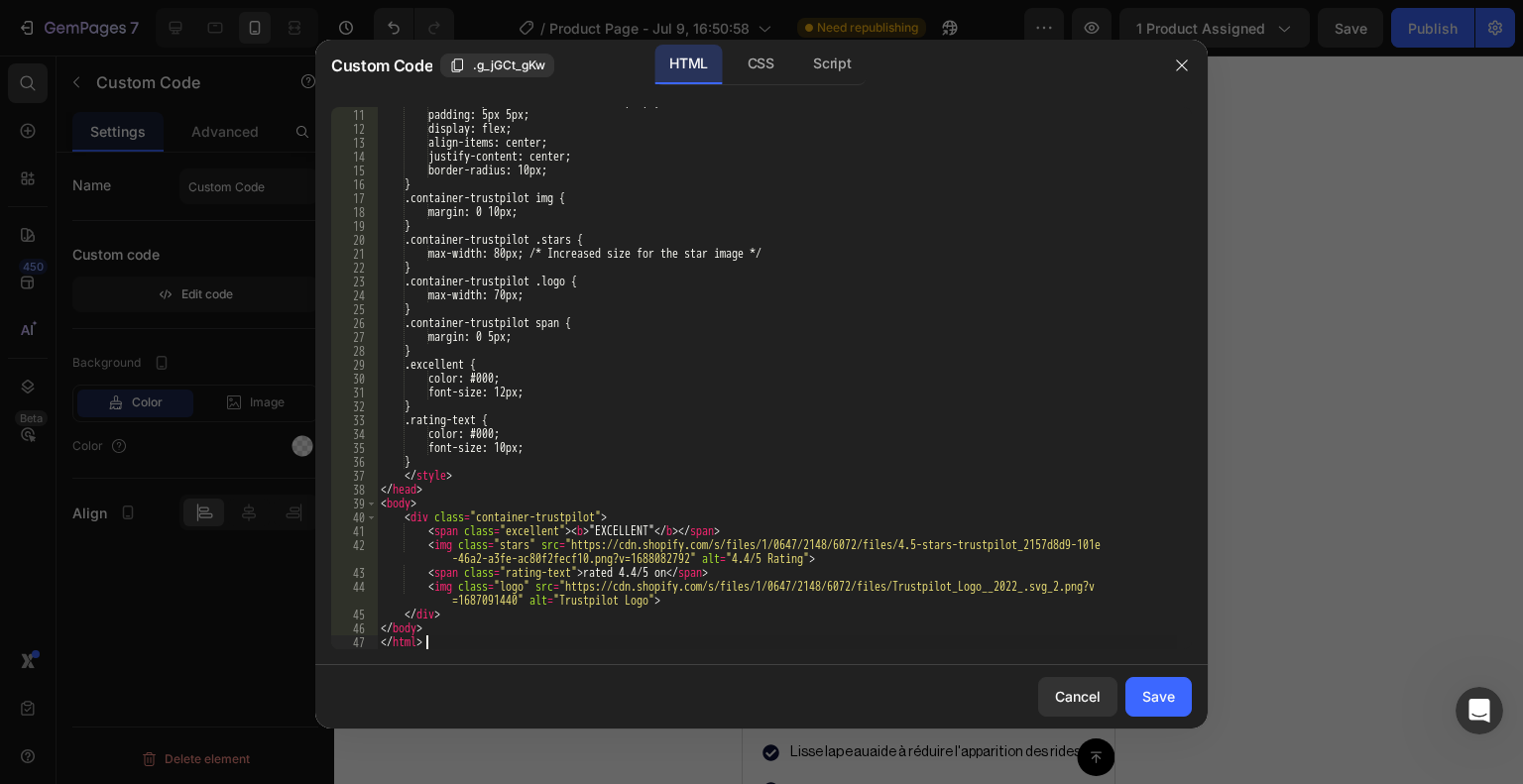 scroll, scrollTop: 138, scrollLeft: 0, axis: vertical 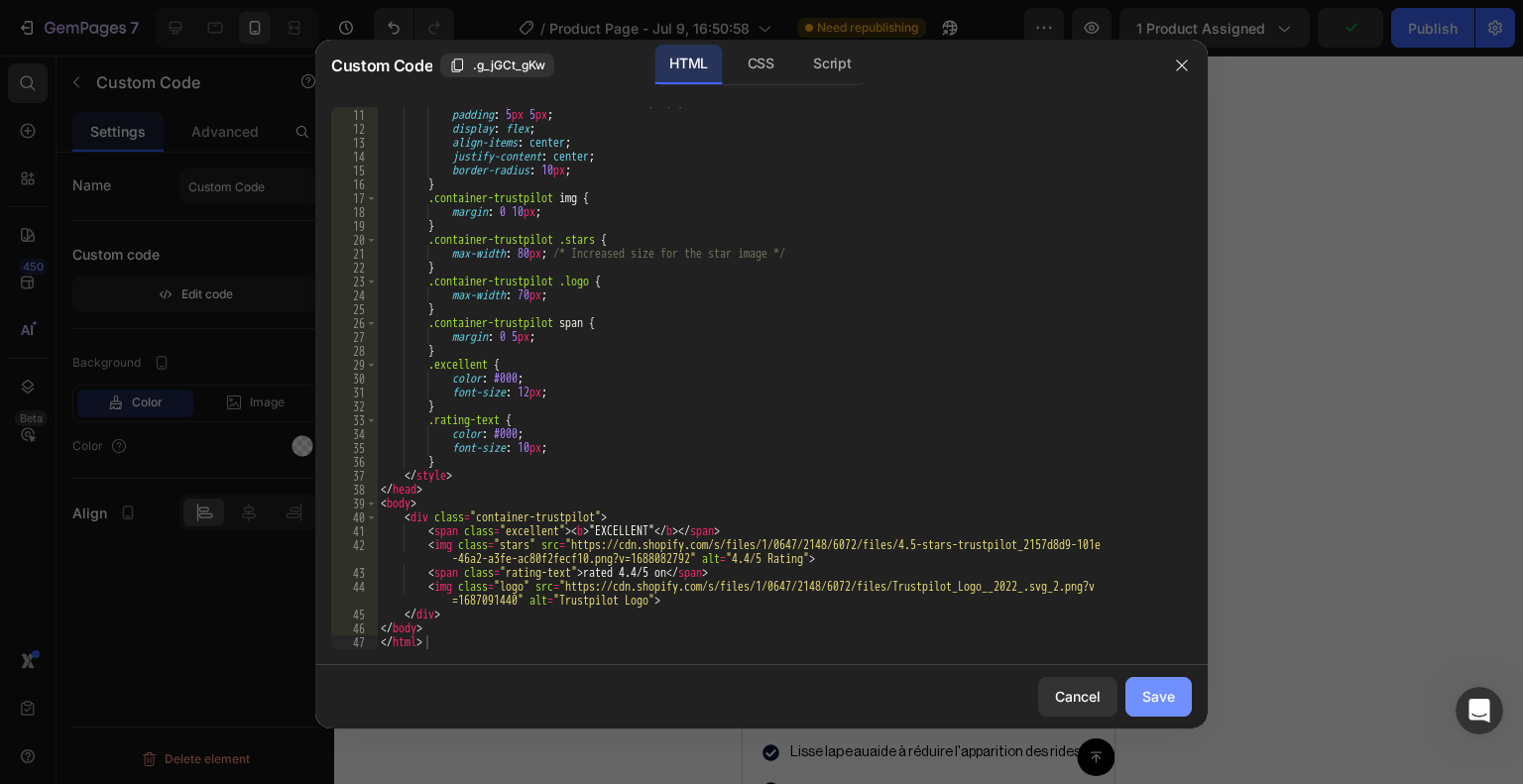 click on "Save" 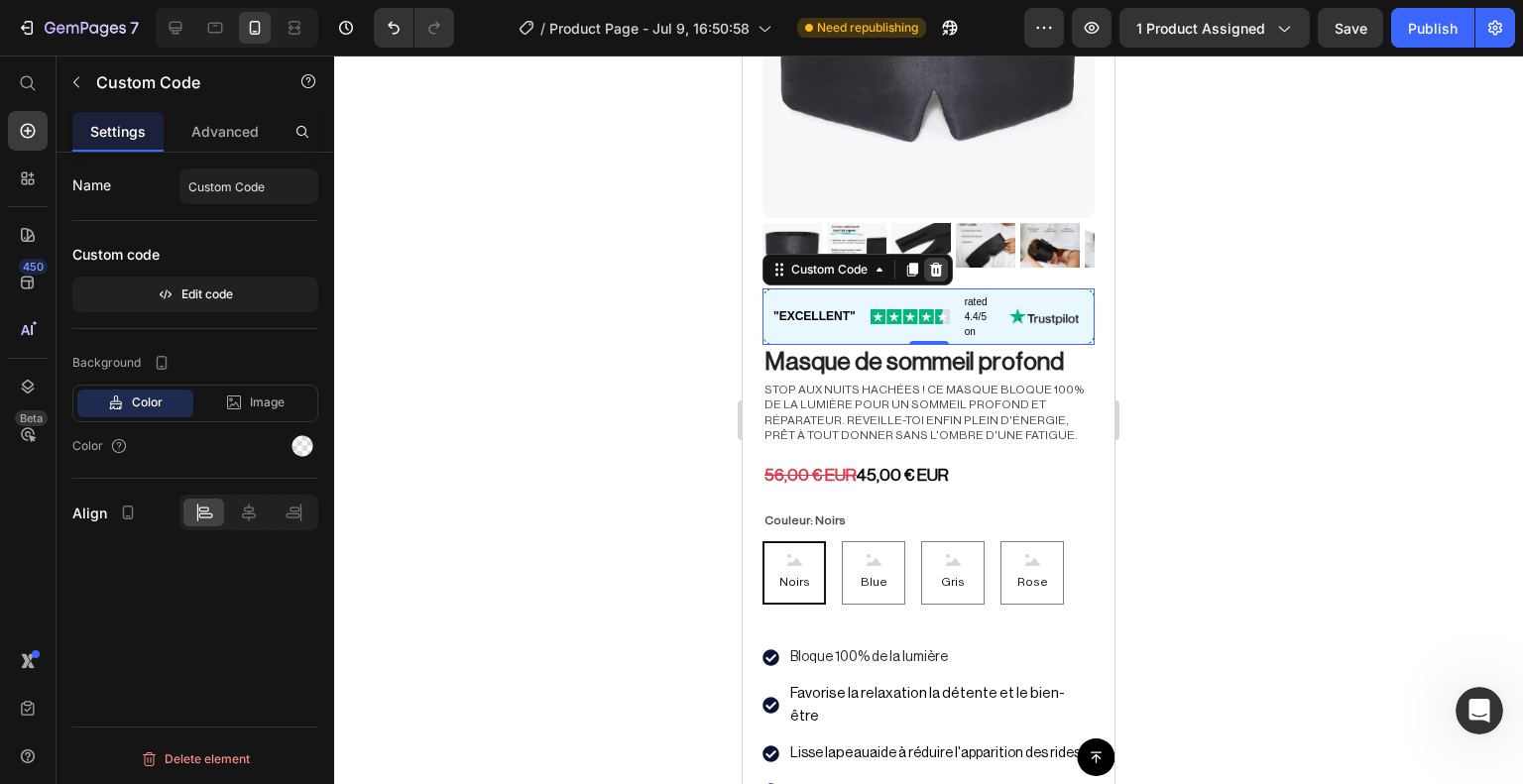 click 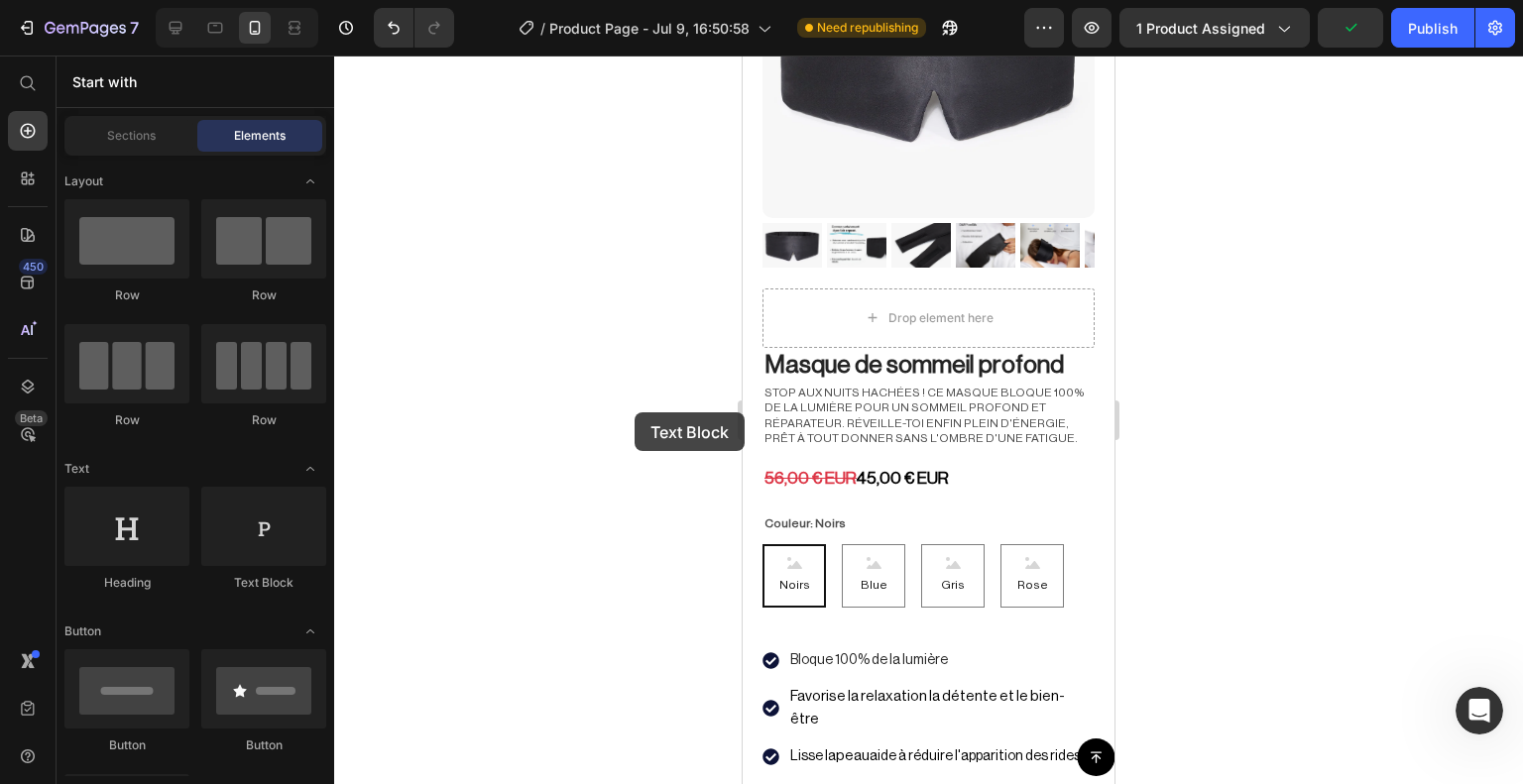 drag, startPoint x: 298, startPoint y: 491, endPoint x: 671, endPoint y: 389, distance: 386.69497 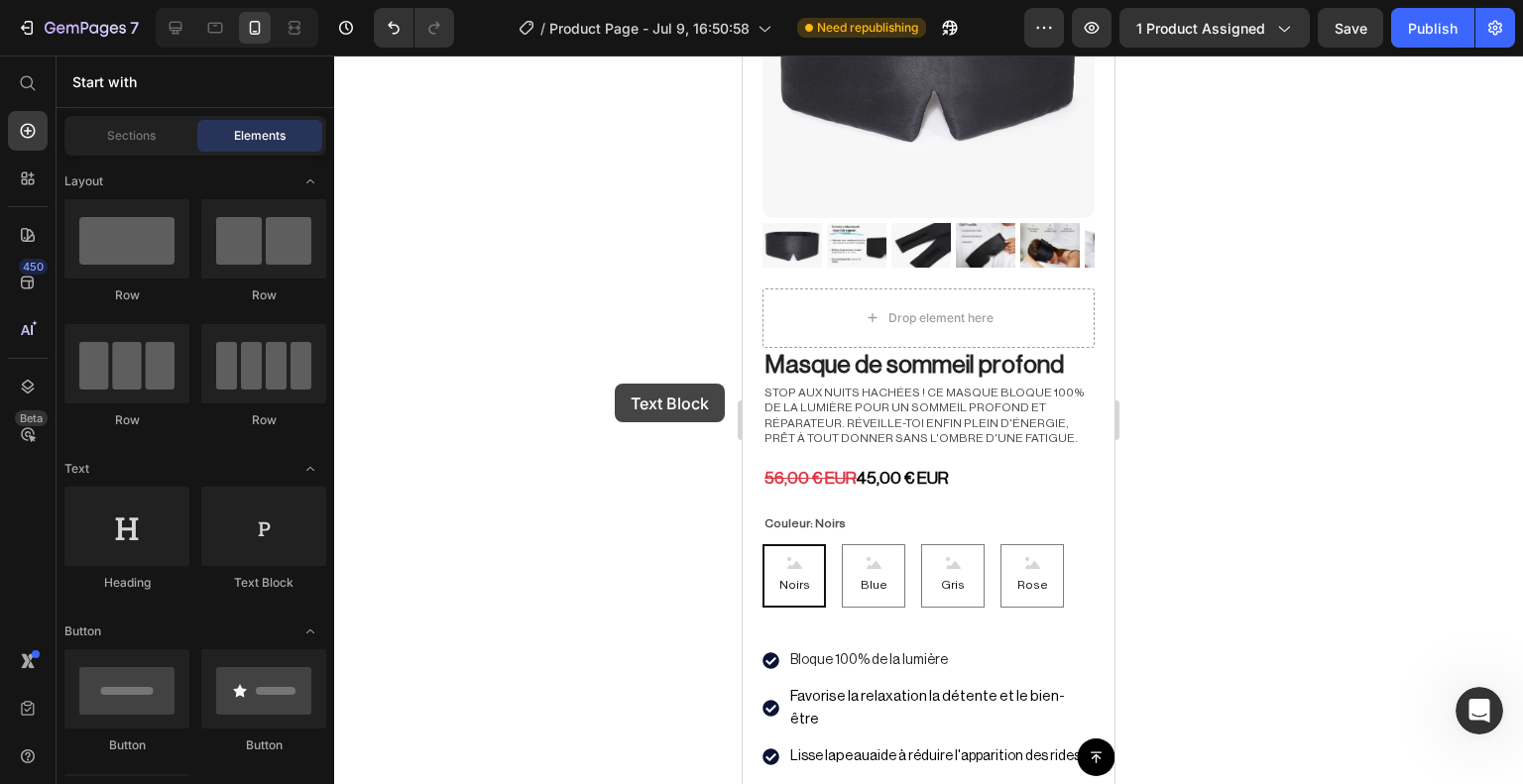 drag, startPoint x: 249, startPoint y: 523, endPoint x: 672, endPoint y: 350, distance: 457.0098 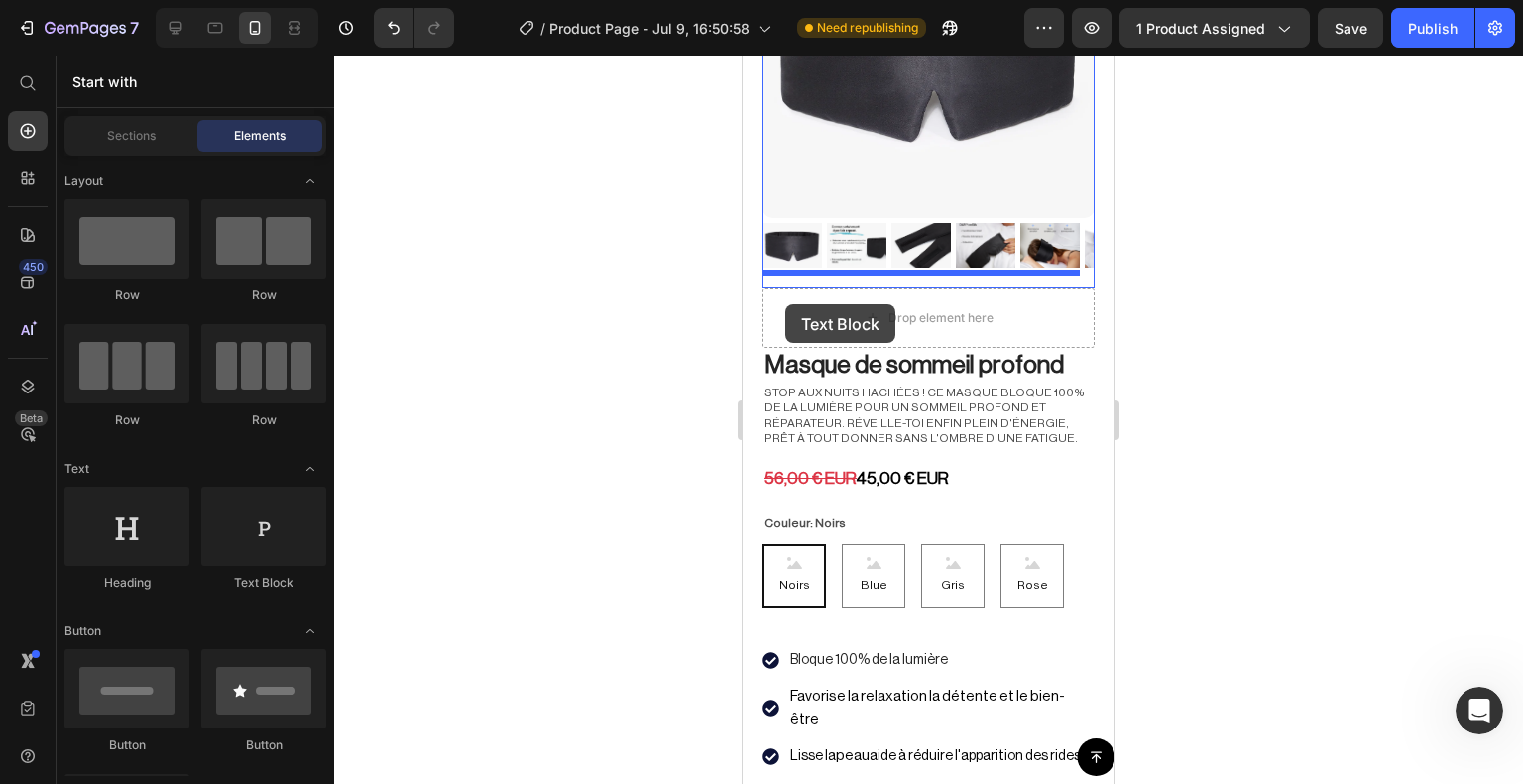 drag, startPoint x: 1009, startPoint y: 574, endPoint x: 796, endPoint y: 253, distance: 385.24018 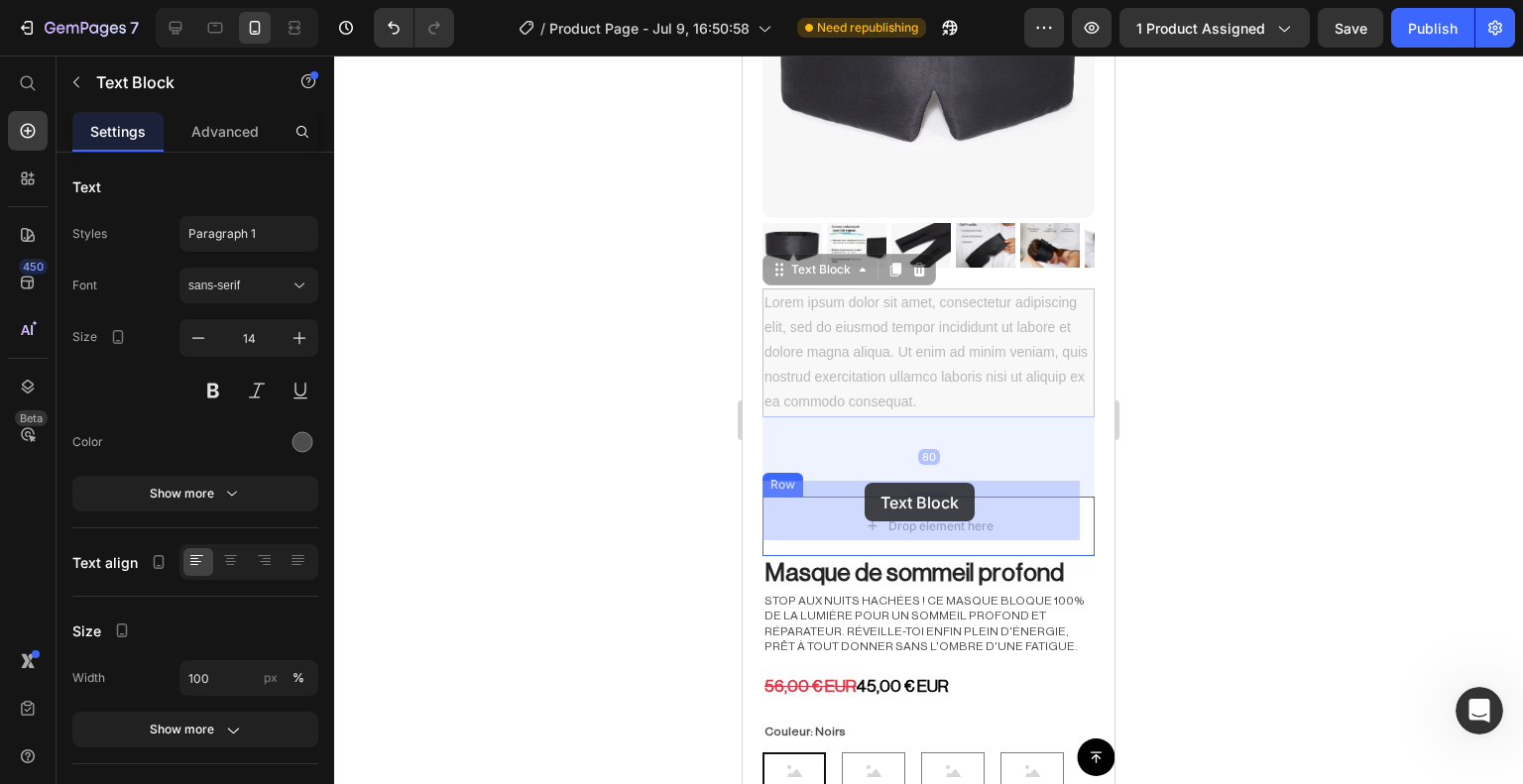 drag, startPoint x: 863, startPoint y: 318, endPoint x: 872, endPoint y: 503, distance: 185.21879 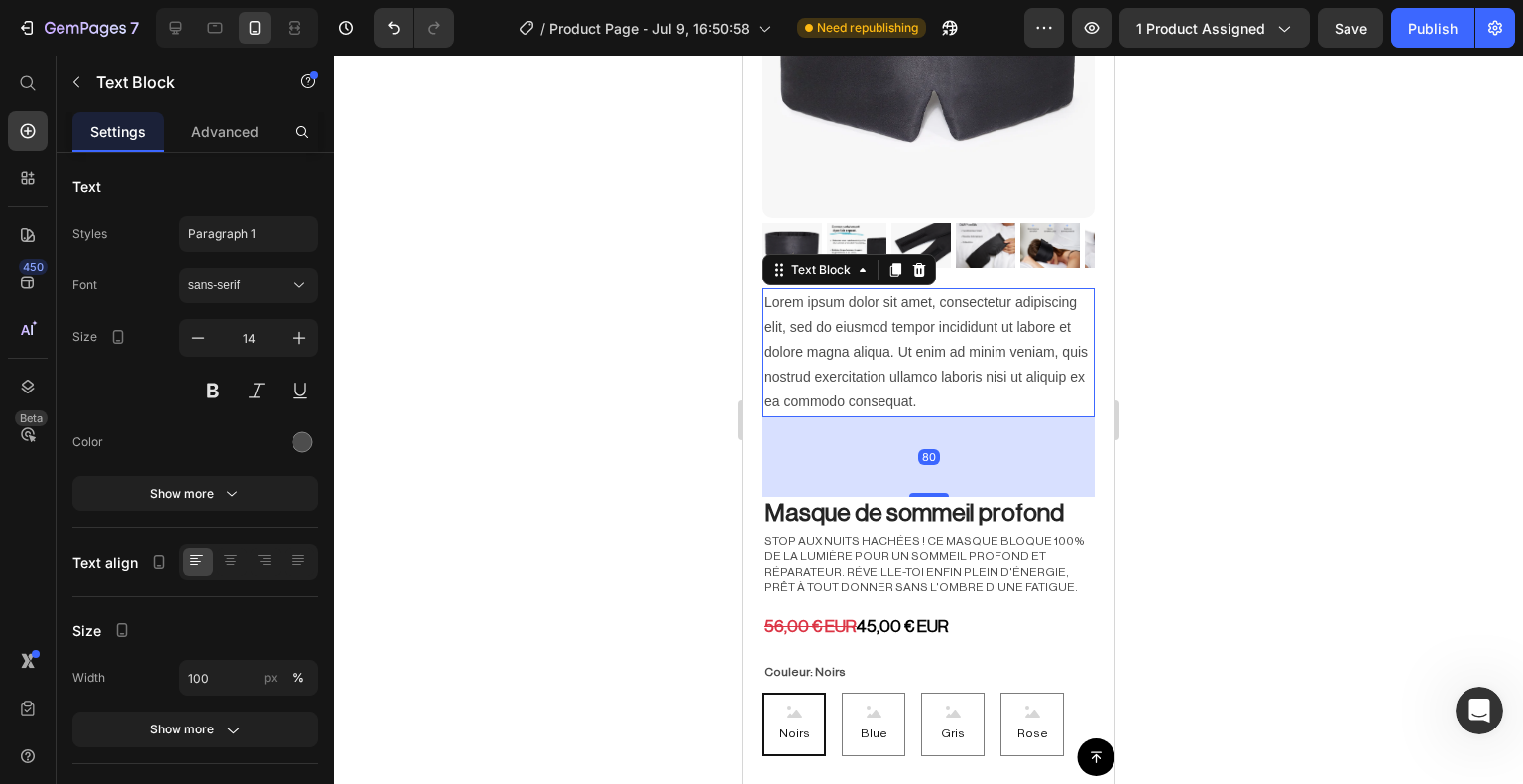 click on "80" at bounding box center (928, 457) 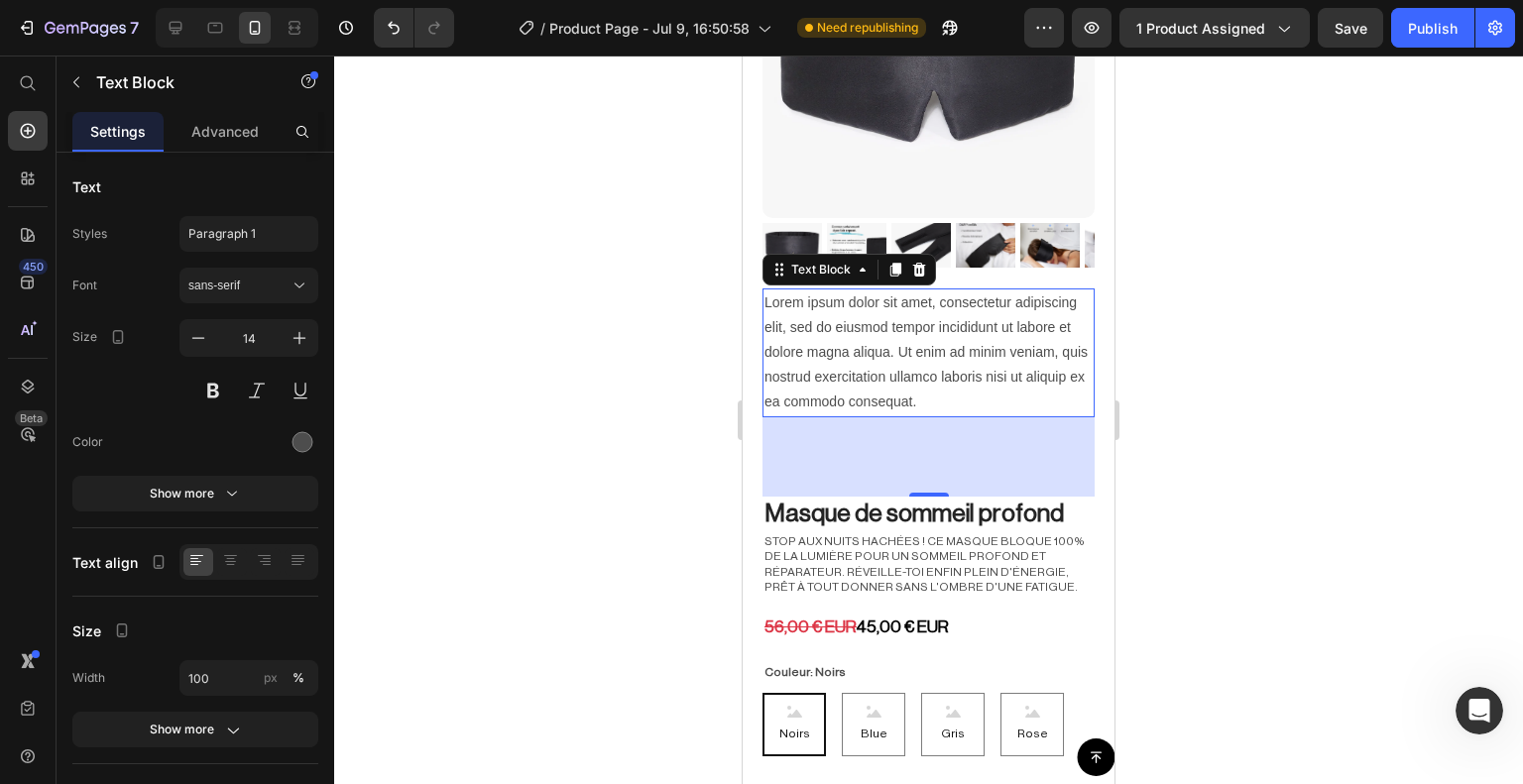 click on "80" at bounding box center (928, 457) 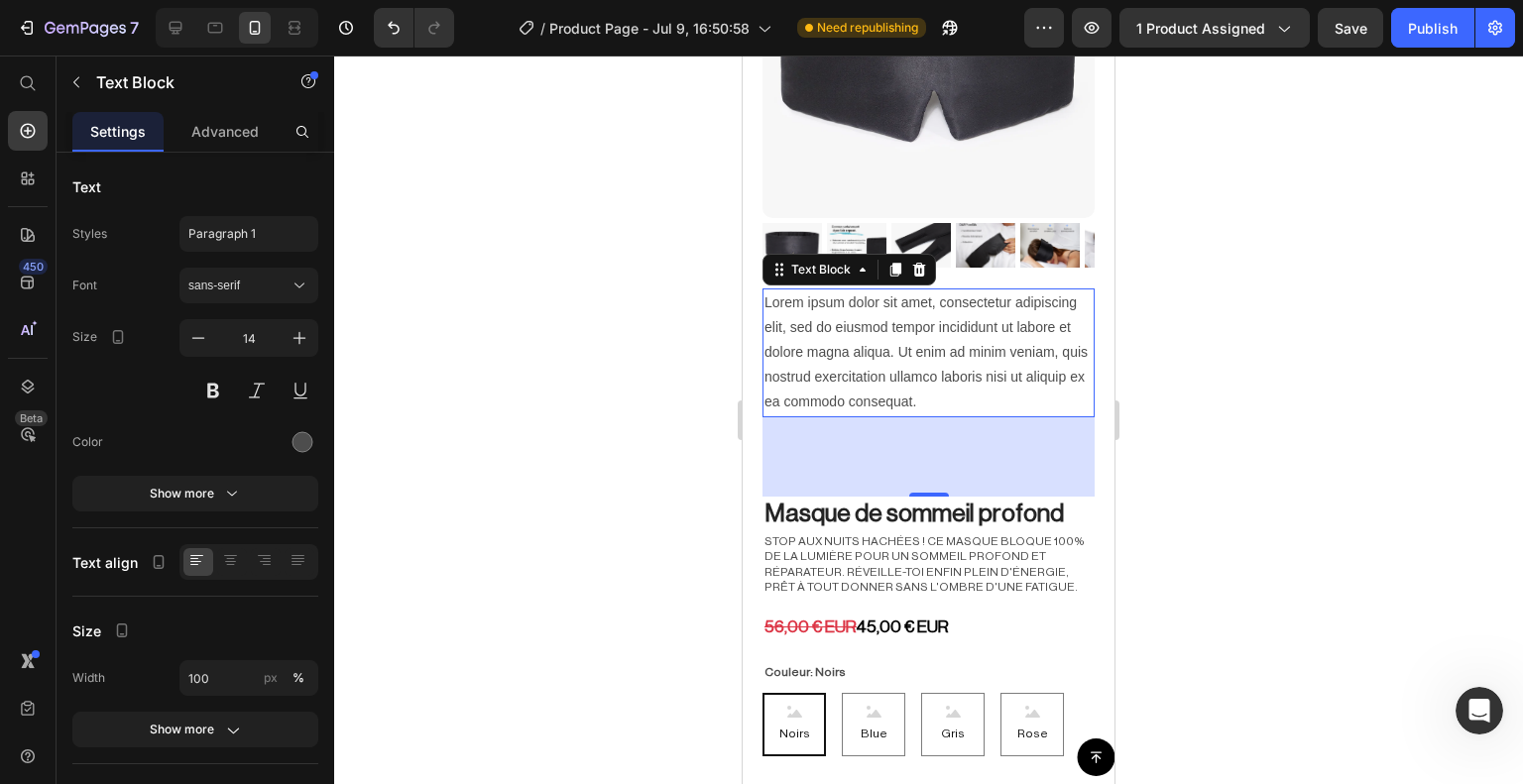 click on "Lorem ipsum dolor sit amet, consectetur adipiscing elit, sed do eiusmod tempor incididunt ut labore et dolore magna aliqua. Ut enim ad minim veniam, quis nostrud exercitation ullamco laboris nisi ut aliquip ex ea commodo consequat." at bounding box center (928, 353) 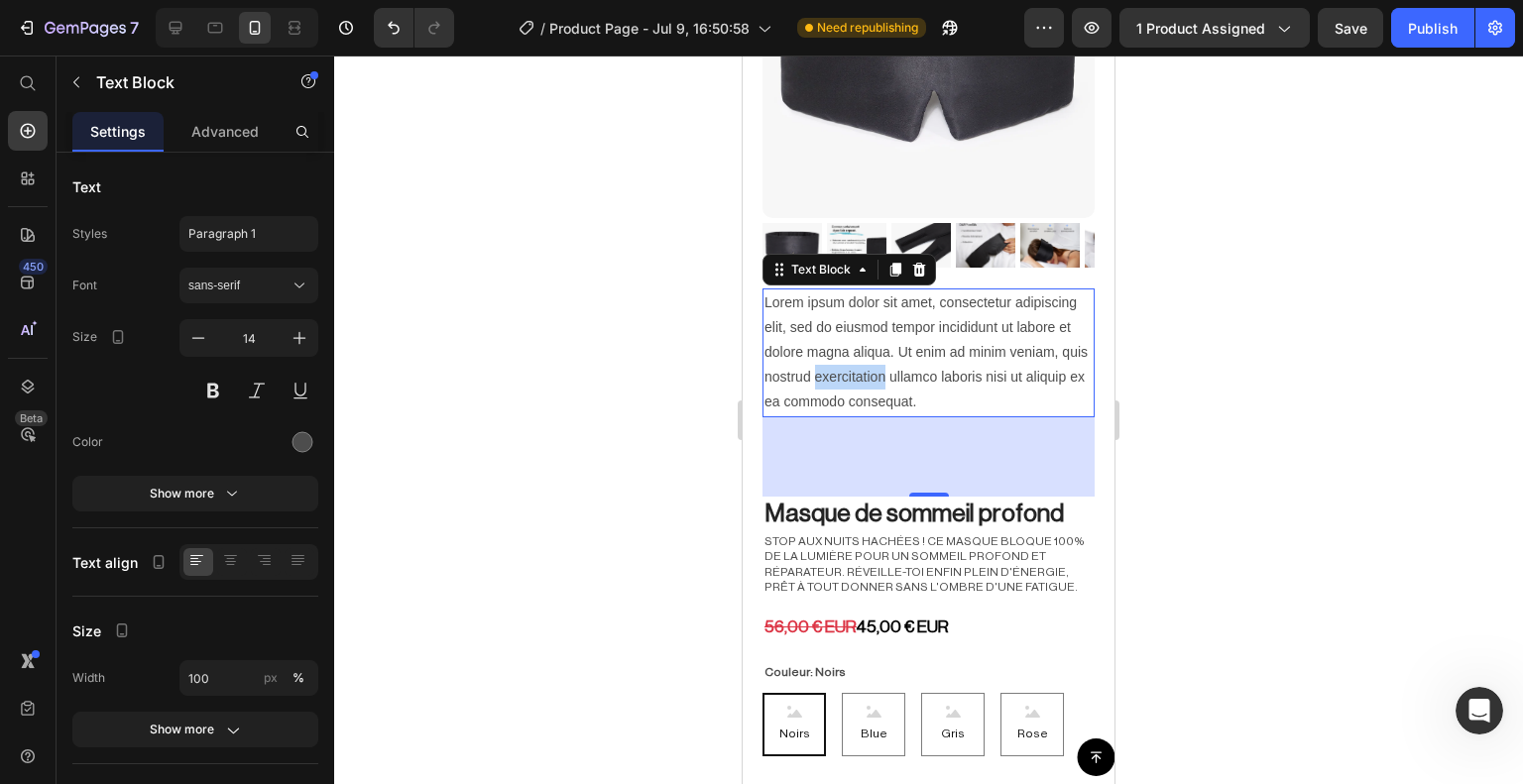 click on "Lorem ipsum dolor sit amet, consectetur adipiscing elit, sed do eiusmod tempor incididunt ut labore et dolore magna aliqua. Ut enim ad minim veniam, quis nostrud exercitation ullamco laboris nisi ut aliquip ex ea commodo consequat." at bounding box center [928, 353] 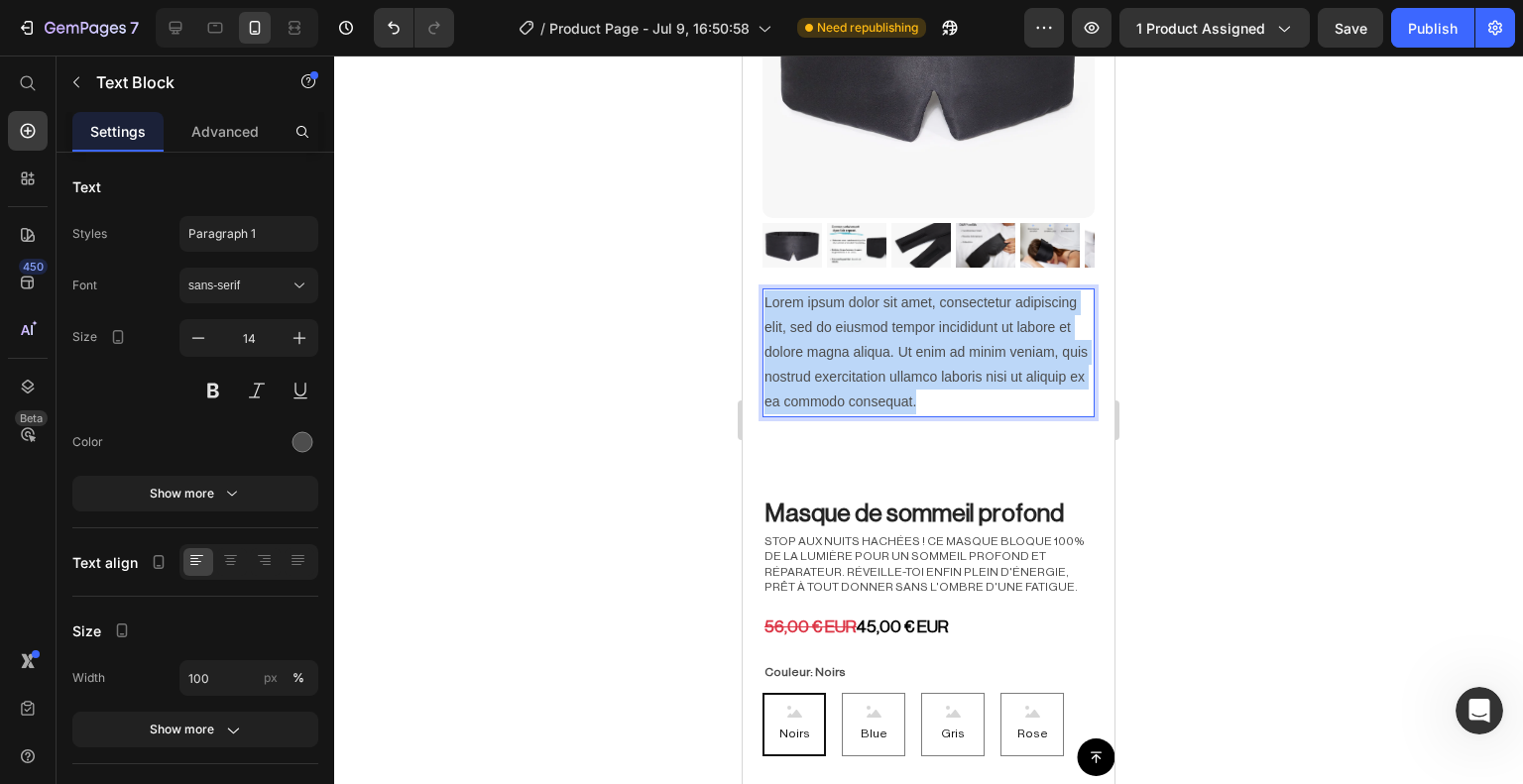 click on "Lorem ipsum dolor sit amet, consectetur adipiscing elit, sed do eiusmod tempor incididunt ut labore et dolore magna aliqua. Ut enim ad minim veniam, quis nostrud exercitation ullamco laboris nisi ut aliquip ex ea commodo consequat." at bounding box center [928, 353] 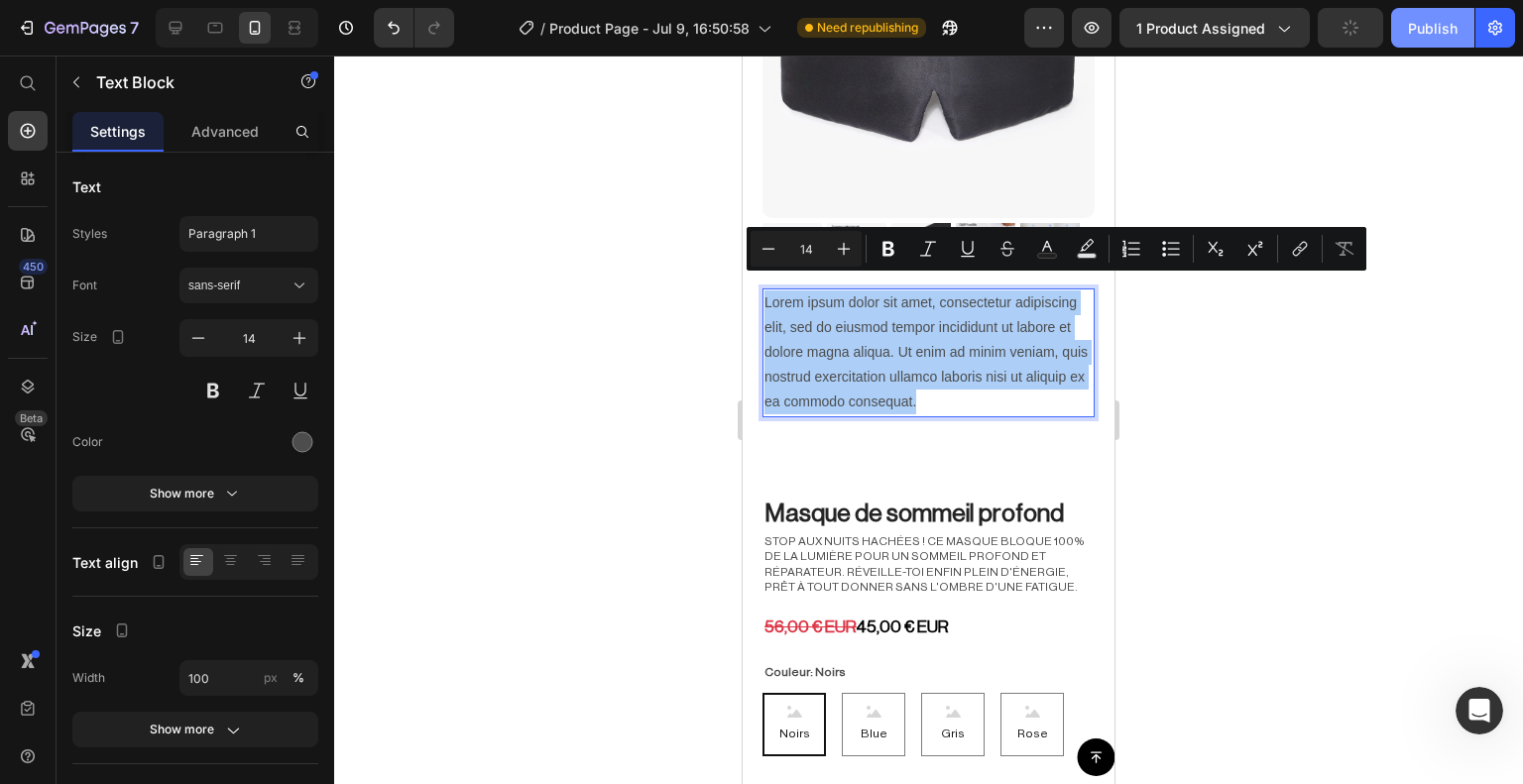 click on "Publish" 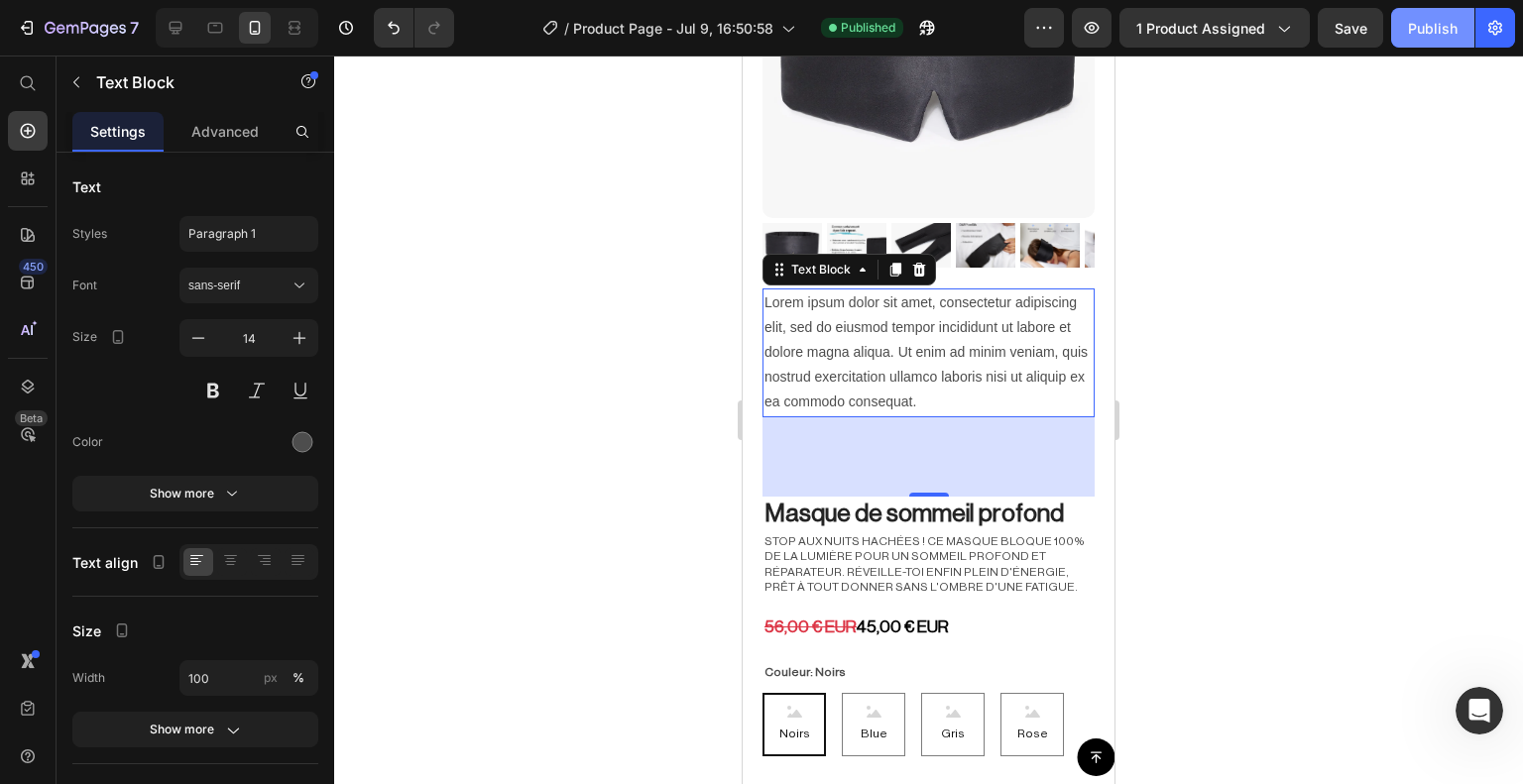 click on "Publish" 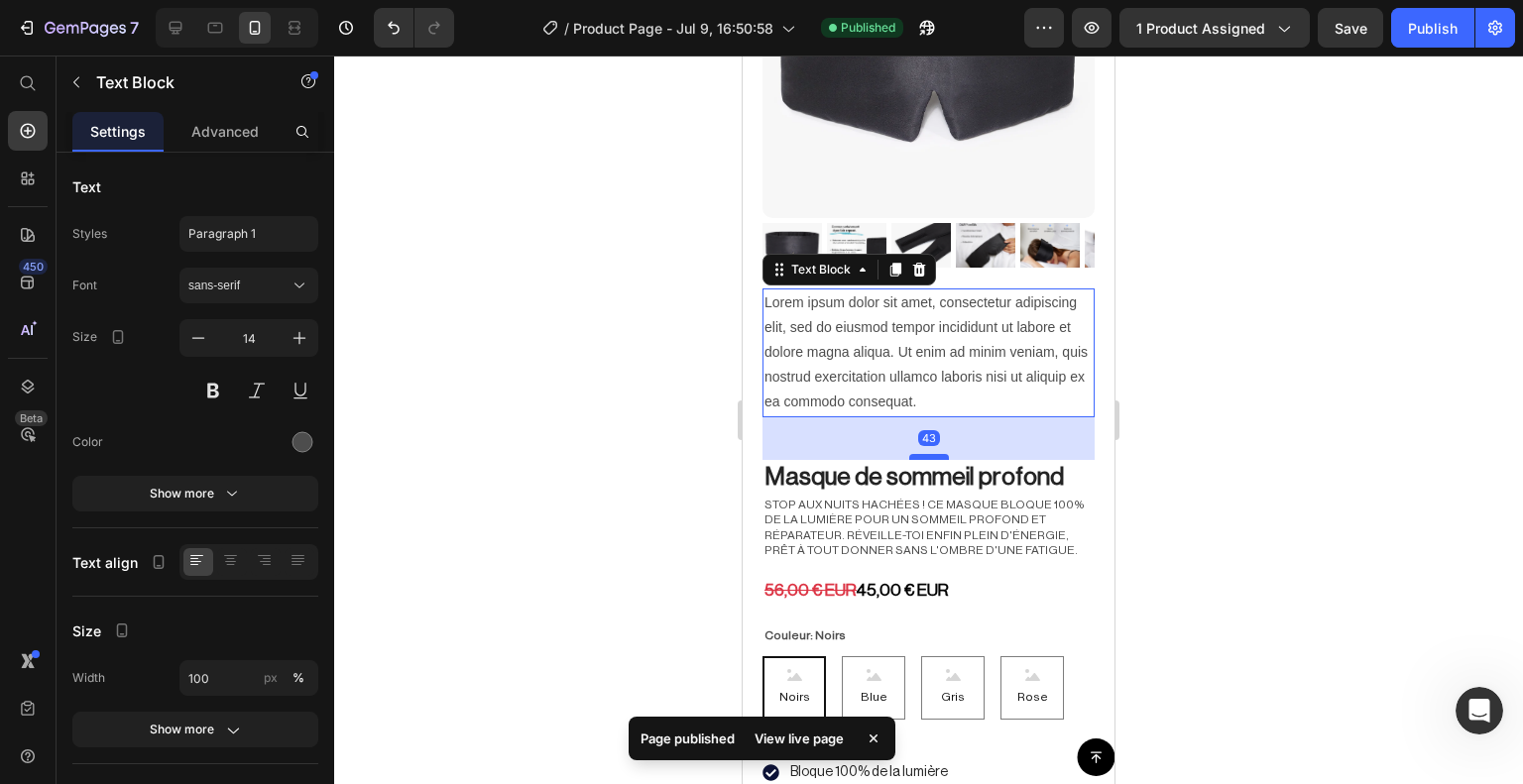 drag, startPoint x: 931, startPoint y: 476, endPoint x: 926, endPoint y: 439, distance: 37.336309 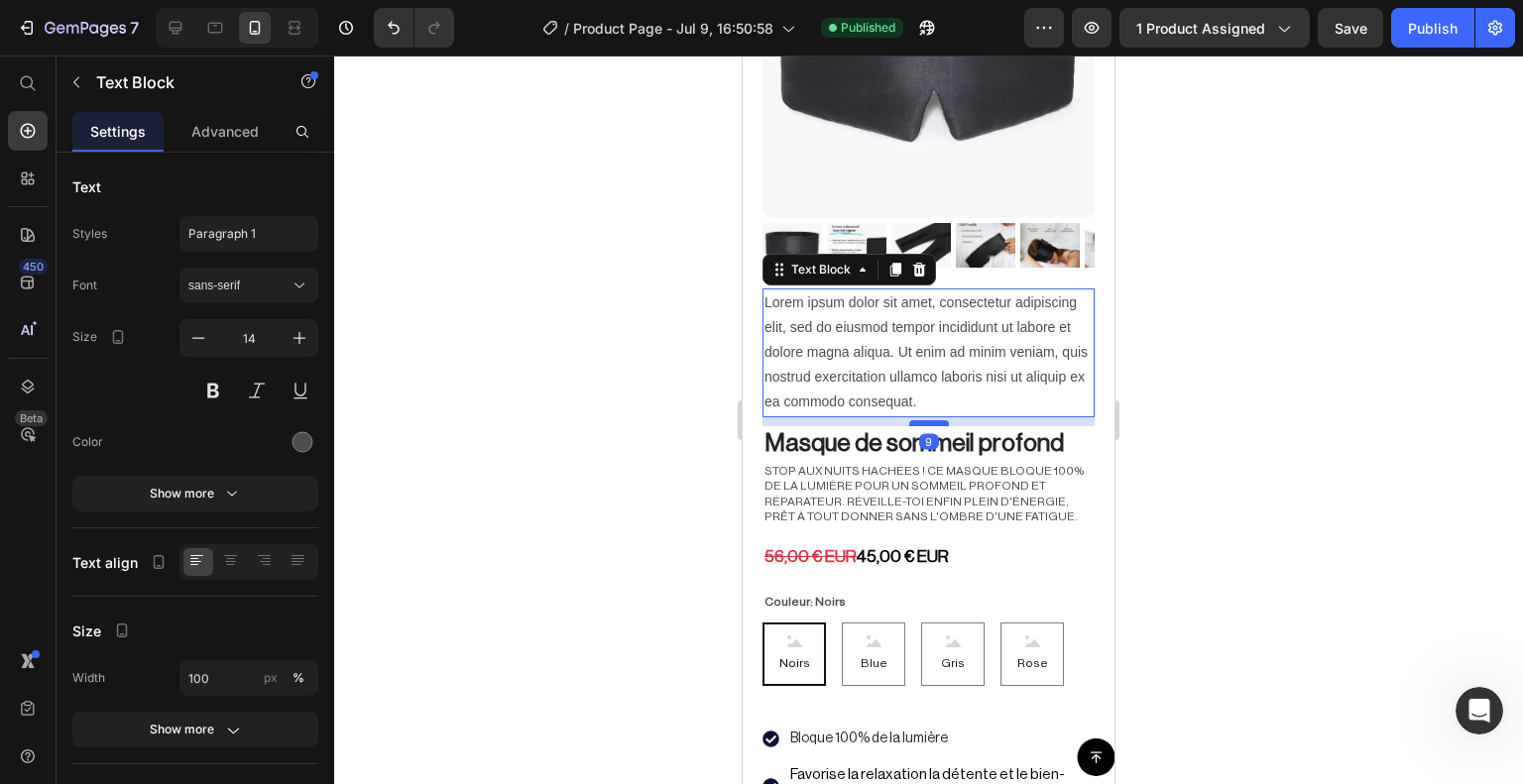 drag, startPoint x: 919, startPoint y: 441, endPoint x: 932, endPoint y: 408, distance: 35.468296 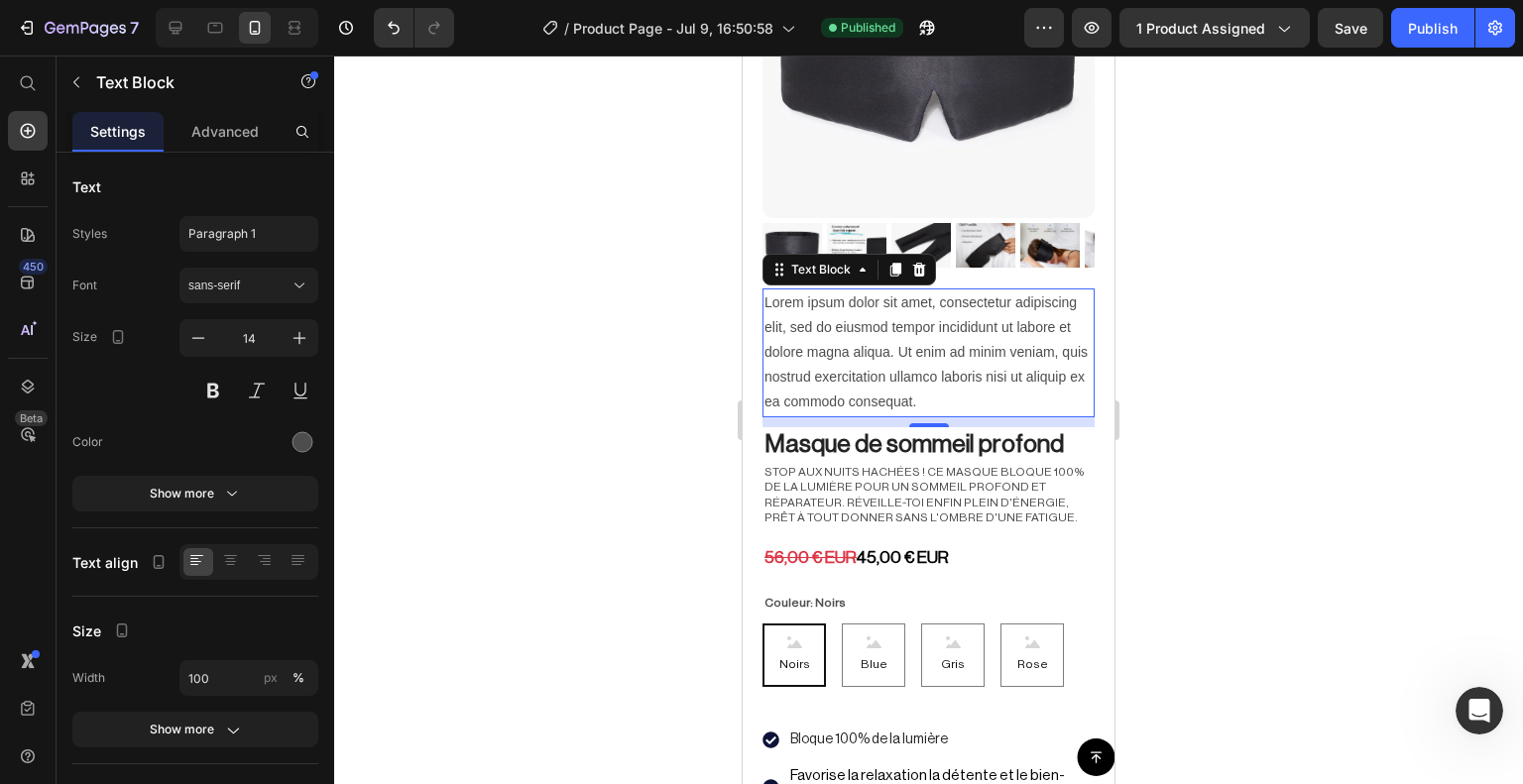 click 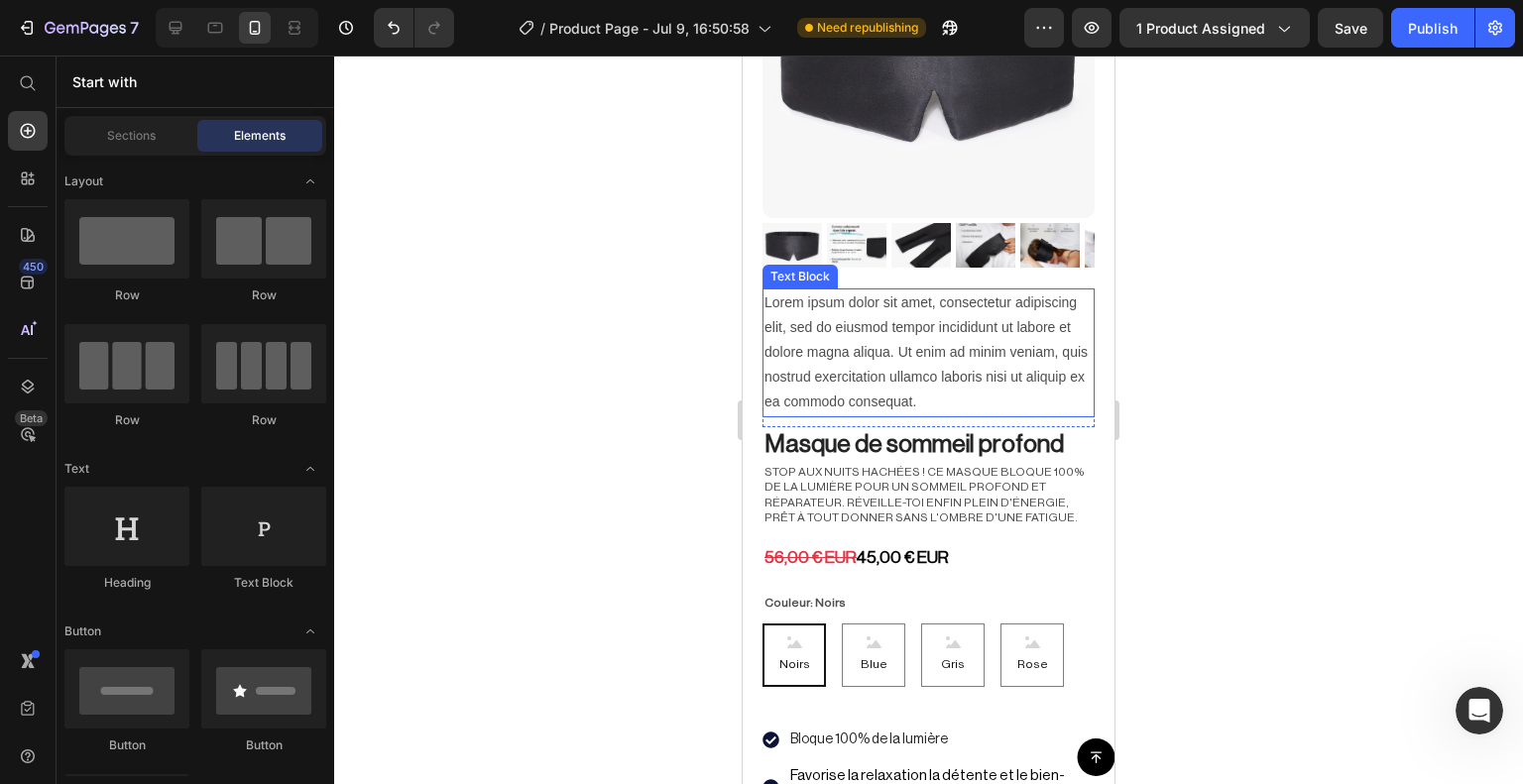 click on "Lorem ipsum dolor sit amet, consectetur adipiscing elit, sed do eiusmod tempor incididunt ut labore et dolore magna aliqua. Ut enim ad minim veniam, quis nostrud exercitation ullamco laboris nisi ut aliquip ex ea commodo consequat." at bounding box center [928, 353] 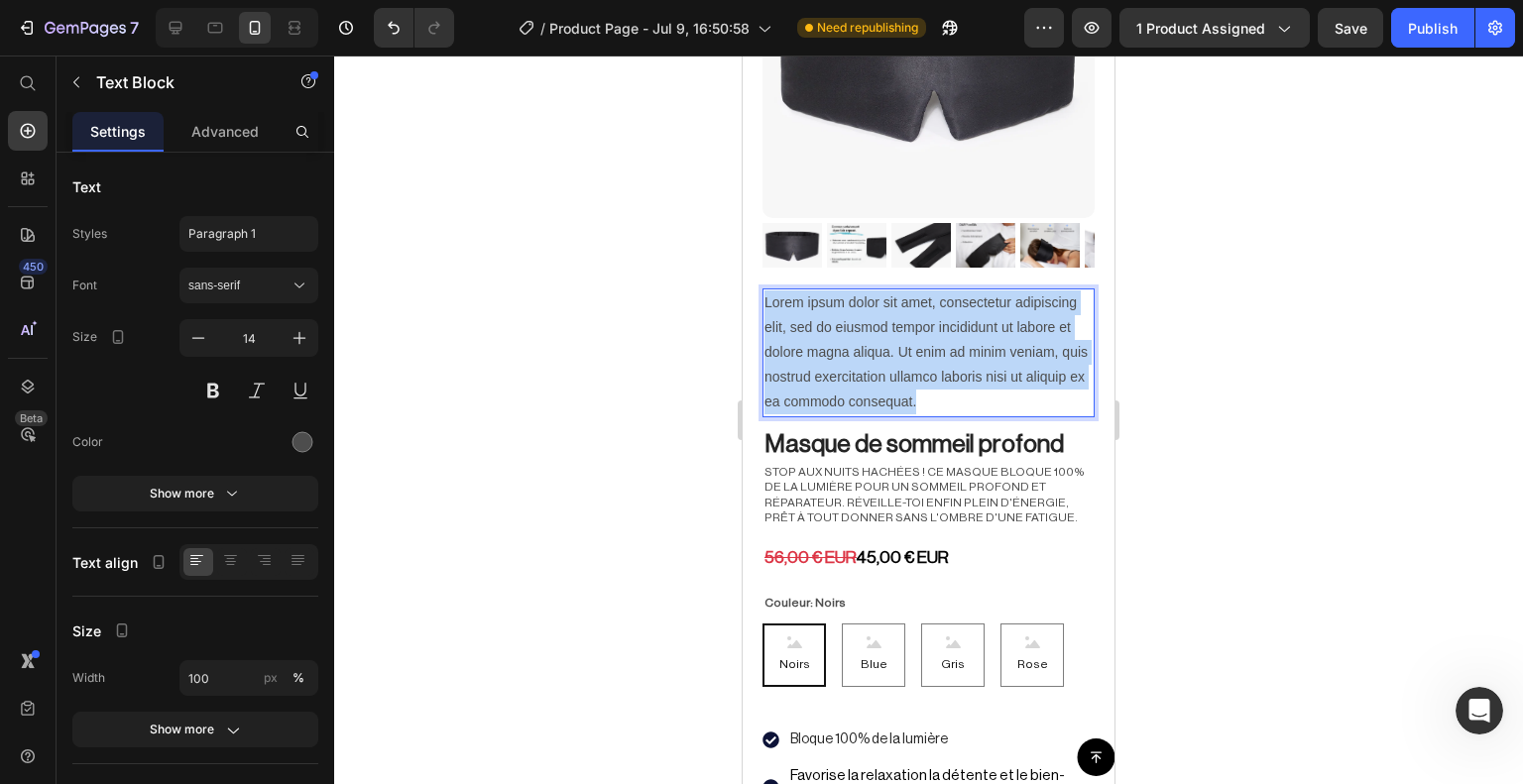click on "Lorem ipsum dolor sit amet, consectetur adipiscing elit, sed do eiusmod tempor incididunt ut labore et dolore magna aliqua. Ut enim ad minim veniam, quis nostrud exercitation ullamco laboris nisi ut aliquip ex ea commodo consequat." at bounding box center [928, 353] 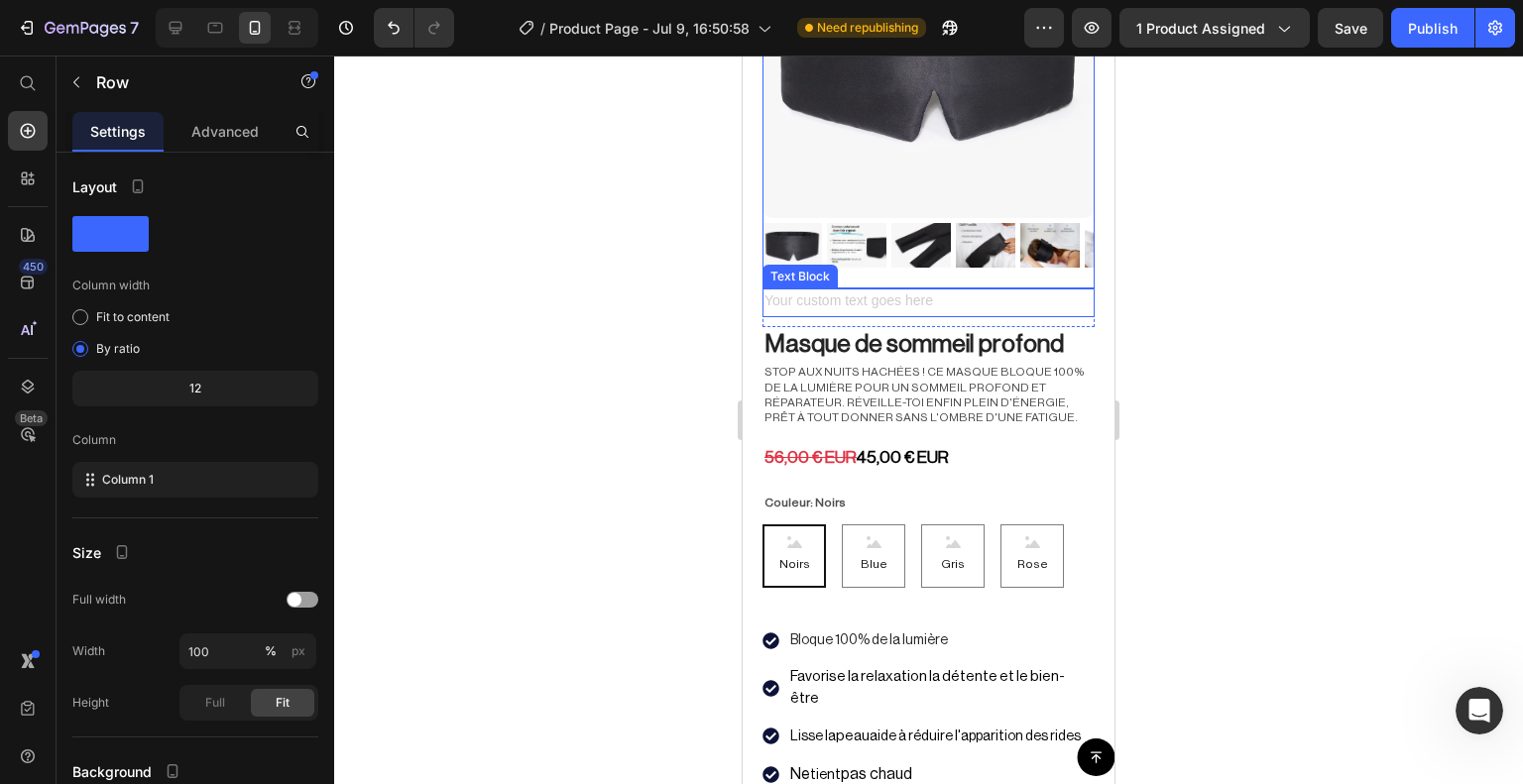 drag, startPoint x: 860, startPoint y: 279, endPoint x: 821, endPoint y: 273, distance: 39.45884 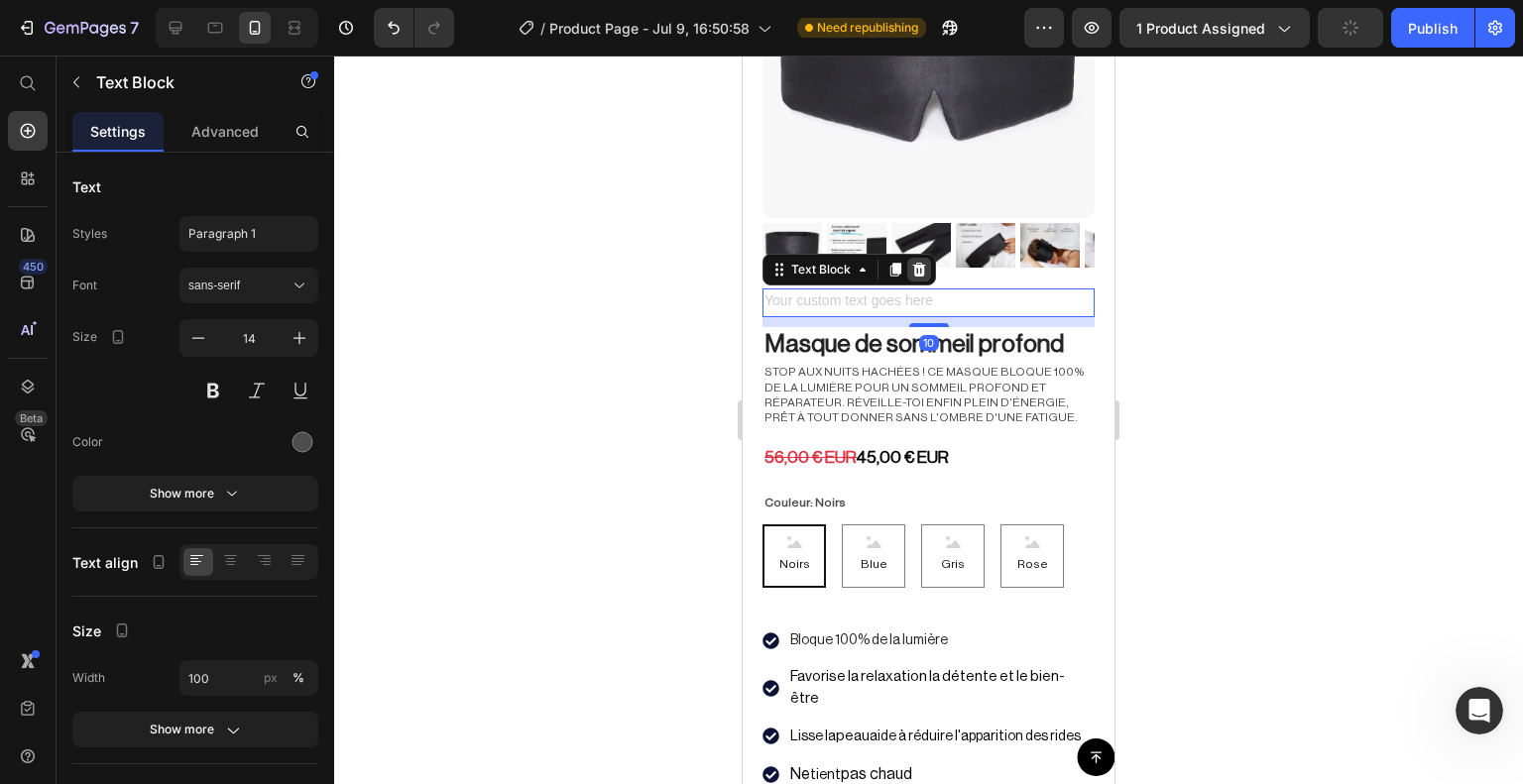 click 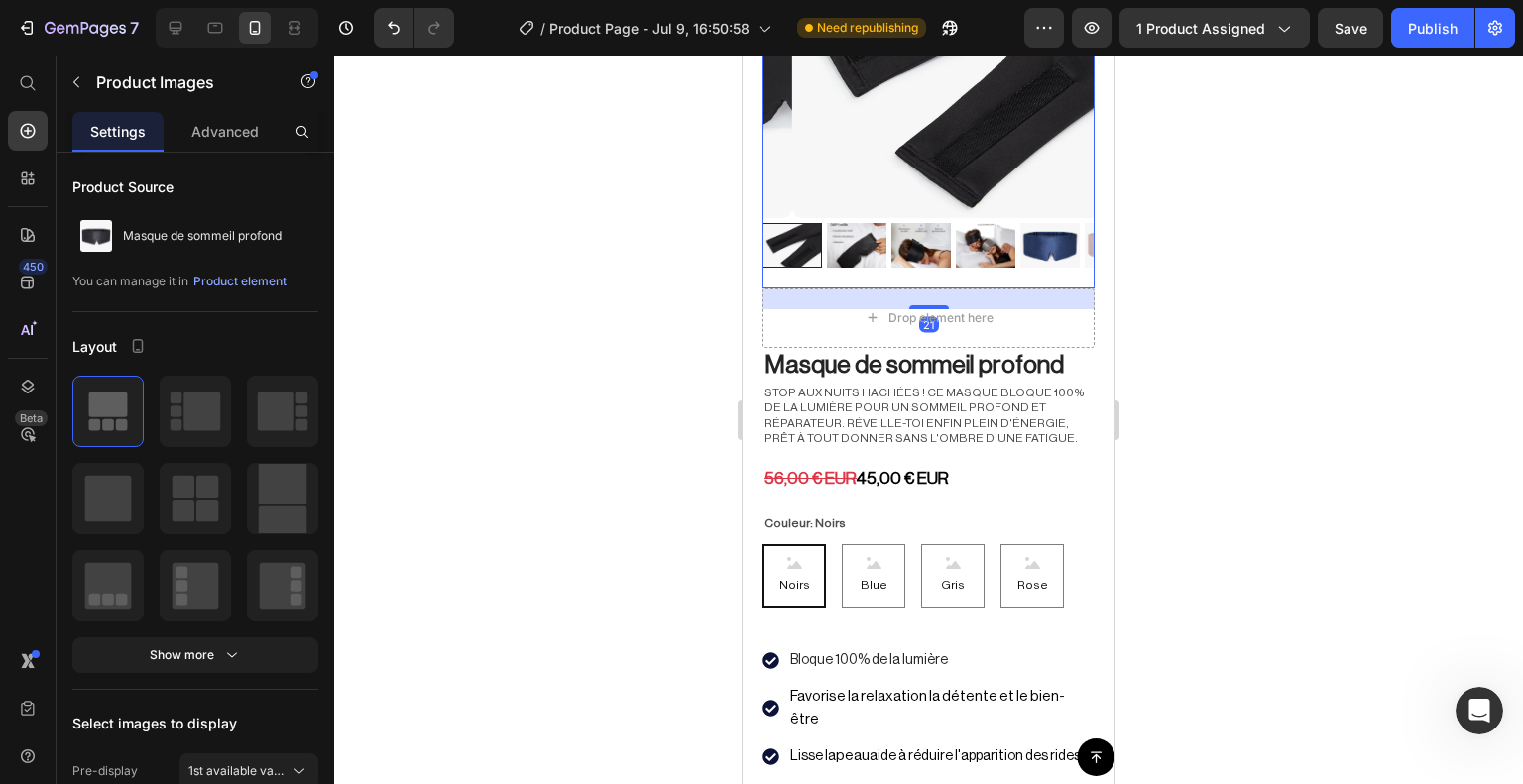 click 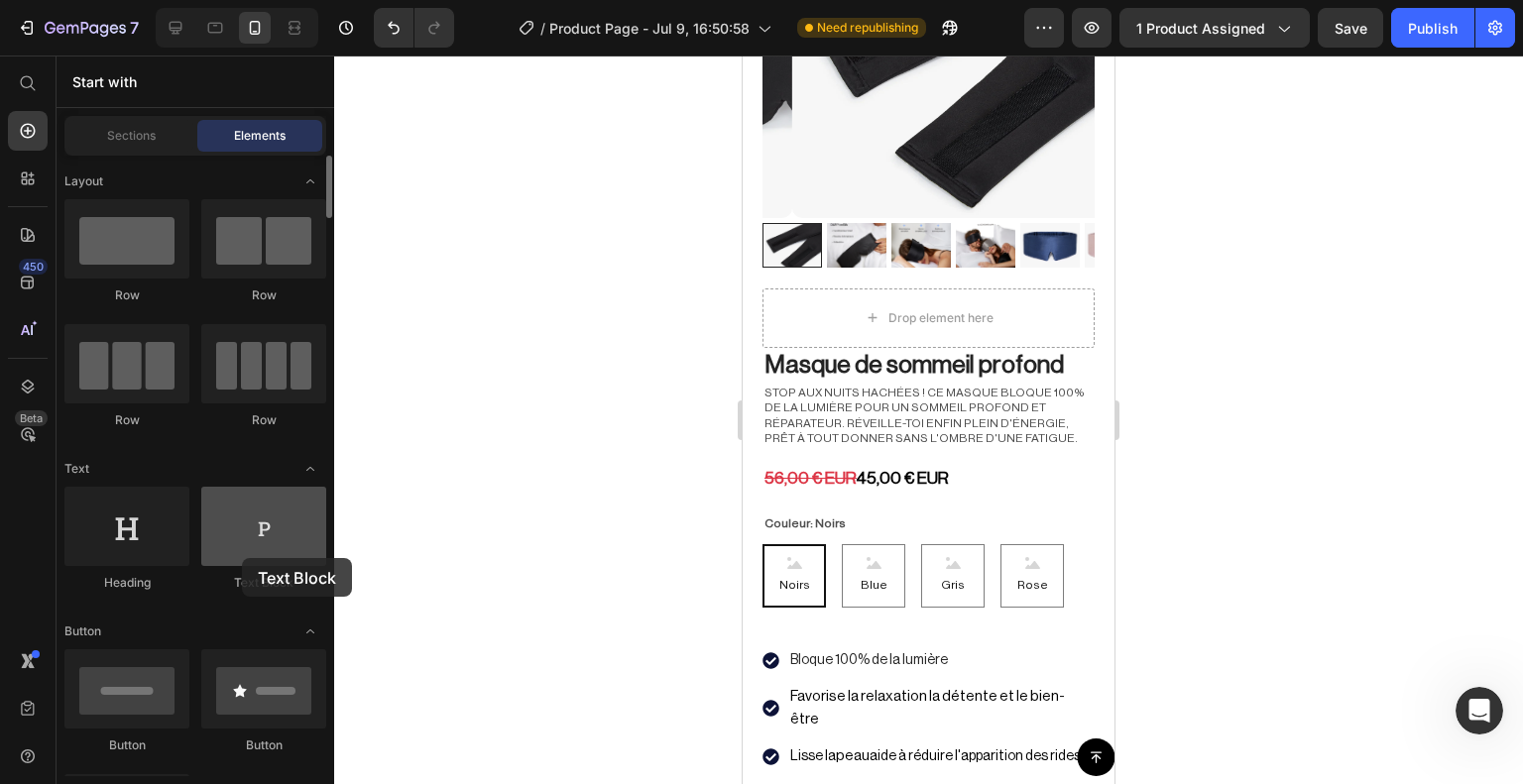click at bounding box center [264, 526] 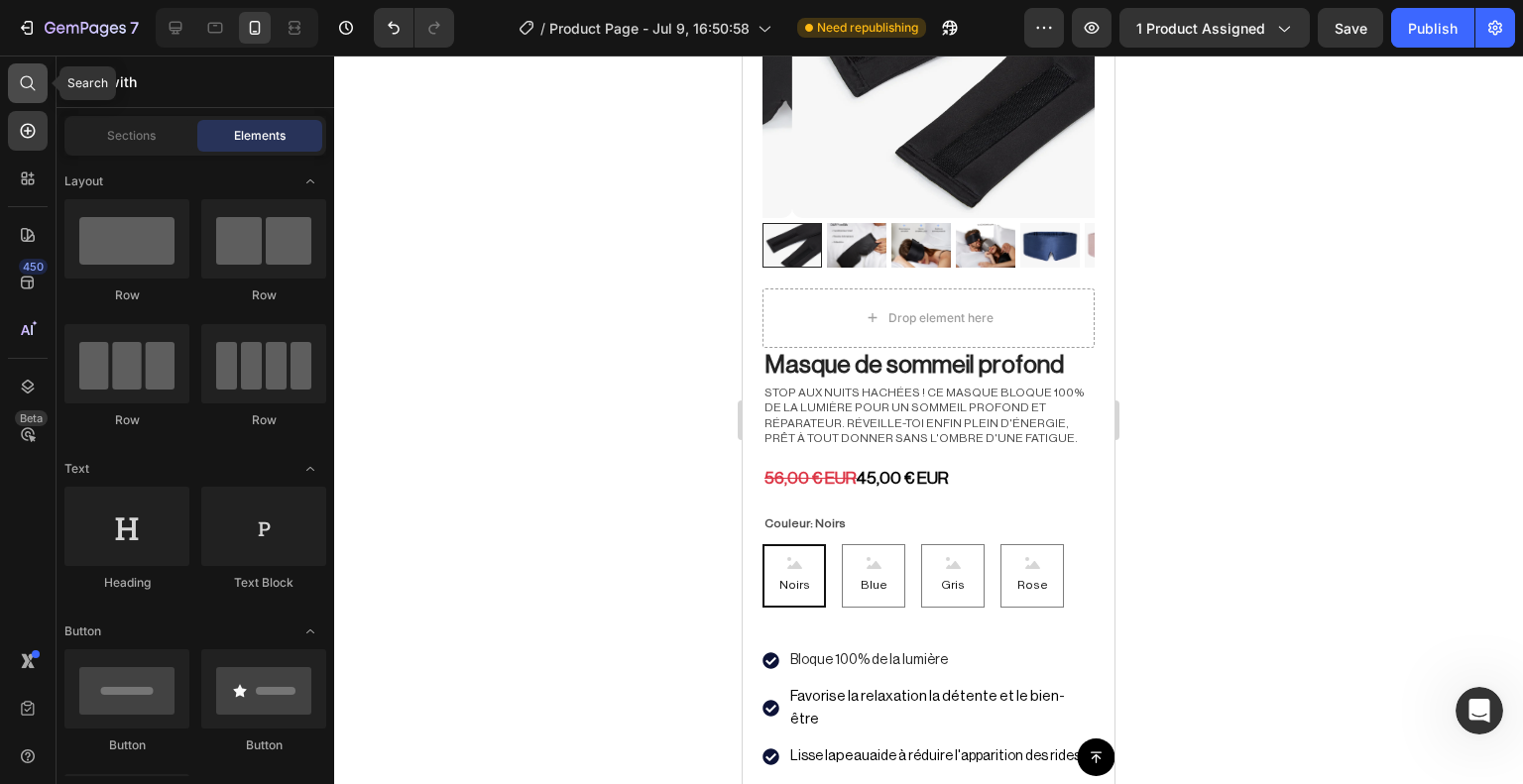 click 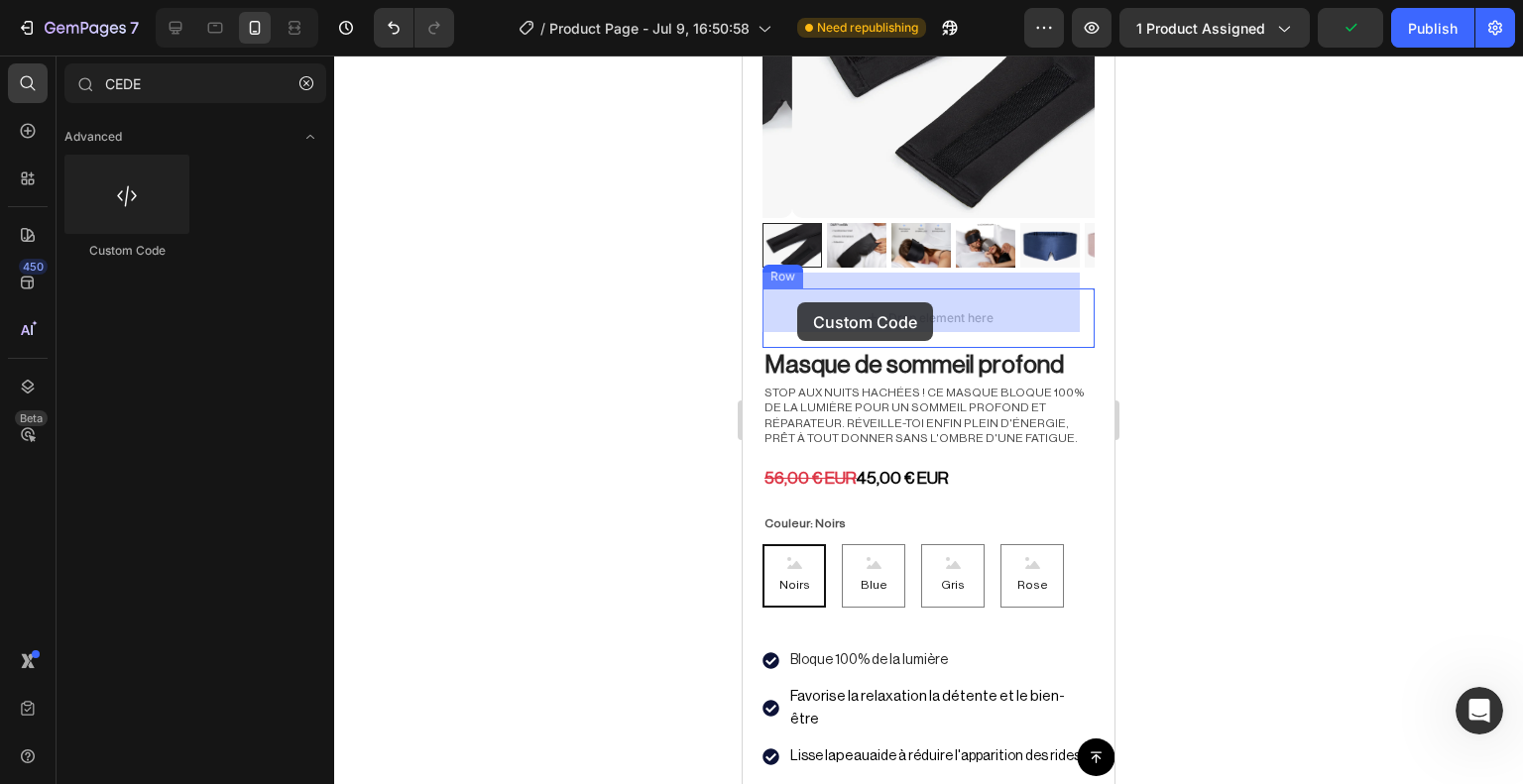 drag, startPoint x: 891, startPoint y: 272, endPoint x: 829, endPoint y: 300, distance: 68.029405 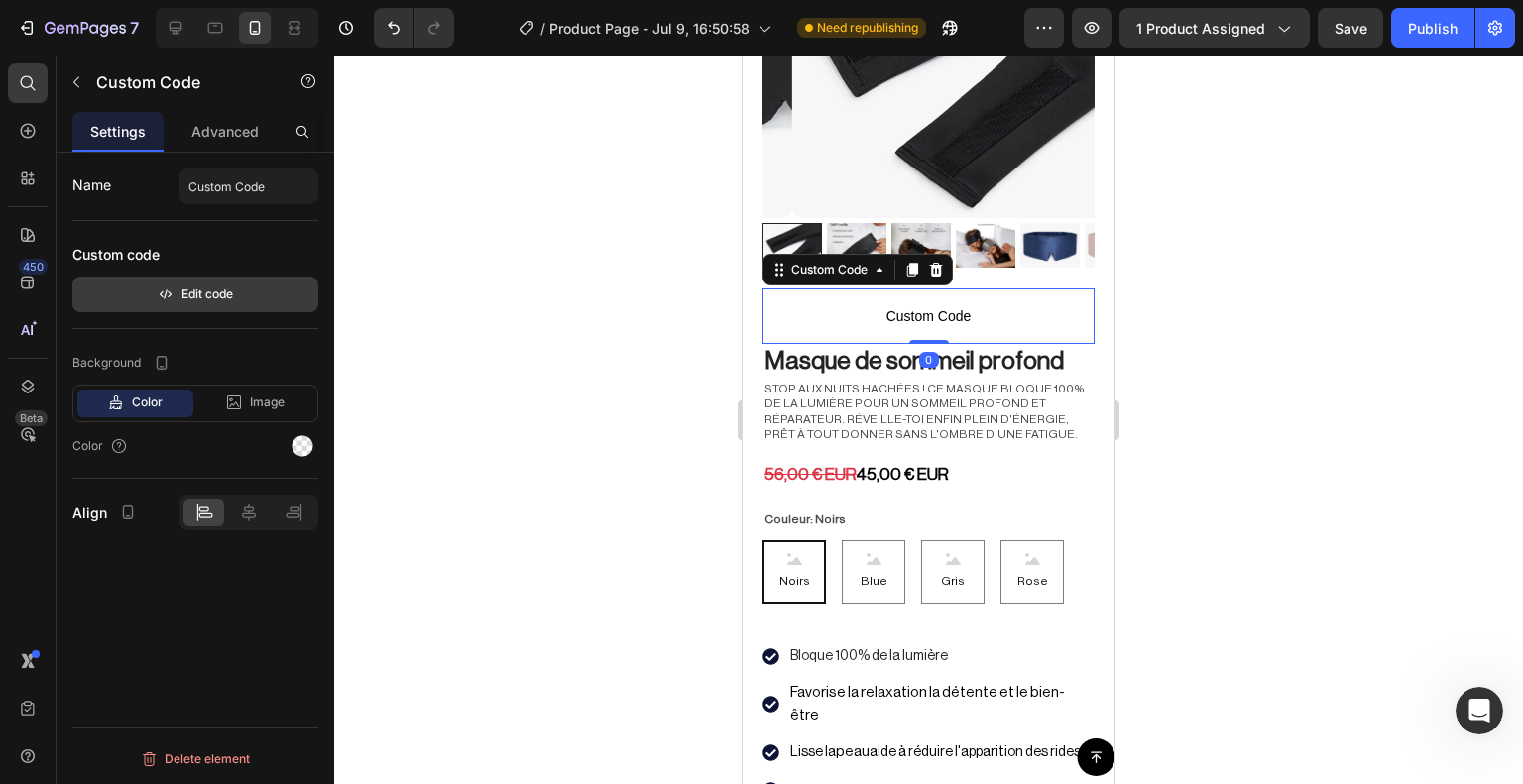 click on "Edit code" at bounding box center [195, 294] 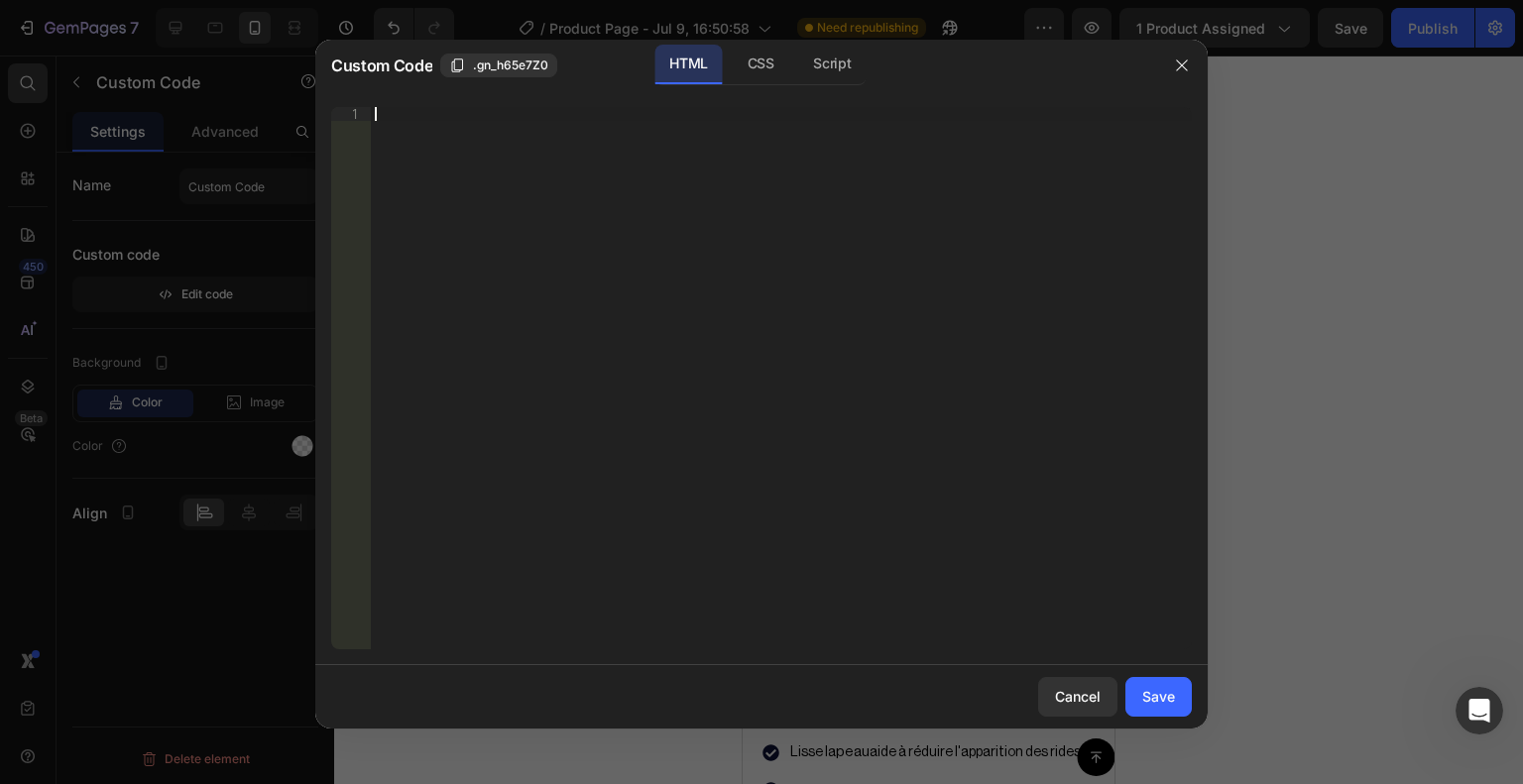 click on "Insert the 3rd-party installation code, HTML code, or Liquid code to display custom content." at bounding box center (781, 392) 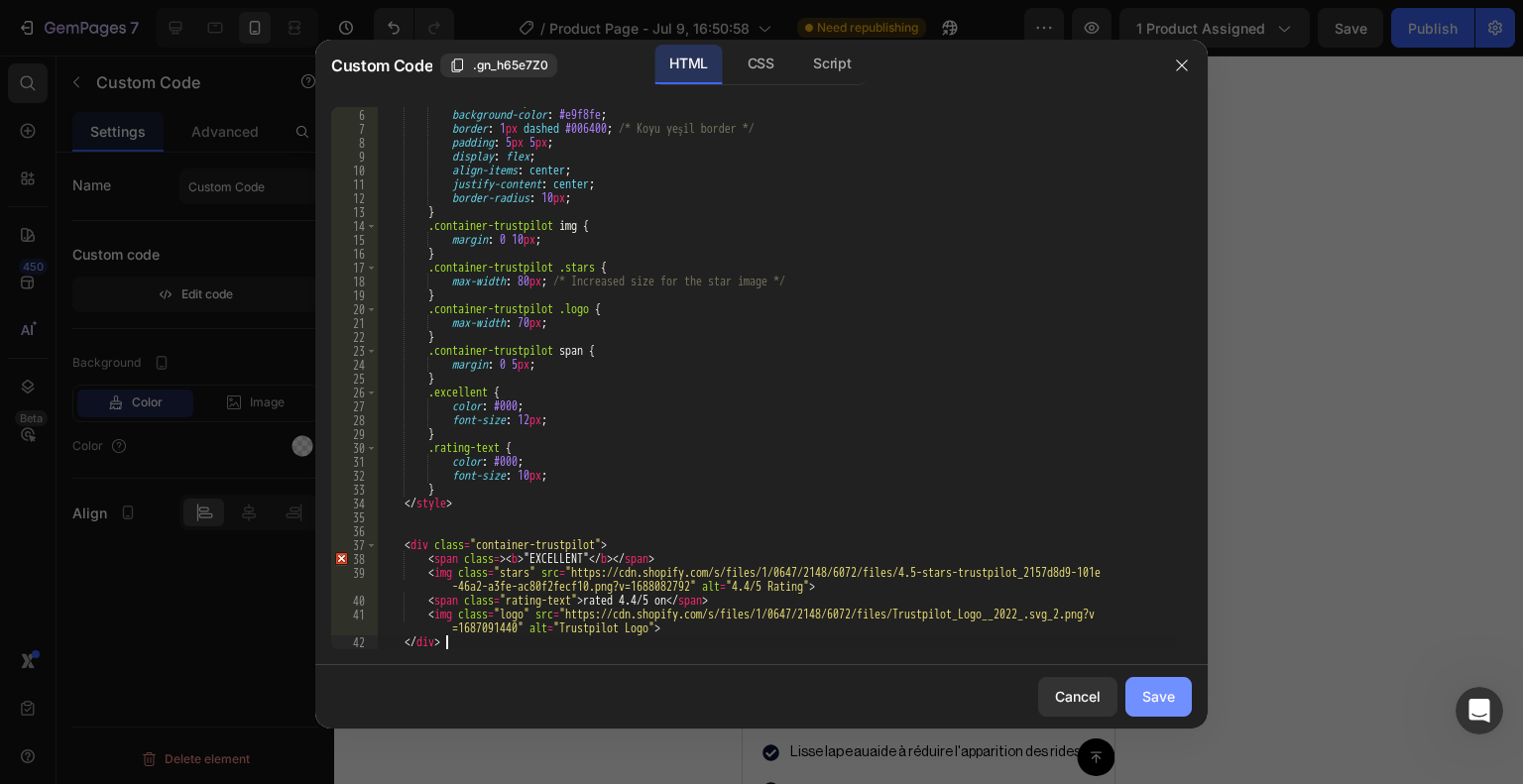 click on "Save" at bounding box center [1158, 696] 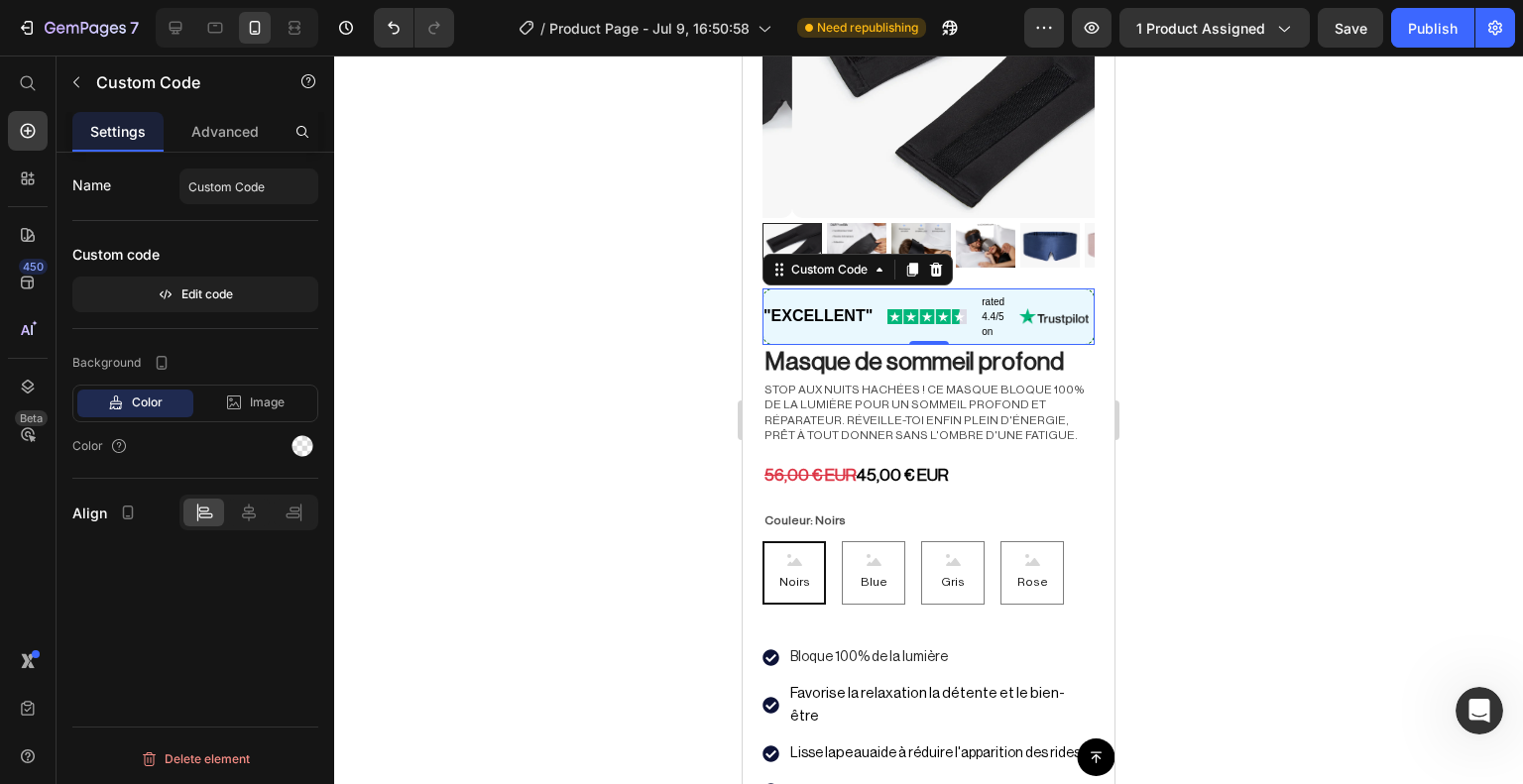 click on ""EXCELLENT"
rated 4.4/5 on" at bounding box center (928, 316) 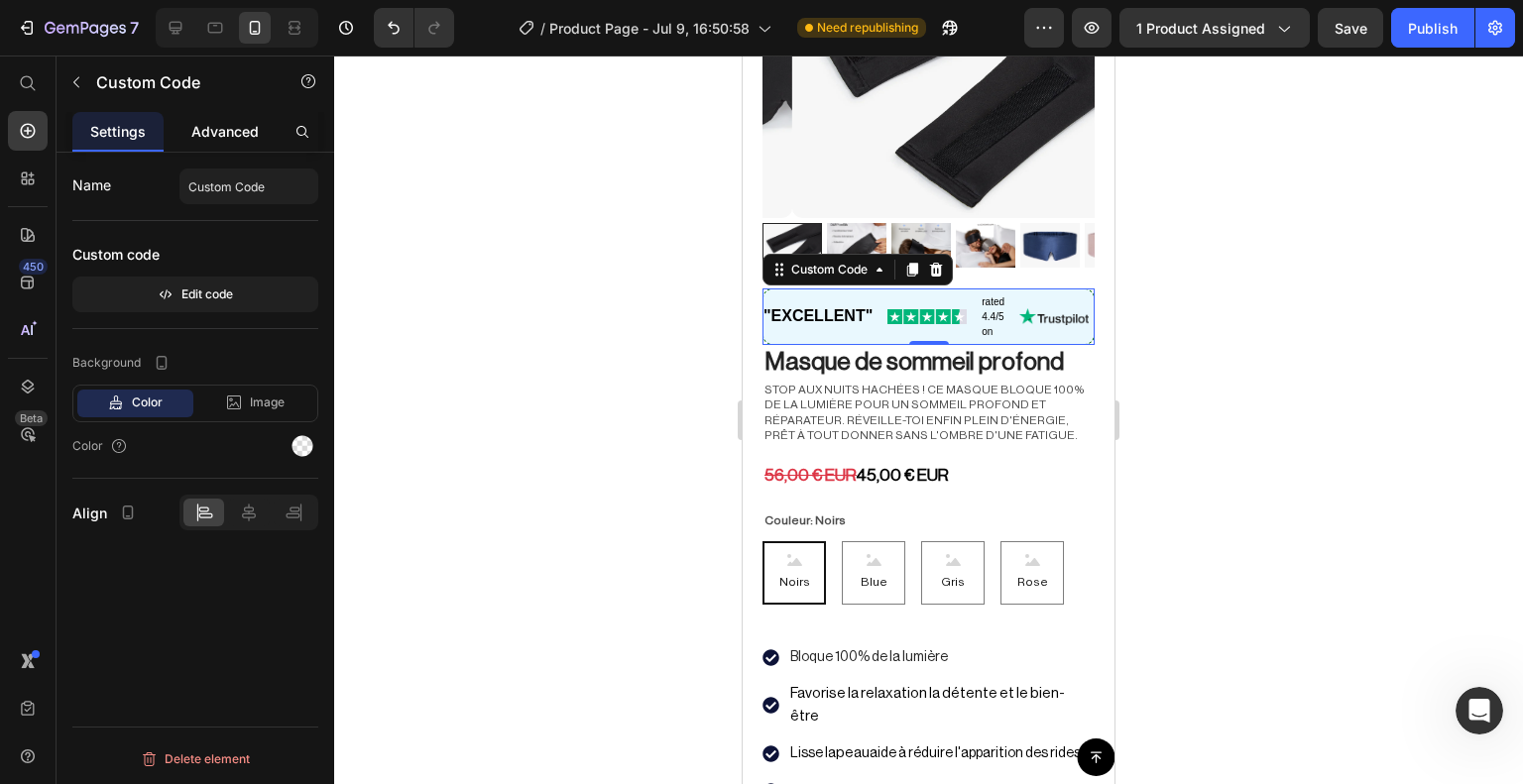 click on "Advanced" at bounding box center [225, 131] 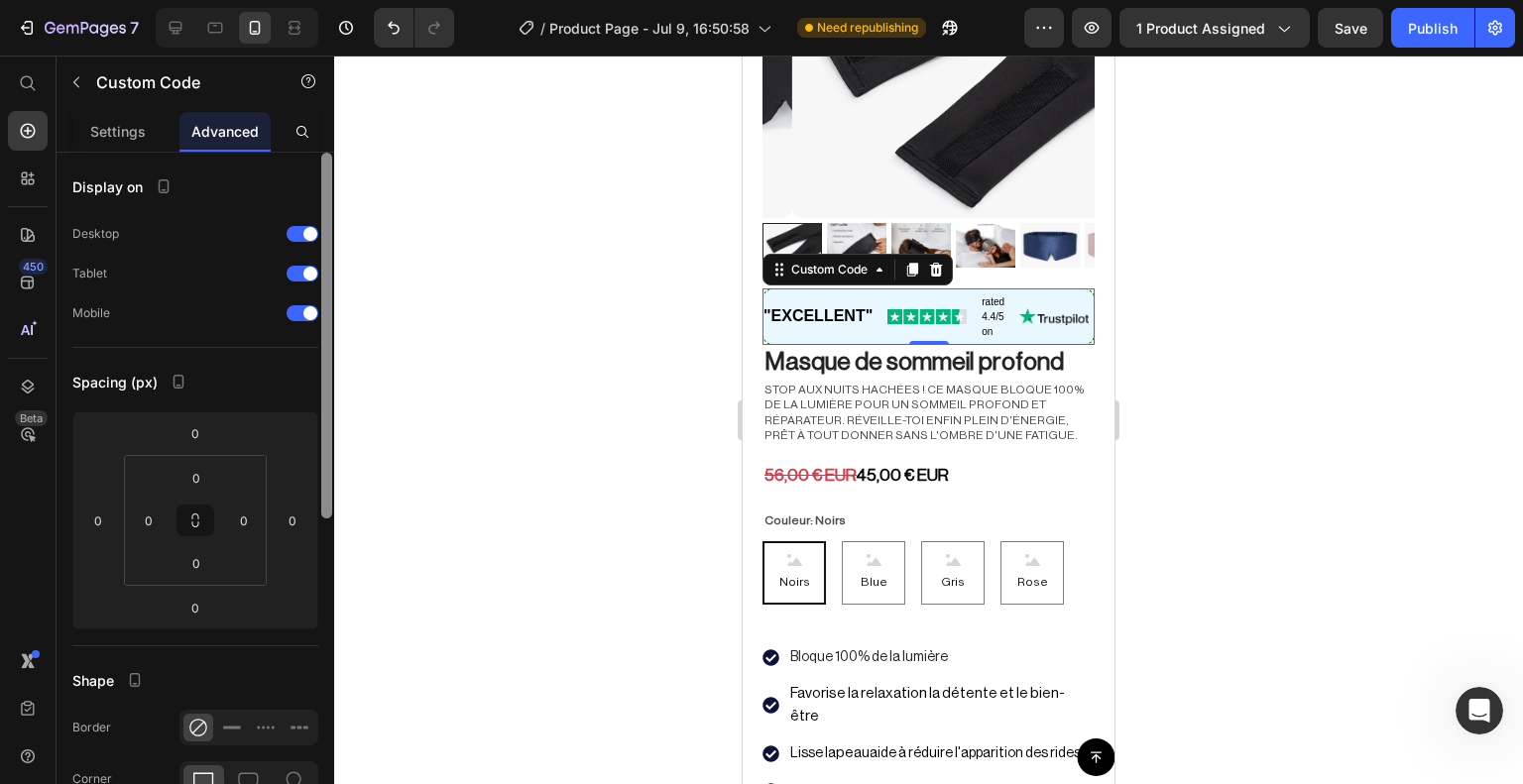 scroll, scrollTop: 603, scrollLeft: 0, axis: vertical 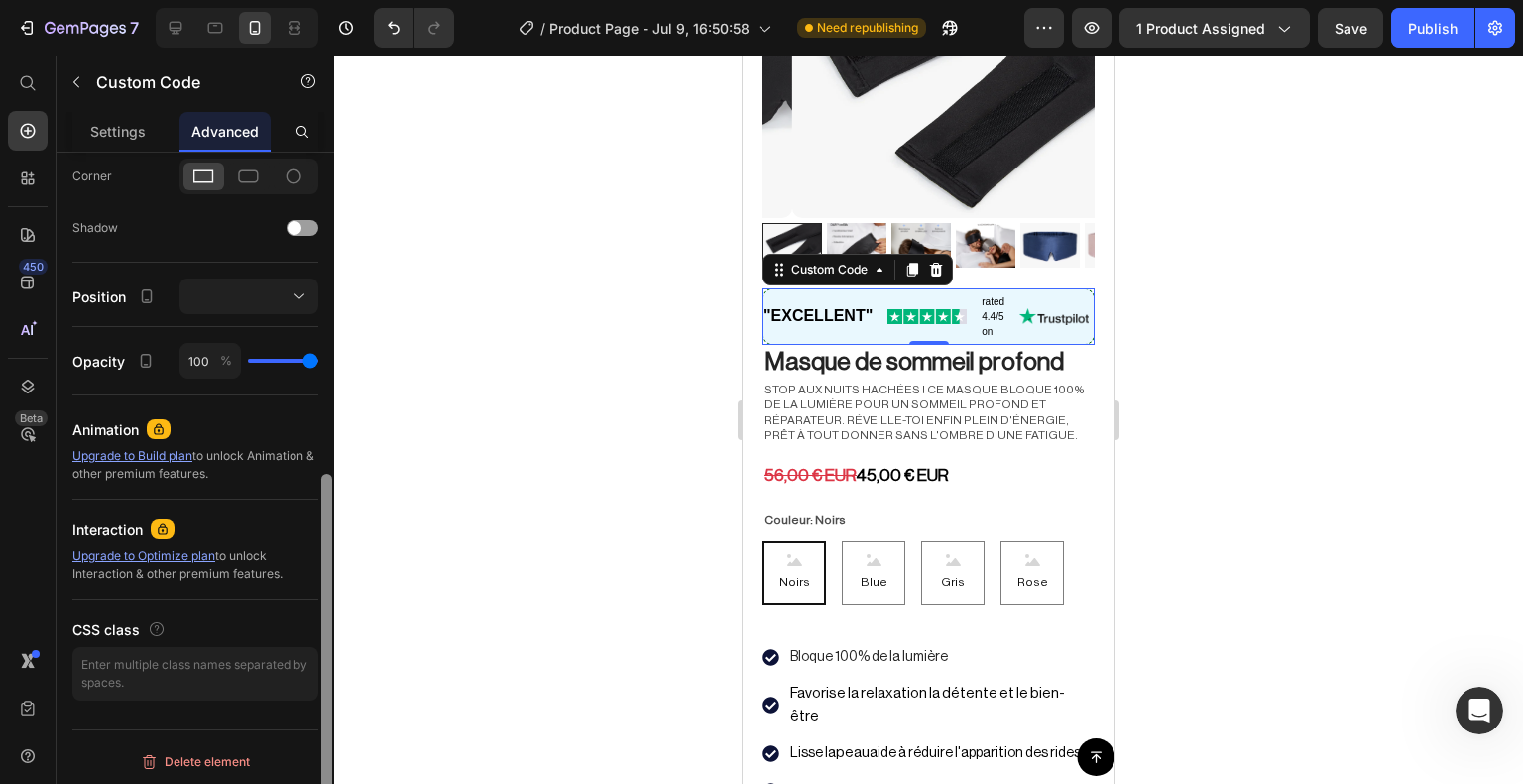 drag, startPoint x: 333, startPoint y: 364, endPoint x: 328, endPoint y: 490, distance: 126.09917 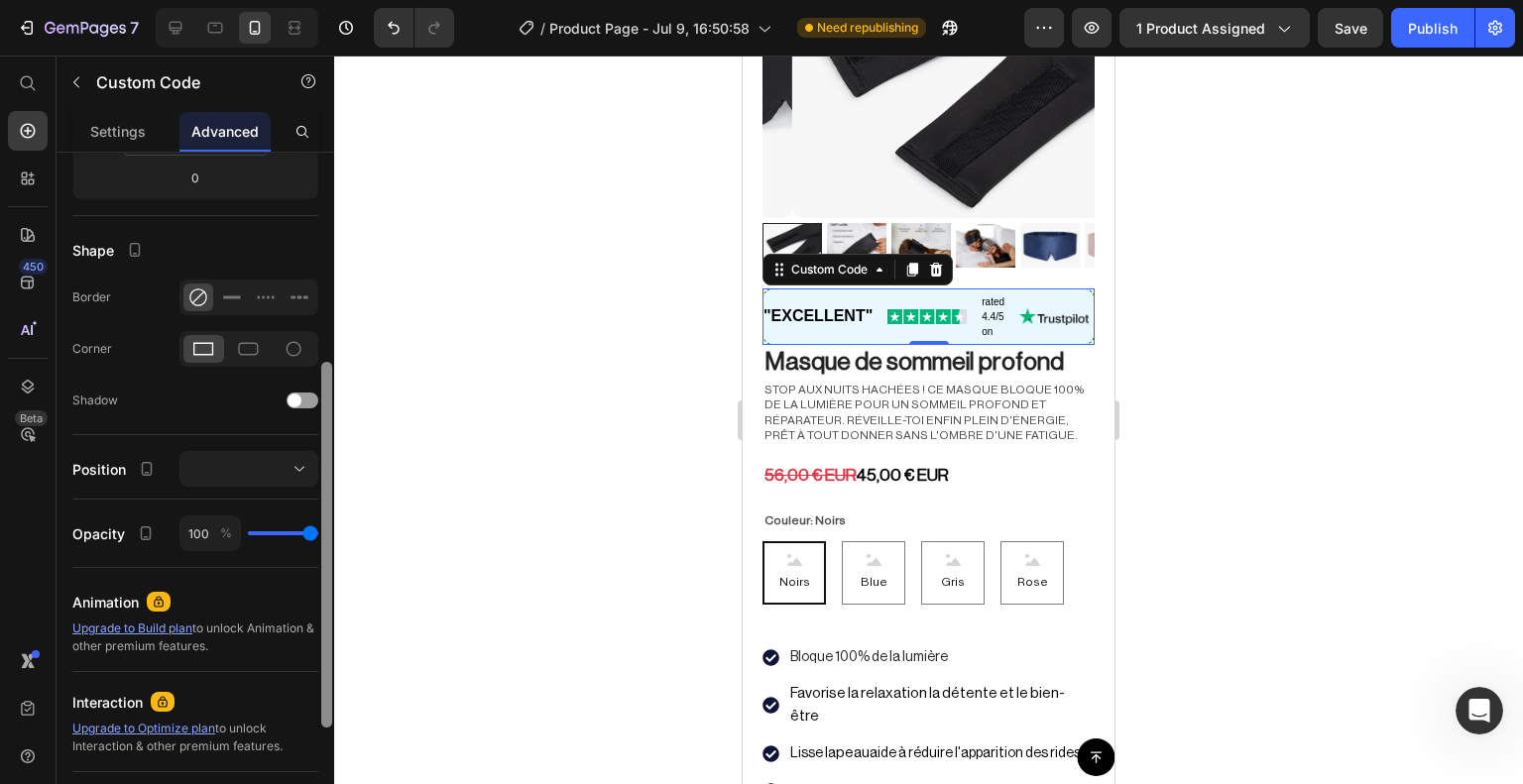 scroll, scrollTop: 404, scrollLeft: 0, axis: vertical 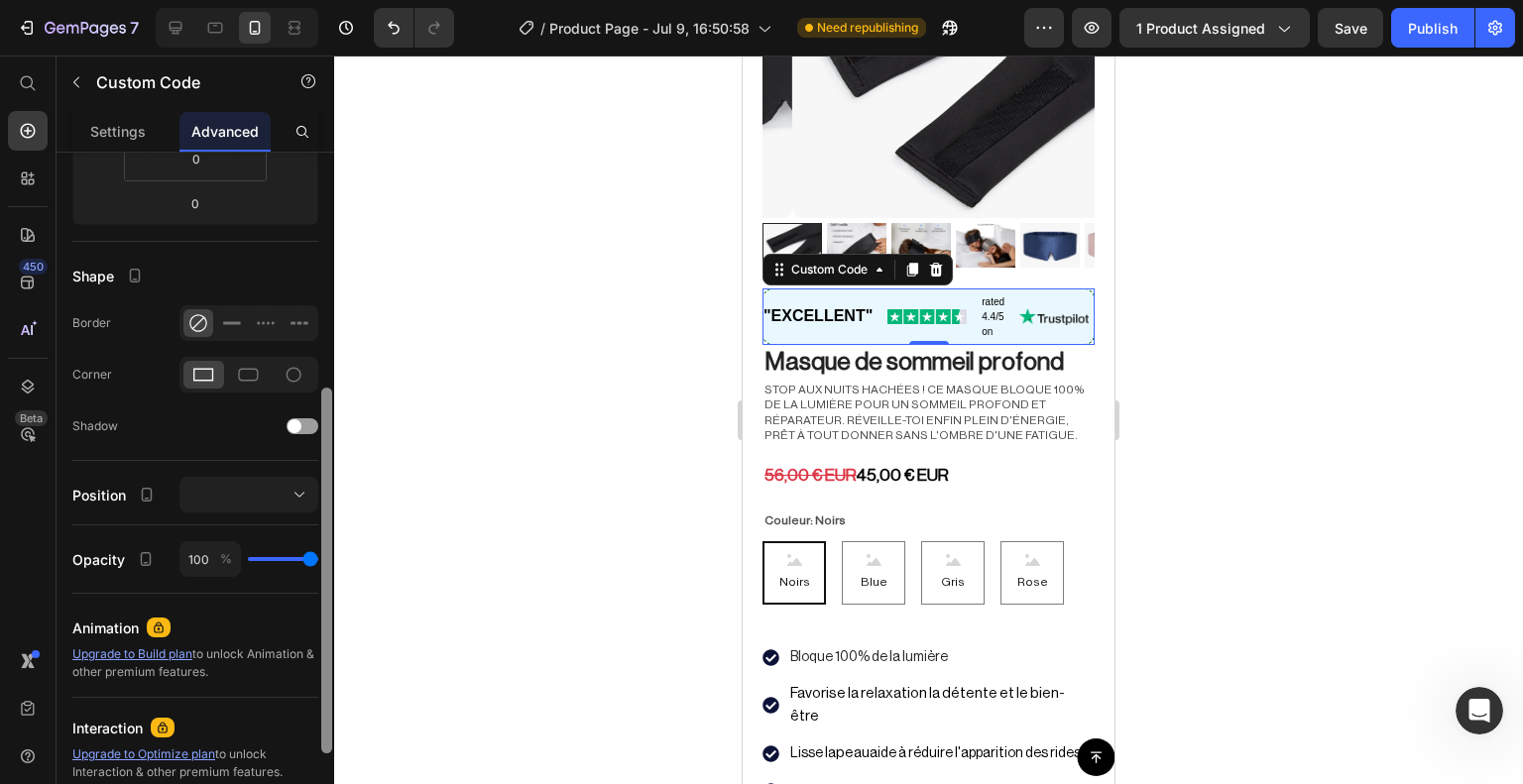 drag, startPoint x: 328, startPoint y: 490, endPoint x: 345, endPoint y: 384, distance: 107.35455 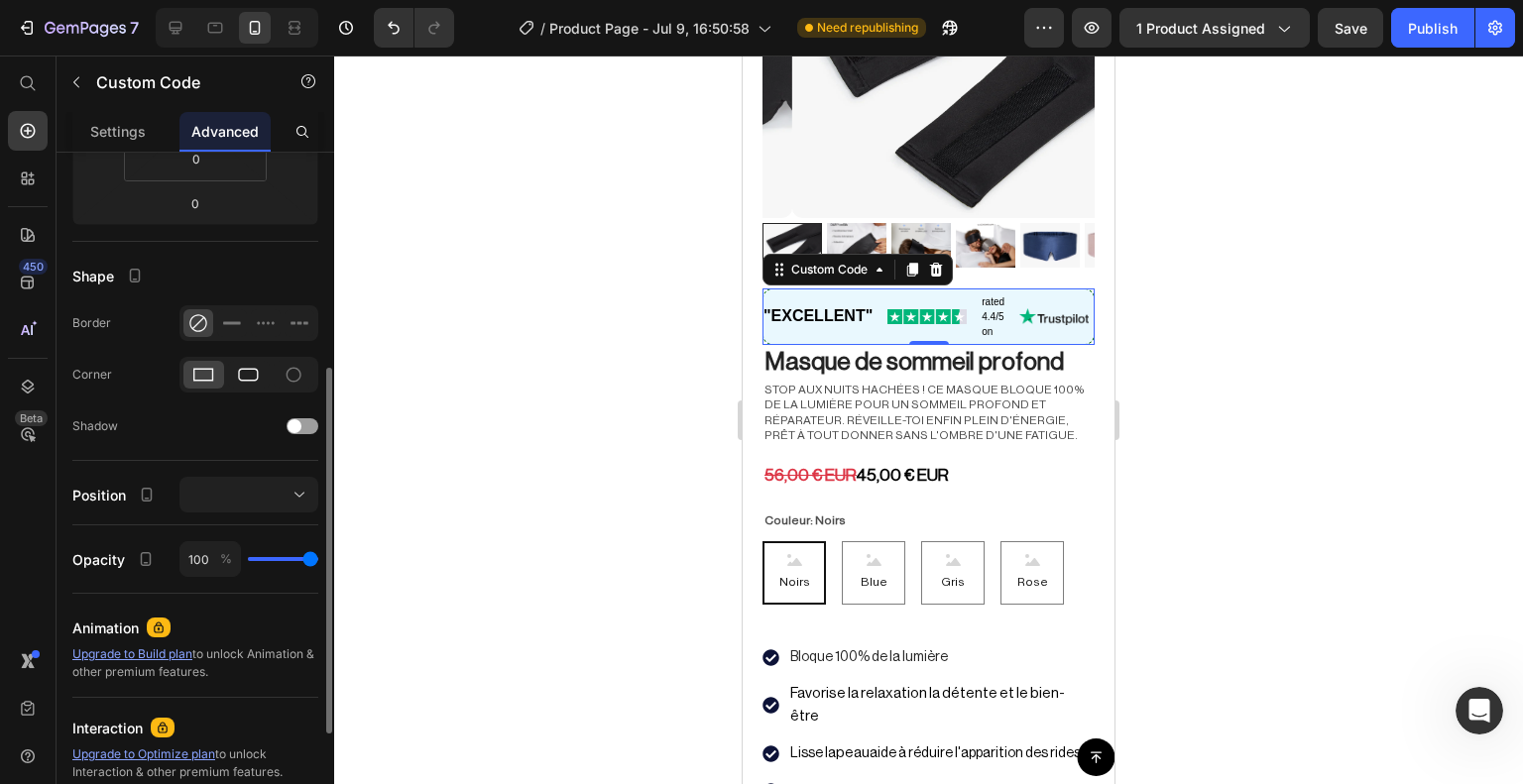 click 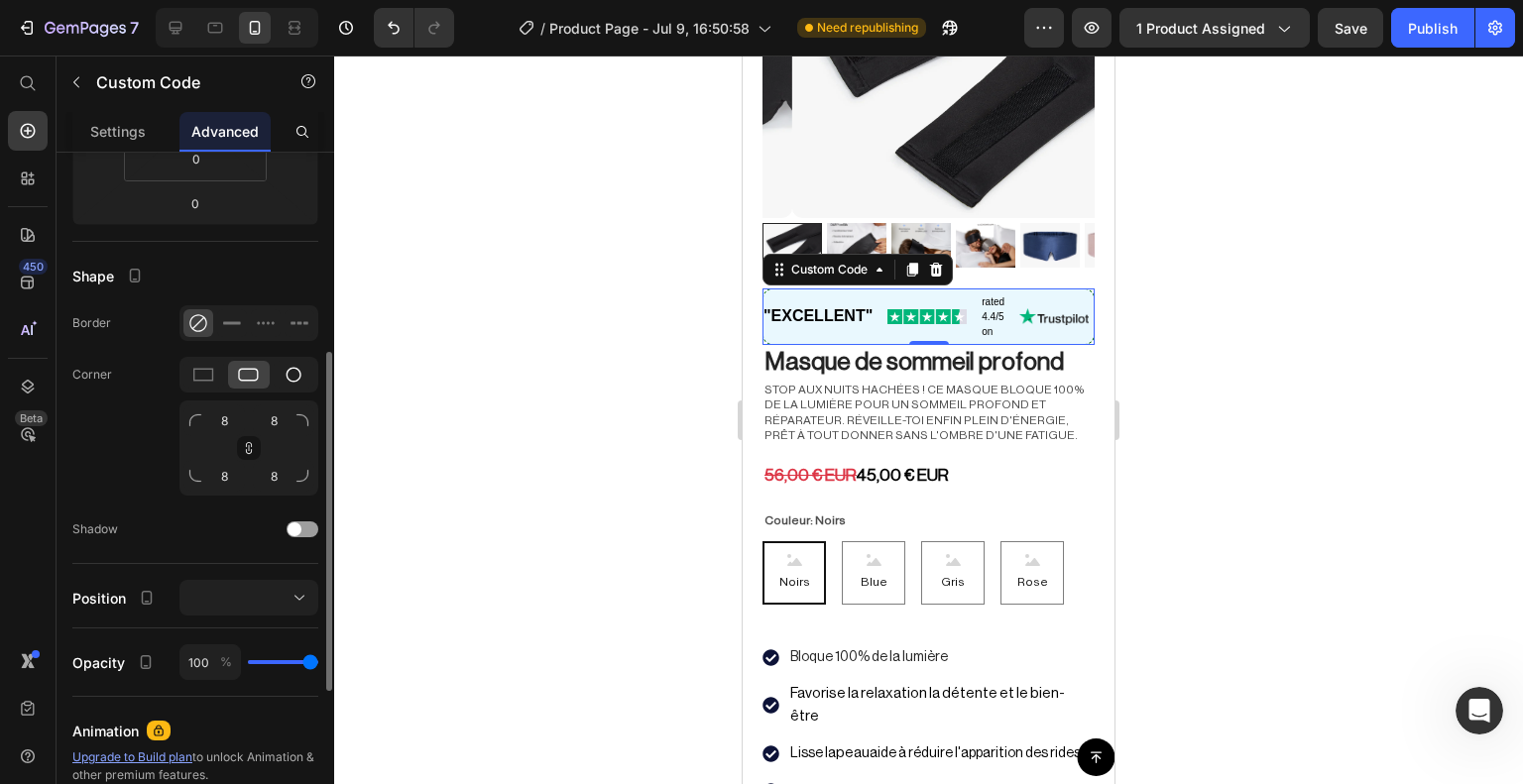 click 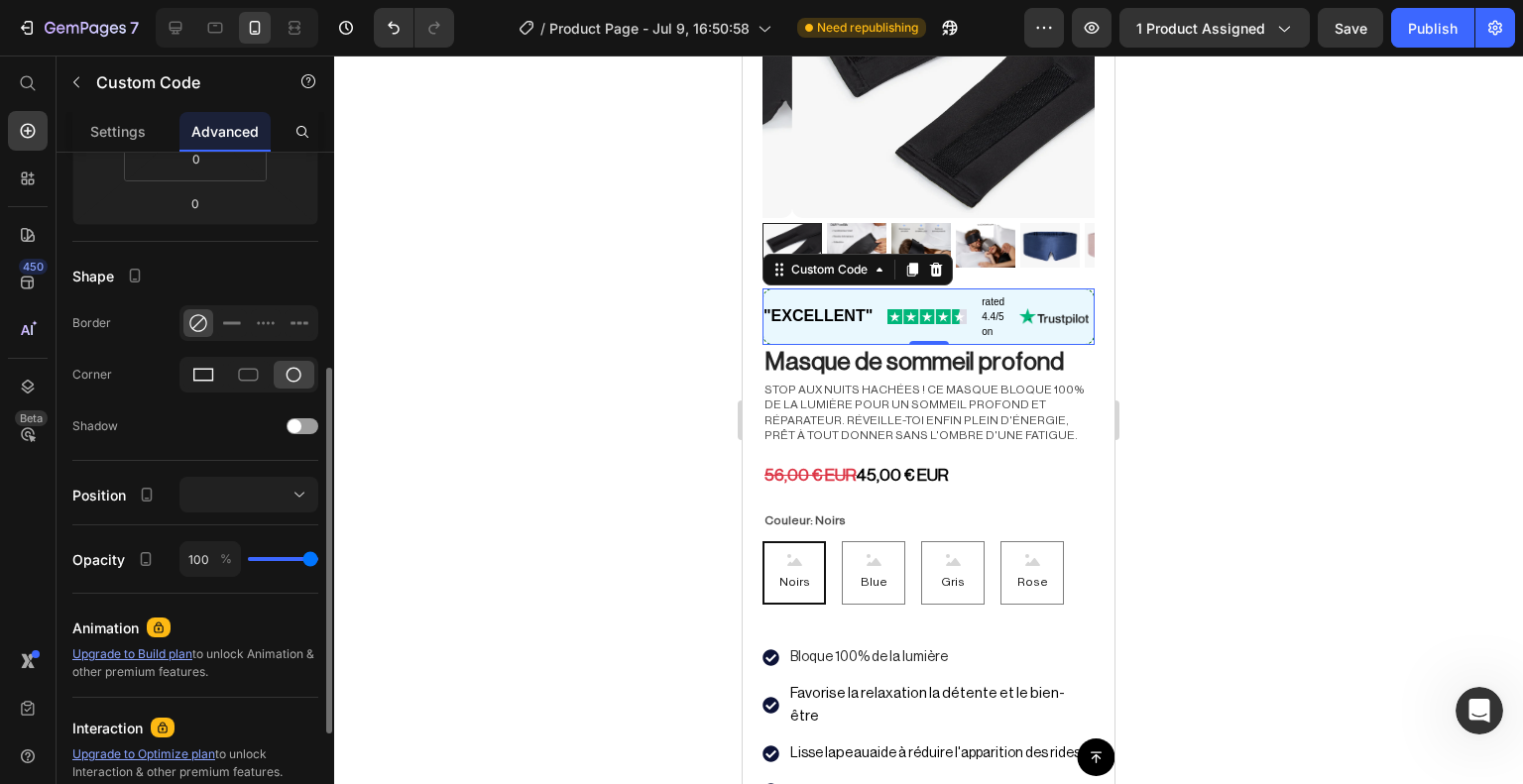 click 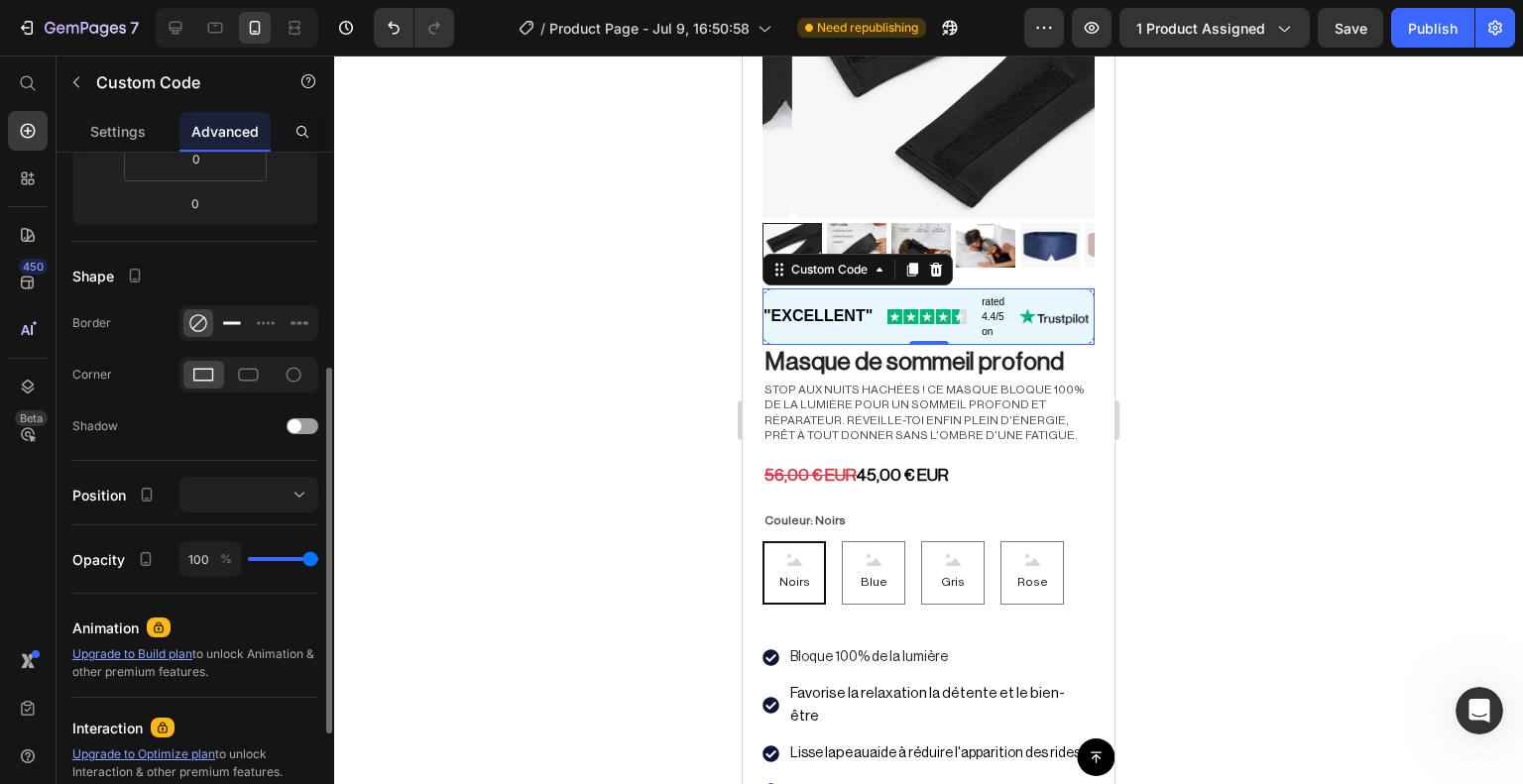 click 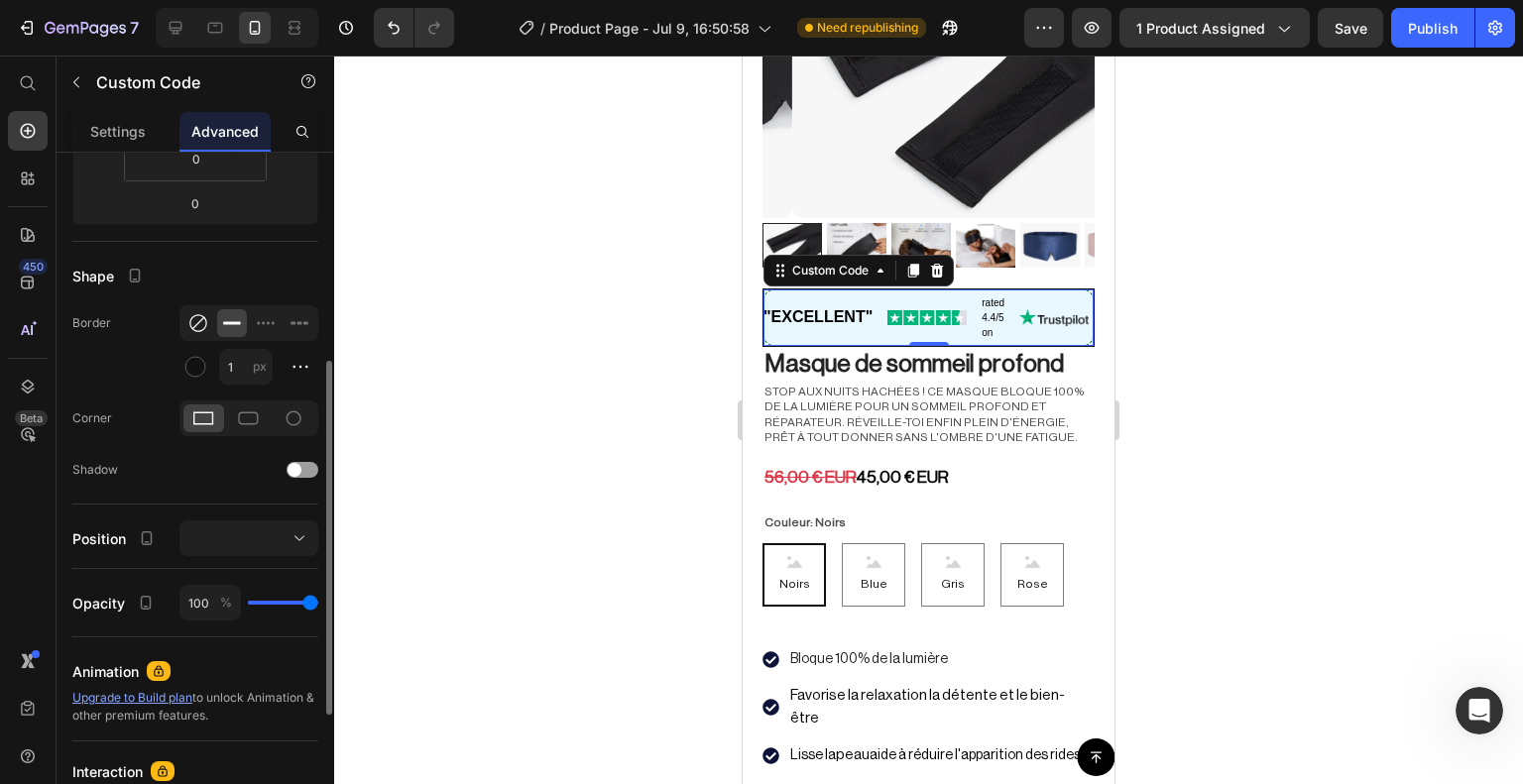 click 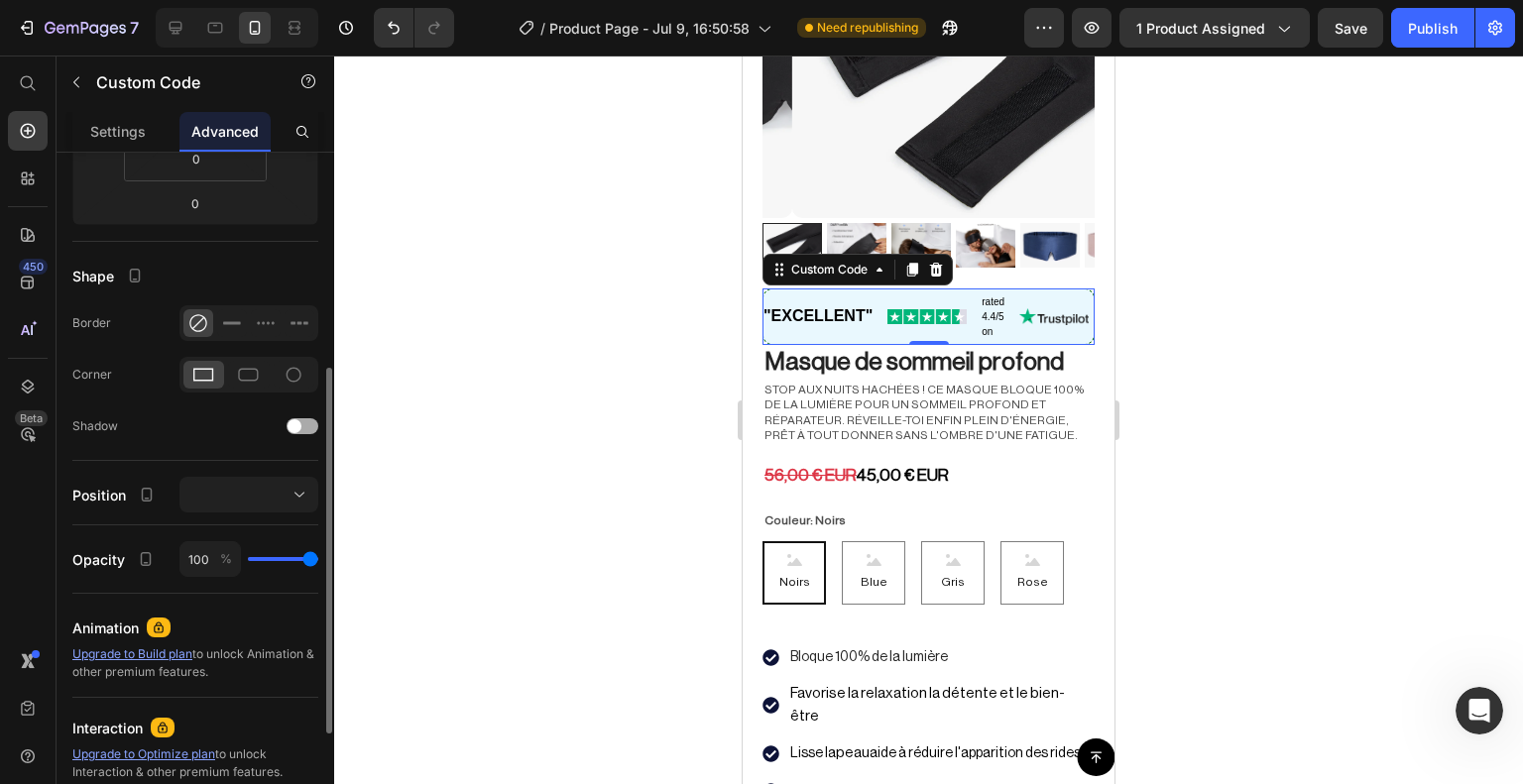 click at bounding box center [302, 426] 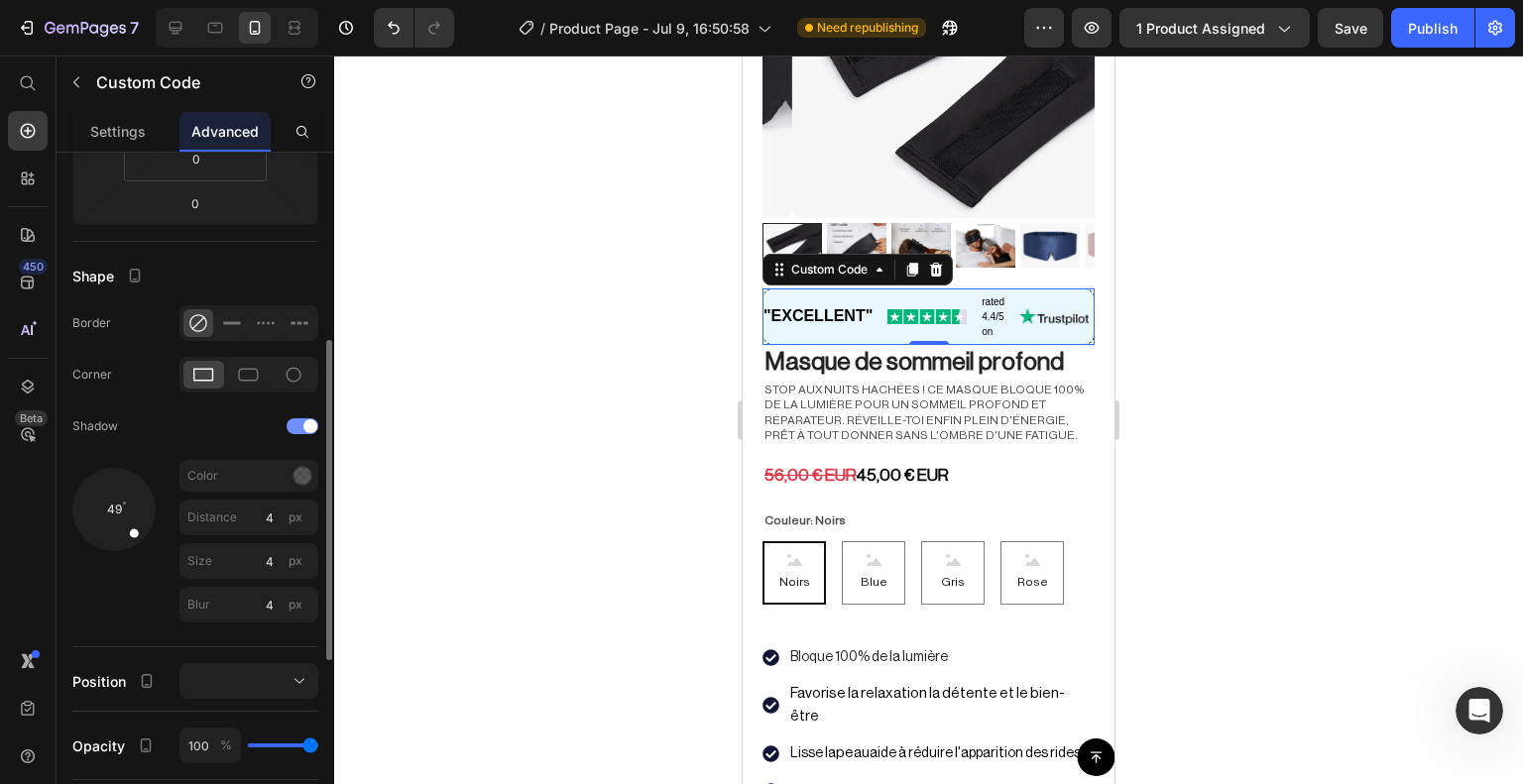 click at bounding box center (310, 426) 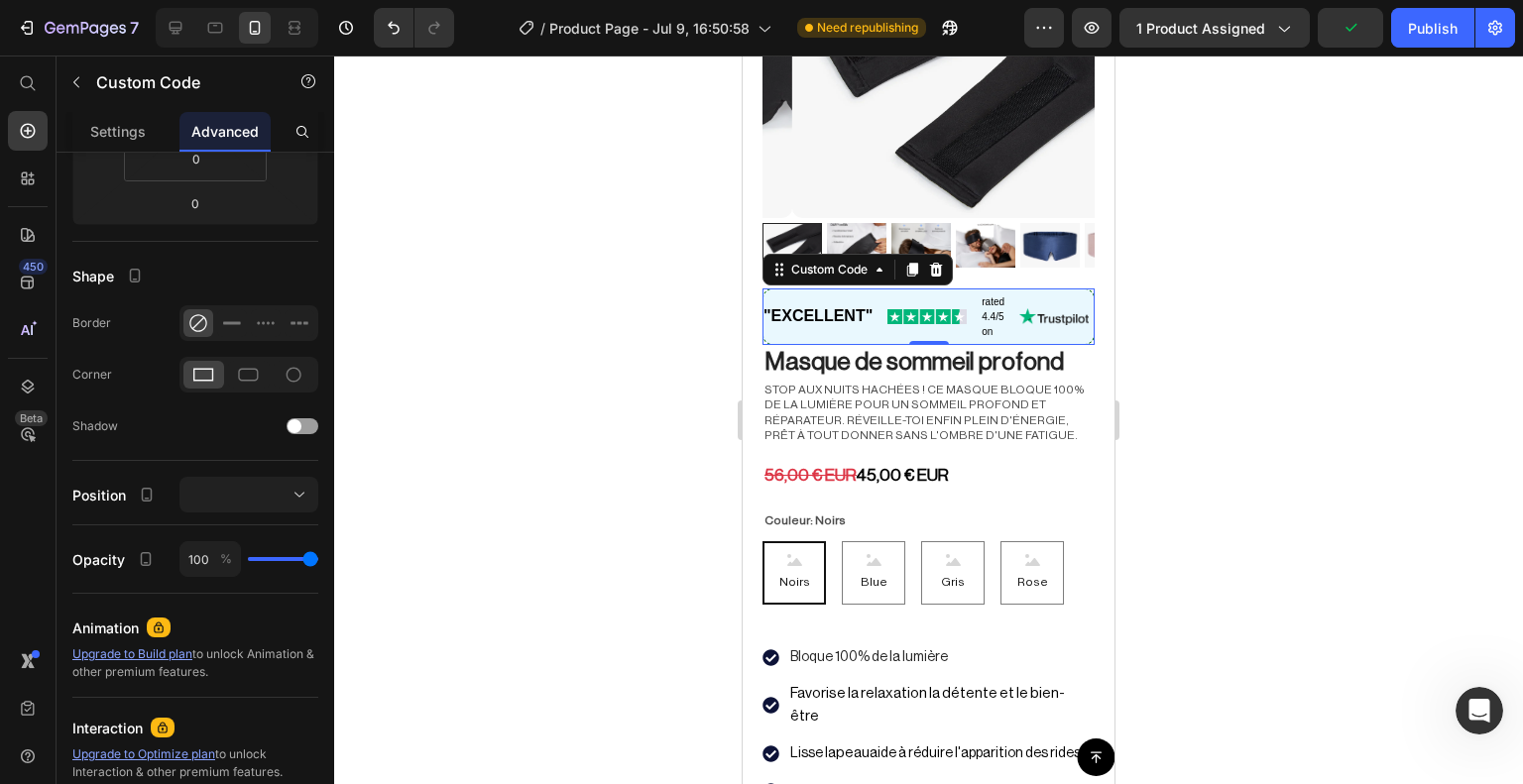 click 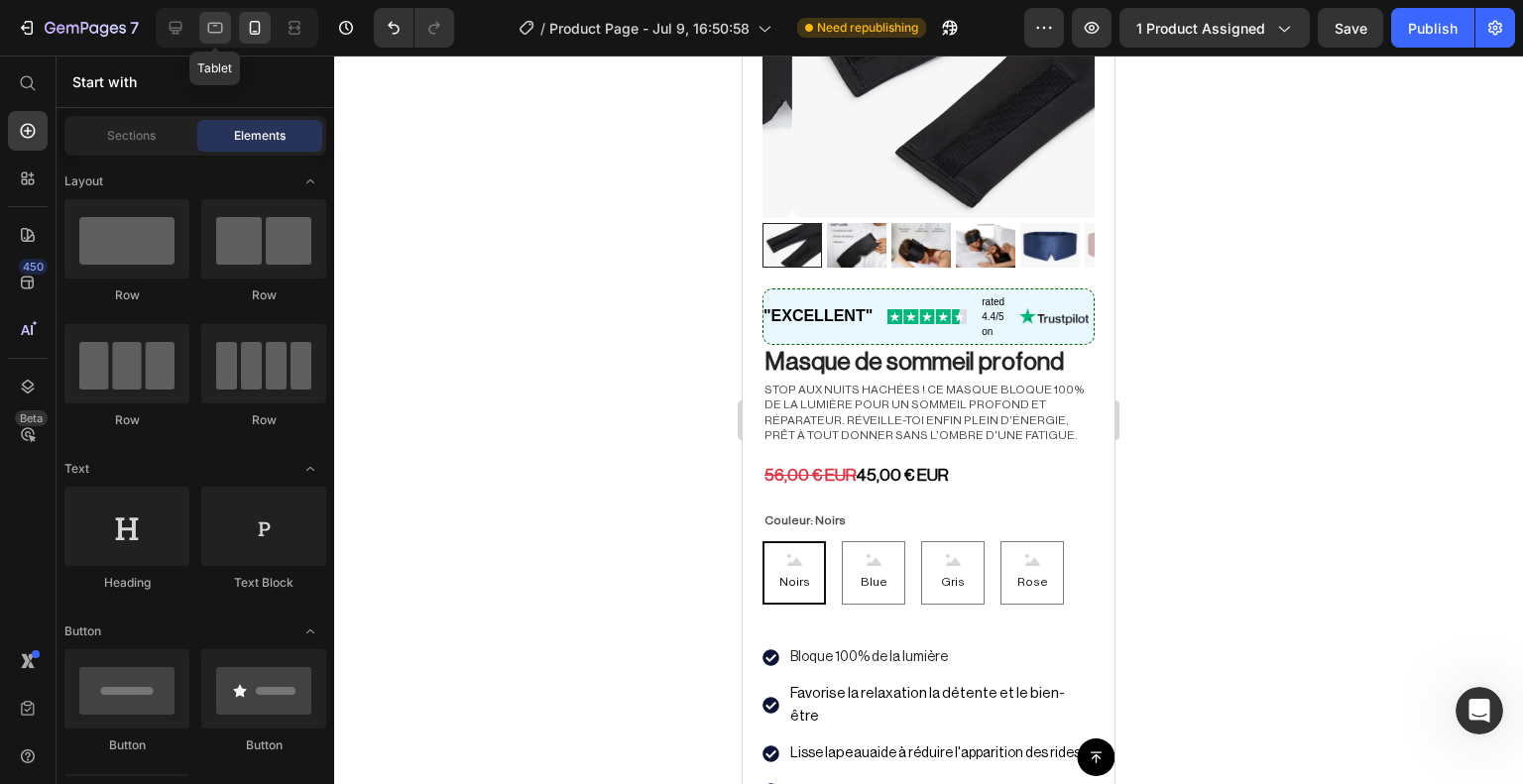 click 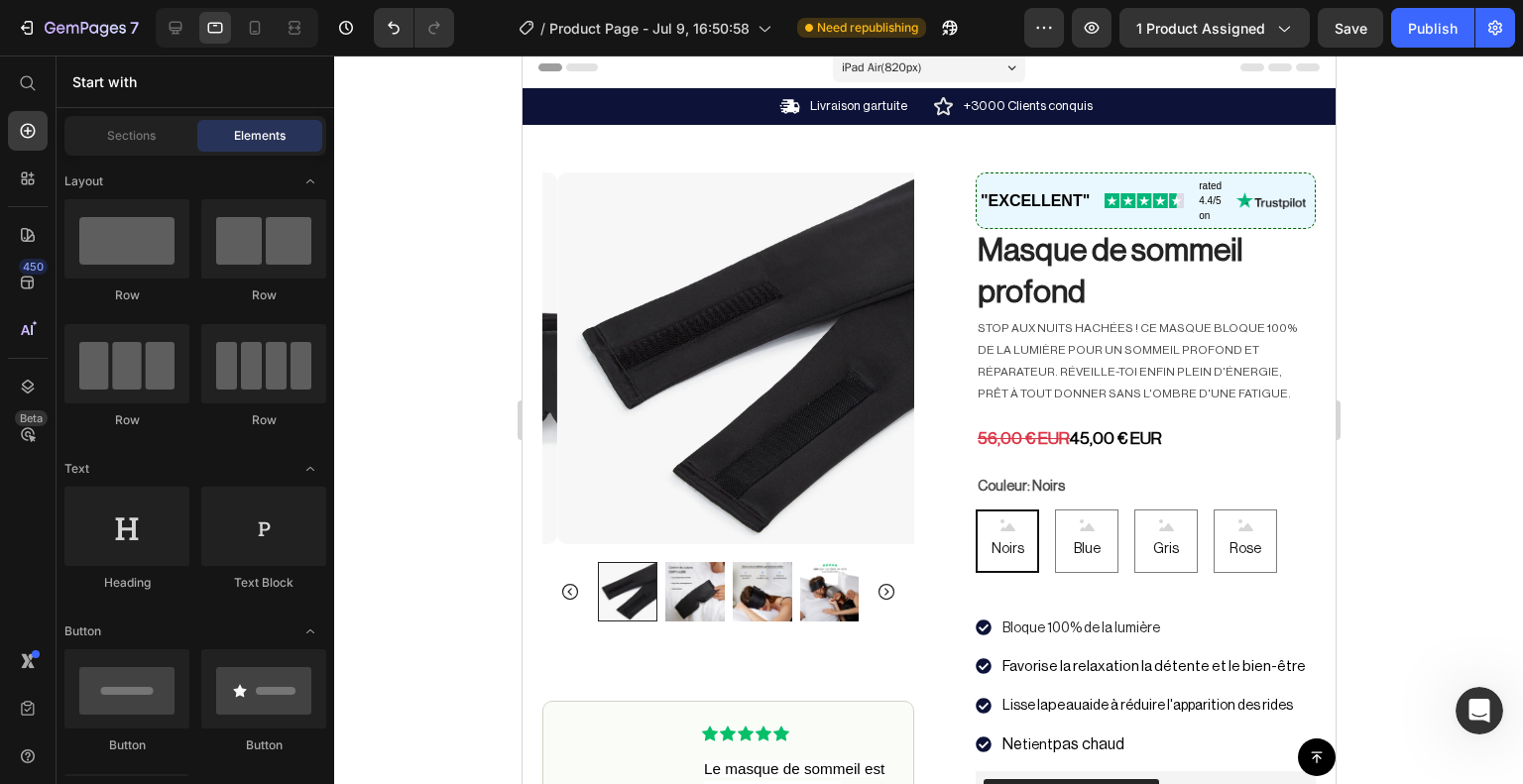 scroll, scrollTop: 0, scrollLeft: 0, axis: both 